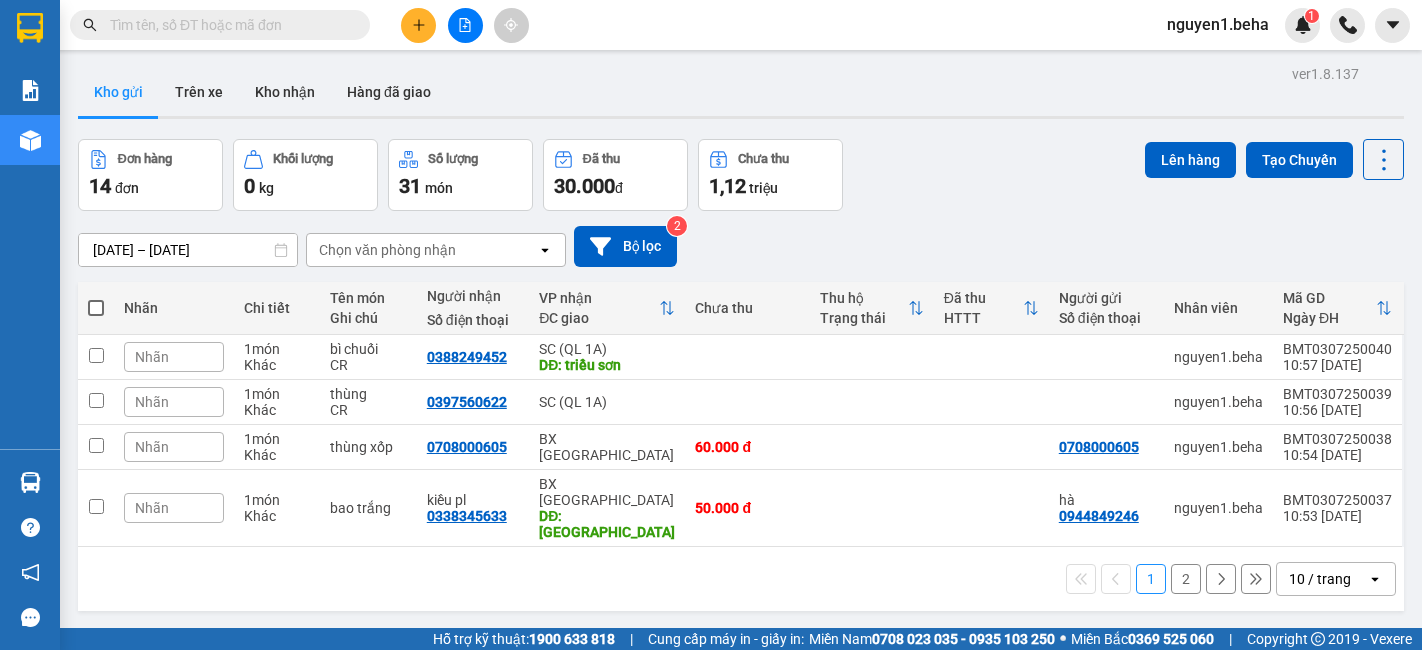 scroll, scrollTop: 0, scrollLeft: 0, axis: both 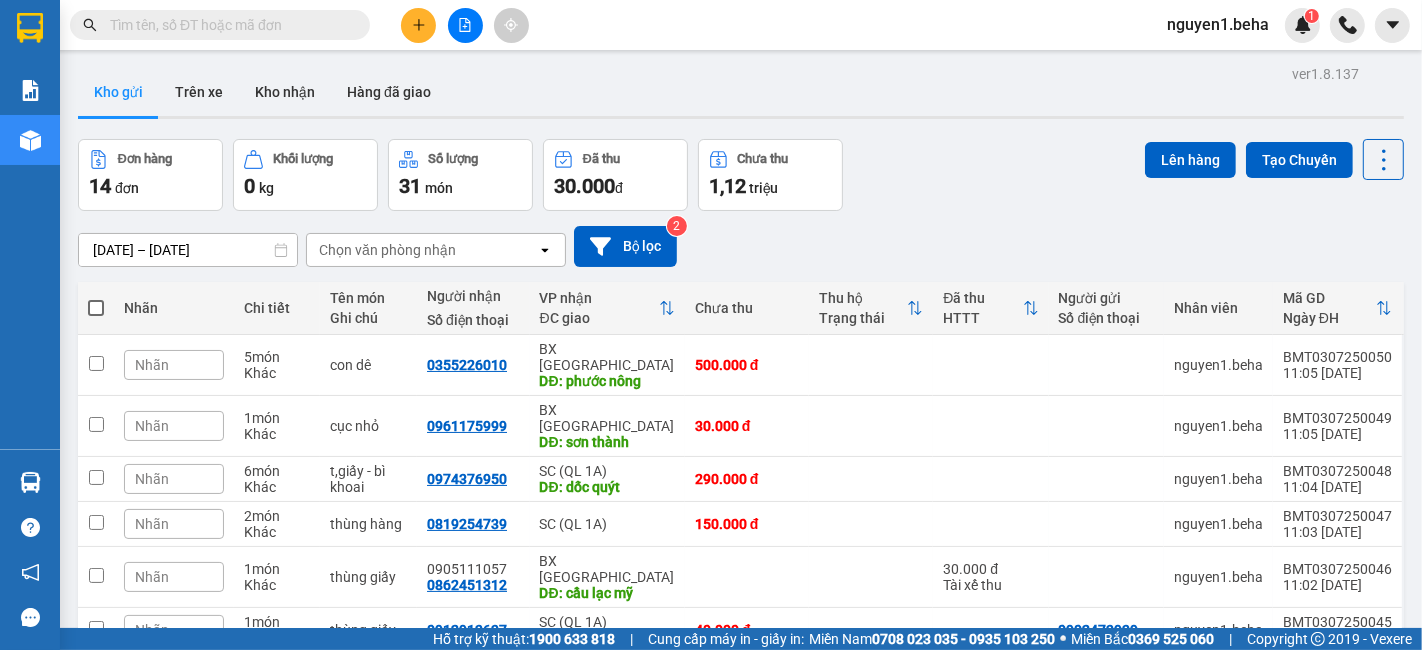 click at bounding box center (96, 308) 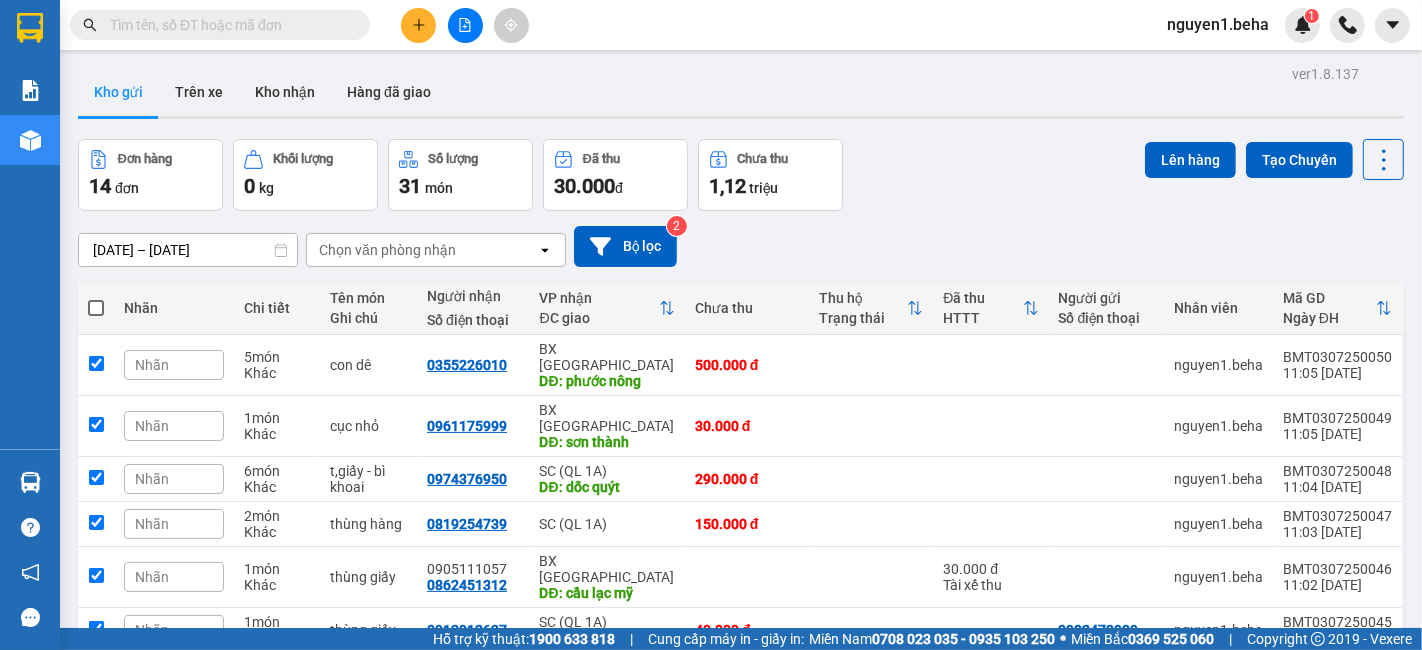checkbox on "true" 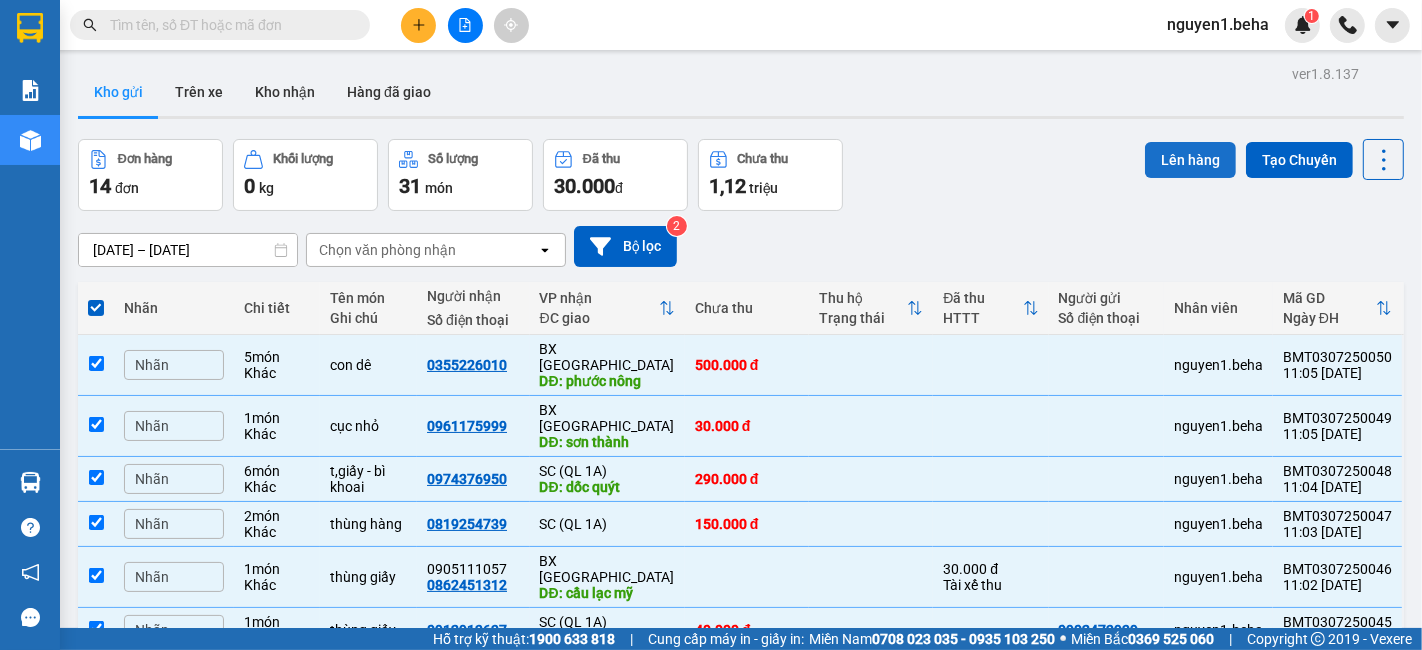click on "Lên hàng" at bounding box center (1190, 160) 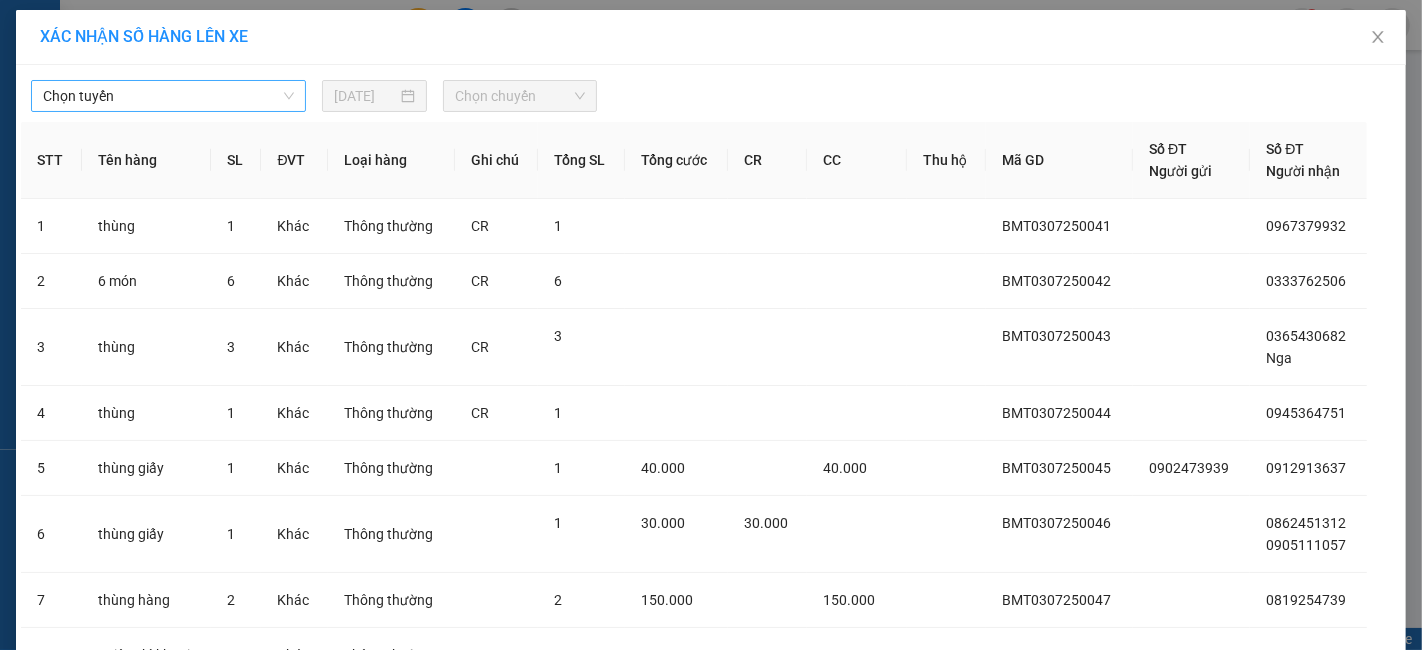 click on "Chọn tuyến" at bounding box center (168, 96) 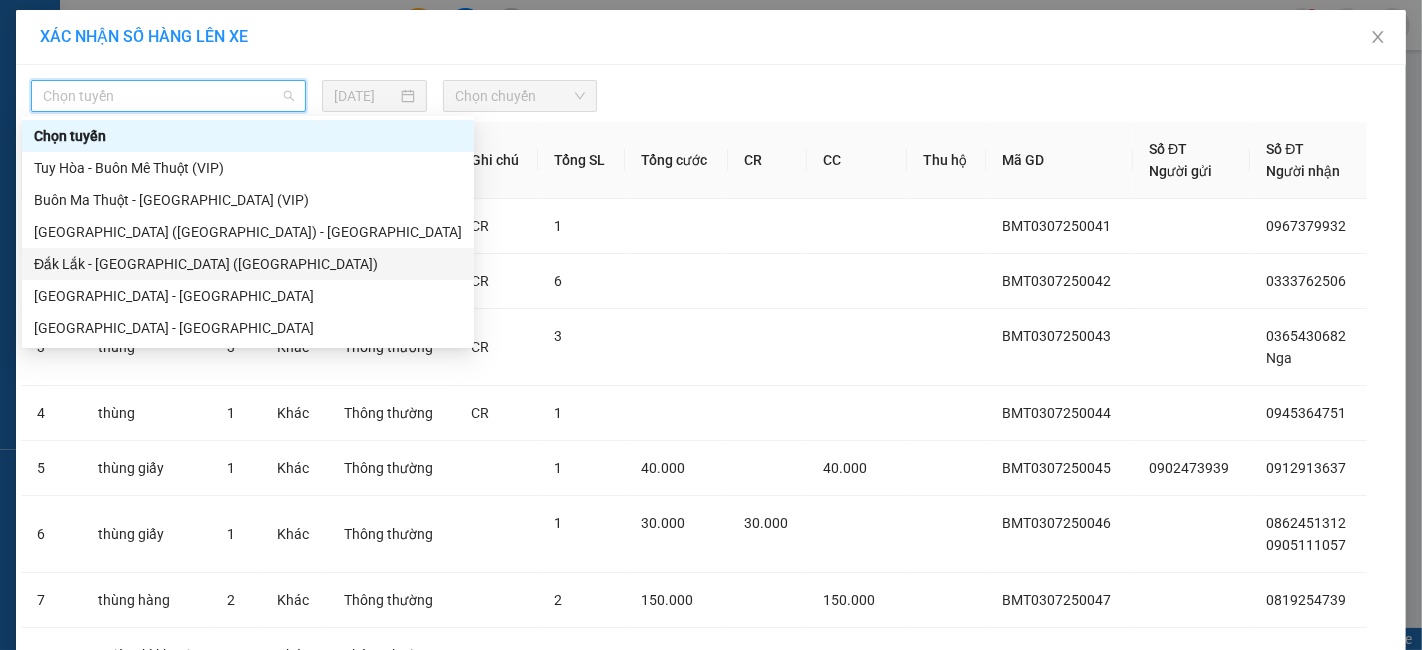 click on "Đắk Lắk - [GEOGRAPHIC_DATA] ([GEOGRAPHIC_DATA])" at bounding box center [248, 264] 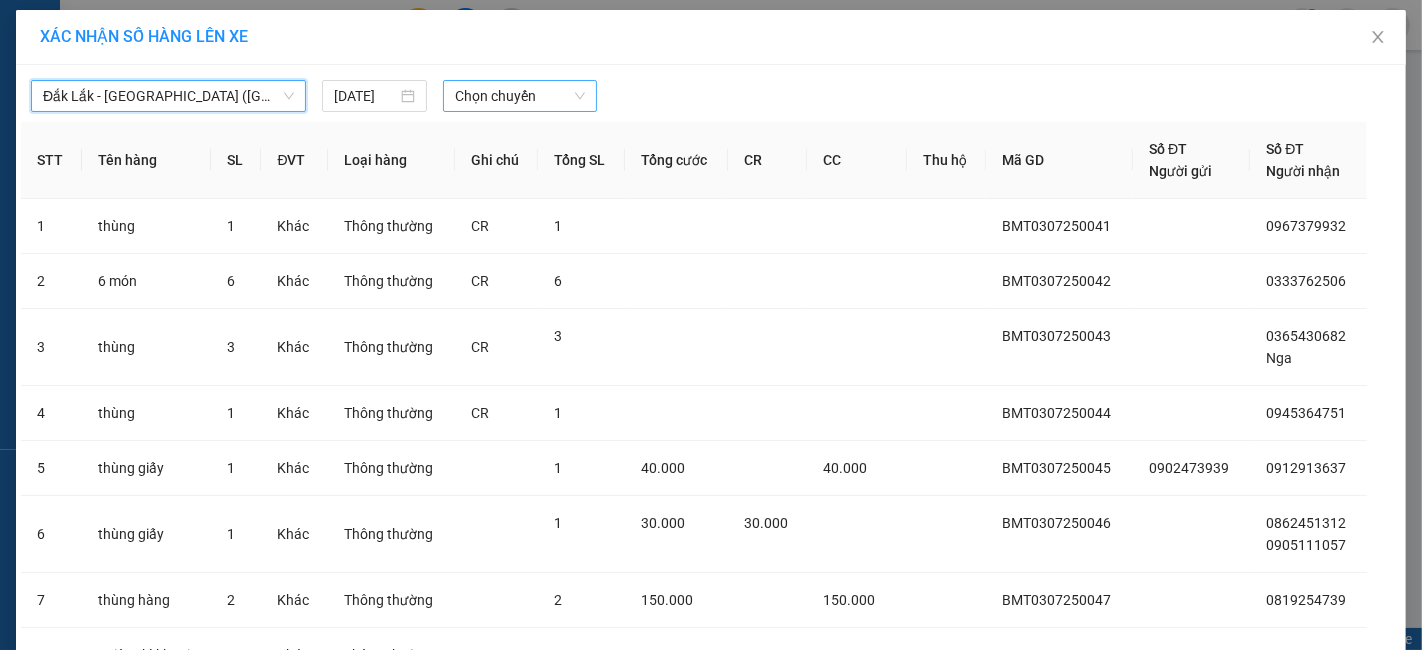 click on "Chọn chuyến" at bounding box center (520, 96) 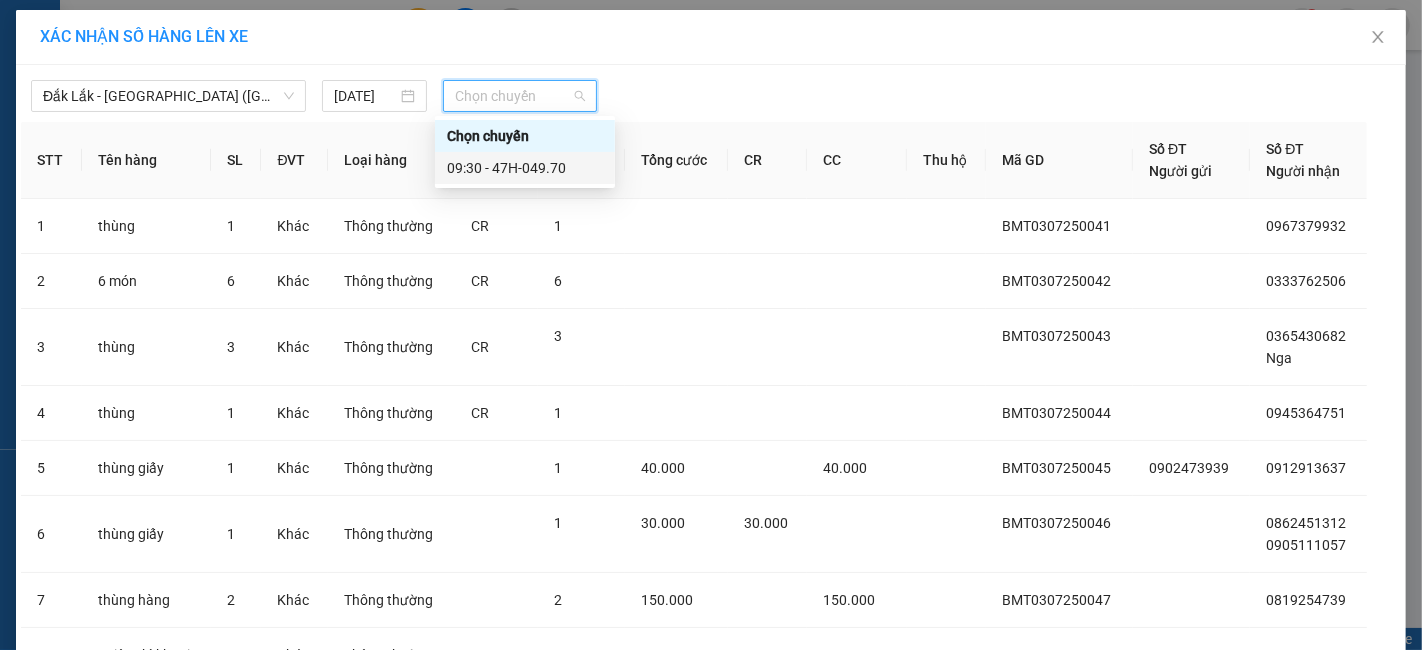 drag, startPoint x: 499, startPoint y: 163, endPoint x: 538, endPoint y: 223, distance: 71.561165 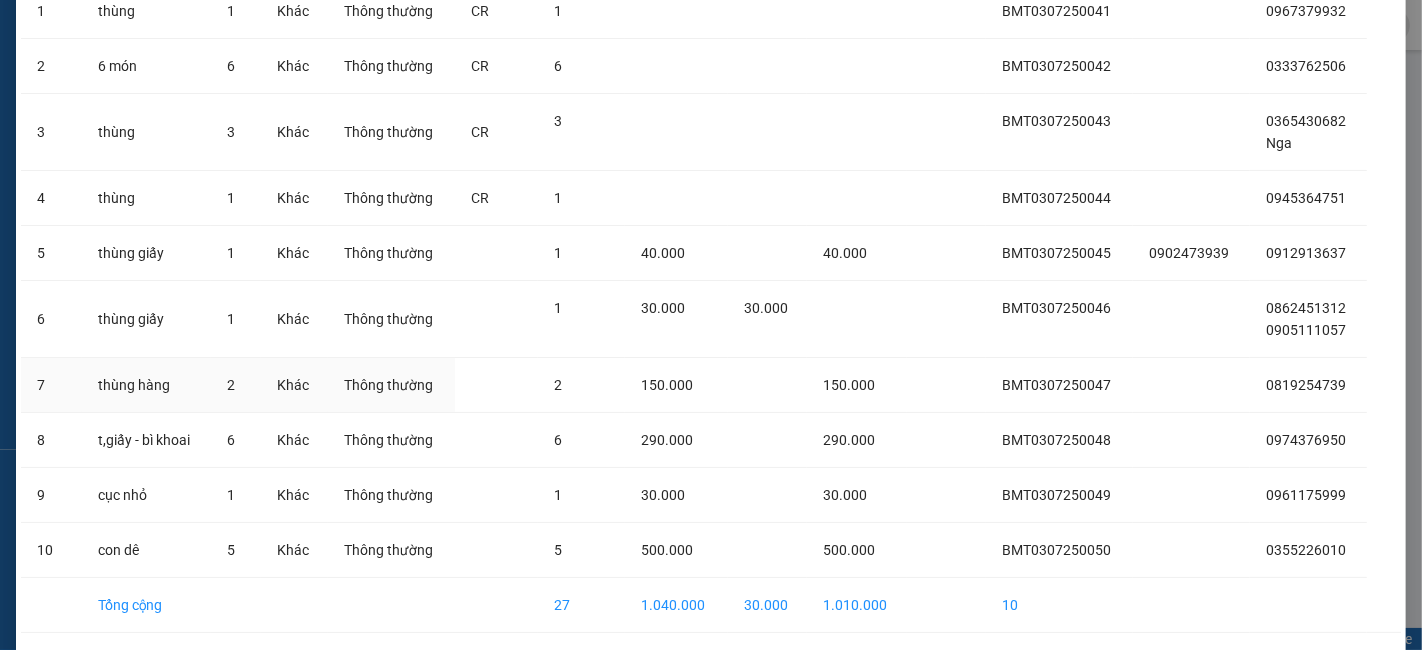 scroll, scrollTop: 313, scrollLeft: 0, axis: vertical 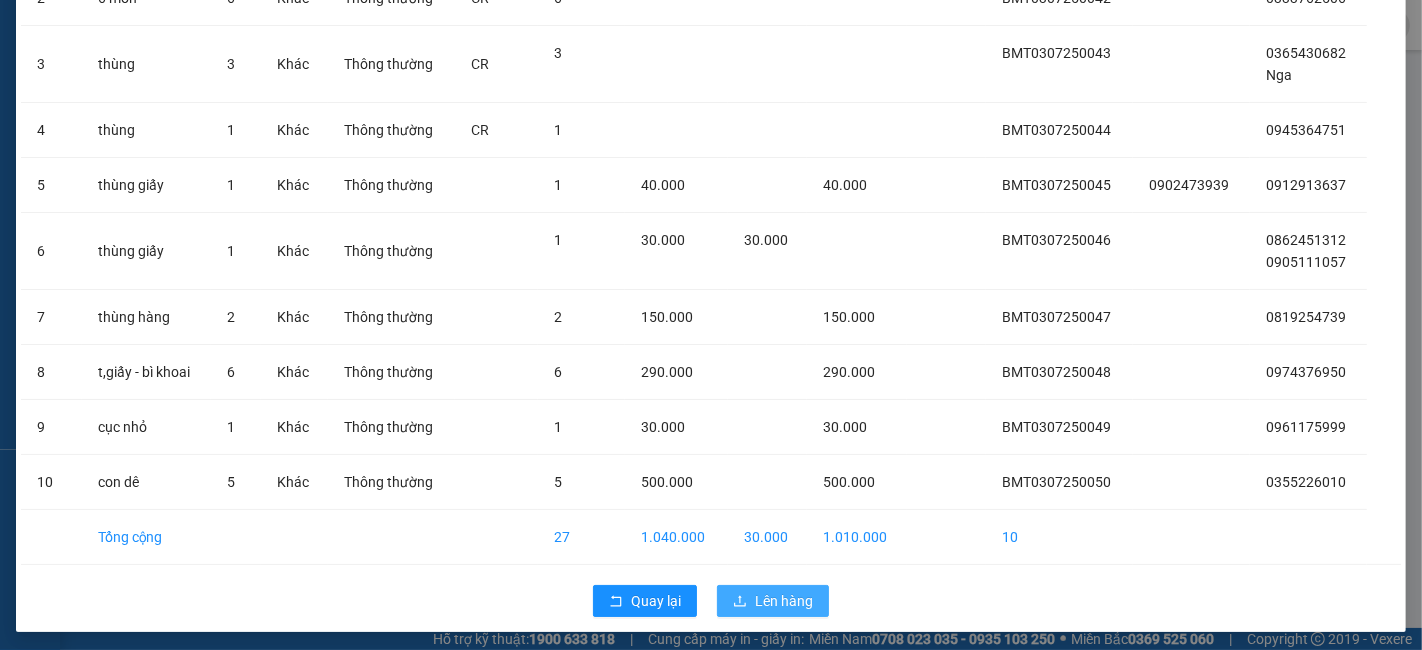 click on "Lên hàng" at bounding box center (784, 601) 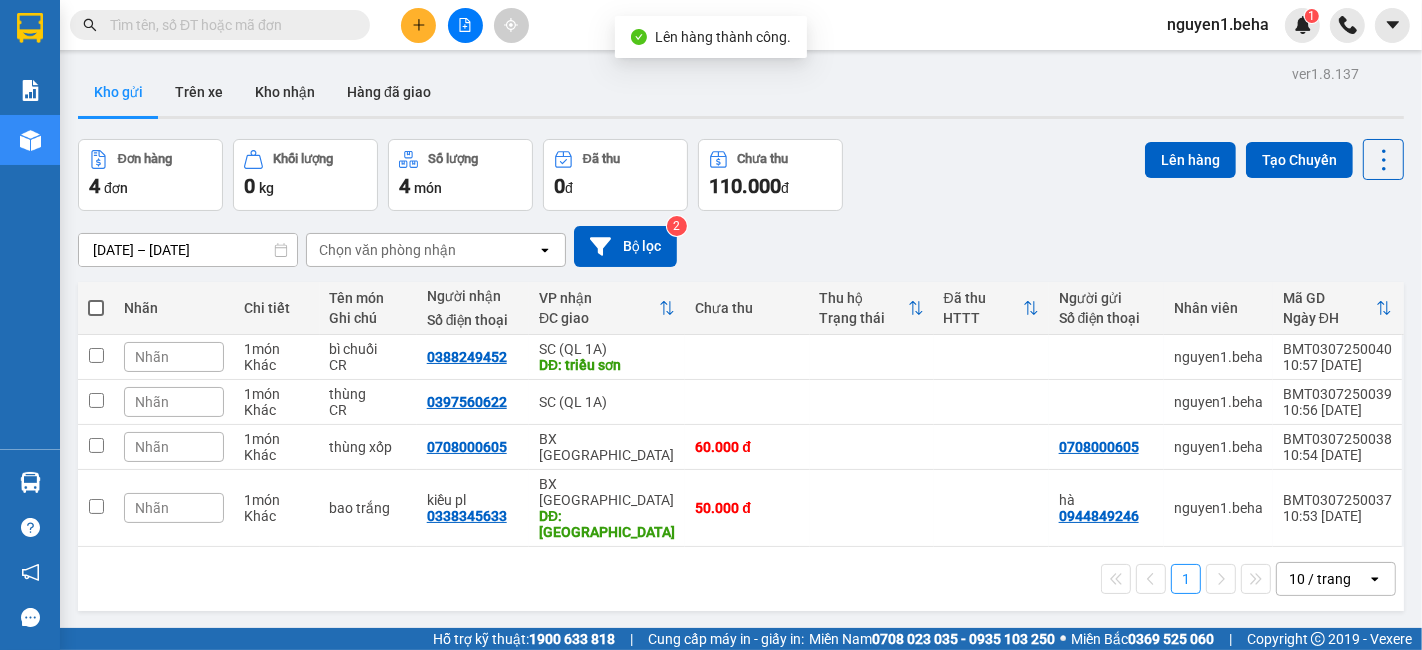 click at bounding box center [96, 308] 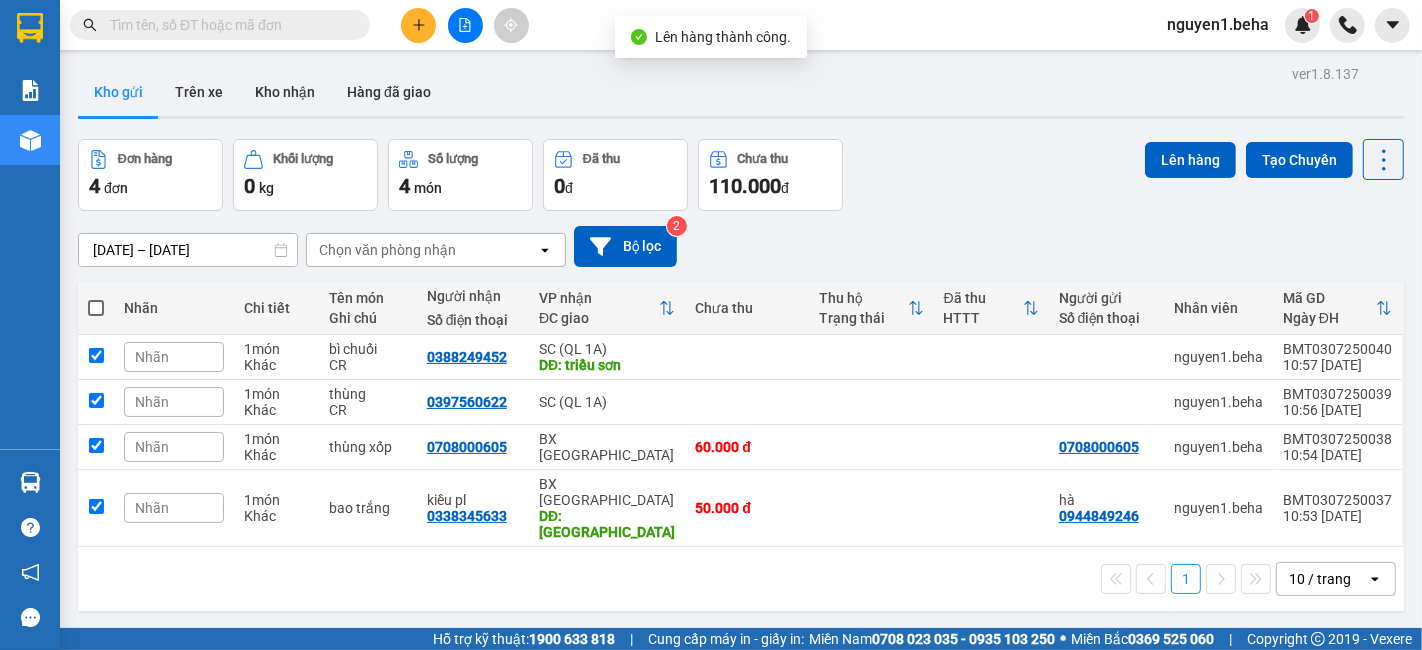 checkbox on "true" 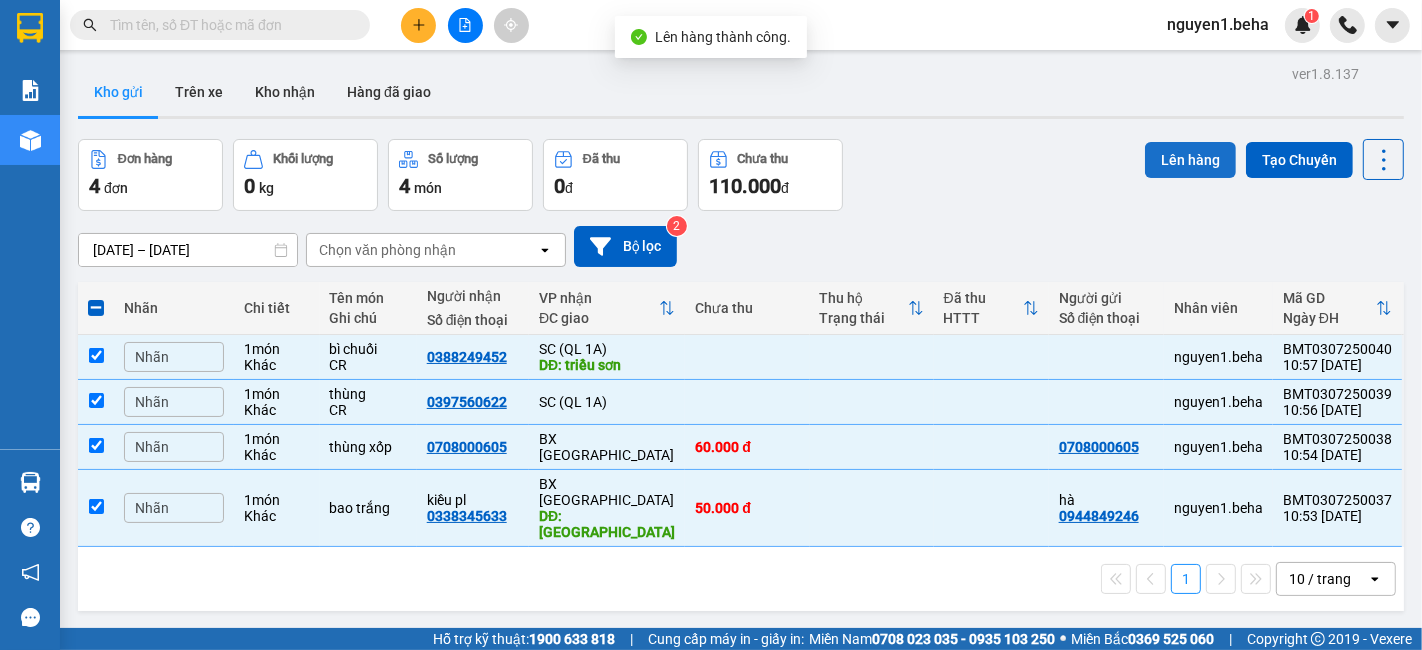 click on "Lên hàng" at bounding box center [1190, 160] 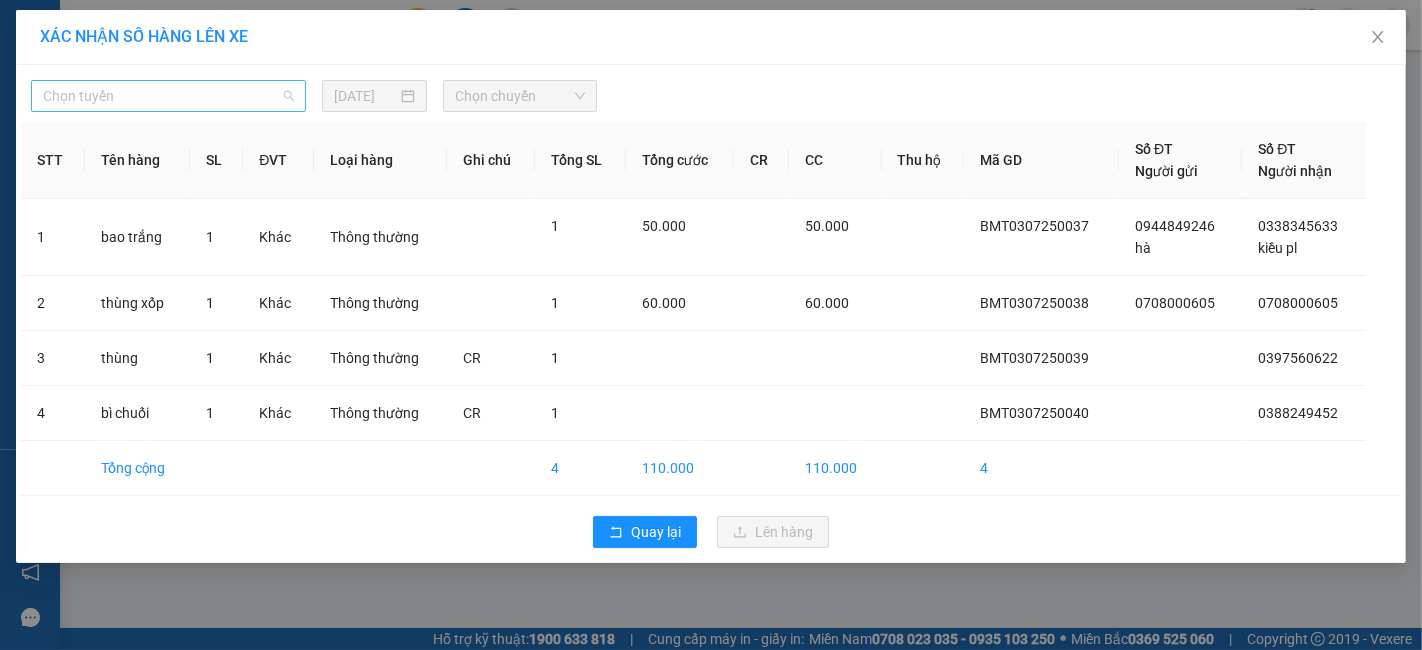 click on "Chọn tuyến" at bounding box center [168, 96] 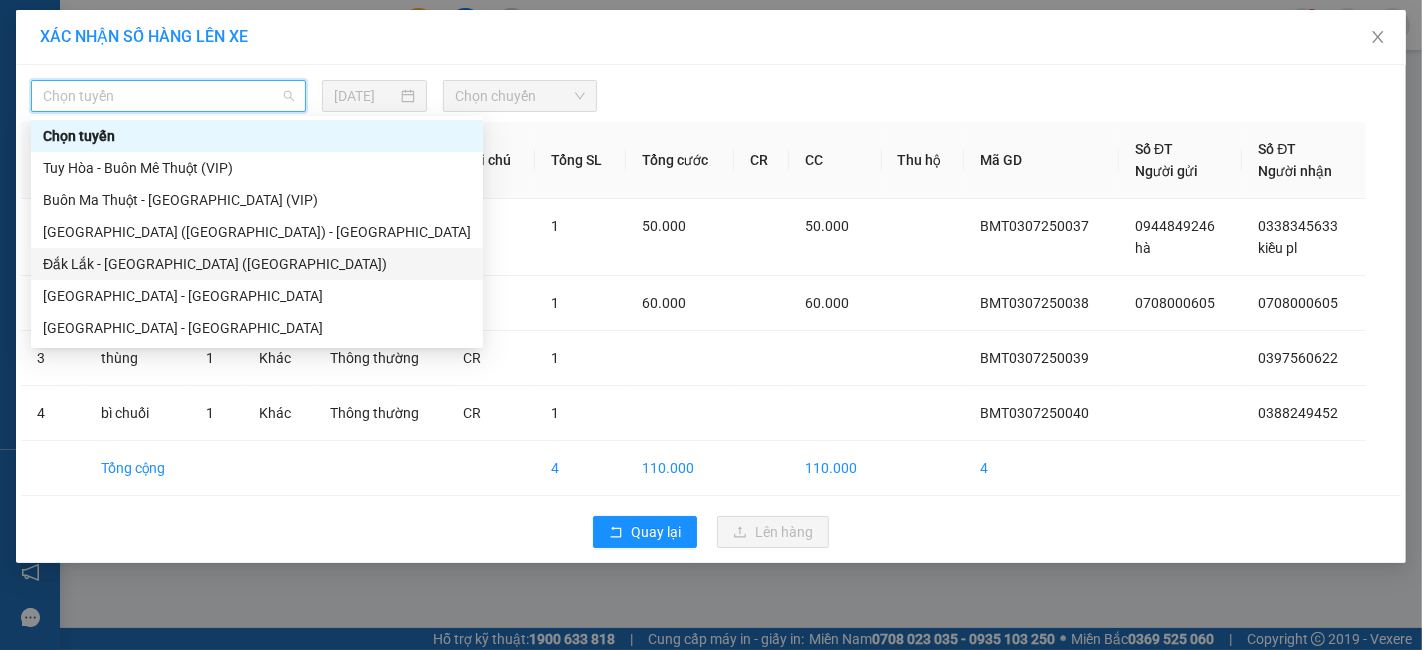 click on "Đắk Lắk - [GEOGRAPHIC_DATA] ([GEOGRAPHIC_DATA])" at bounding box center (257, 264) 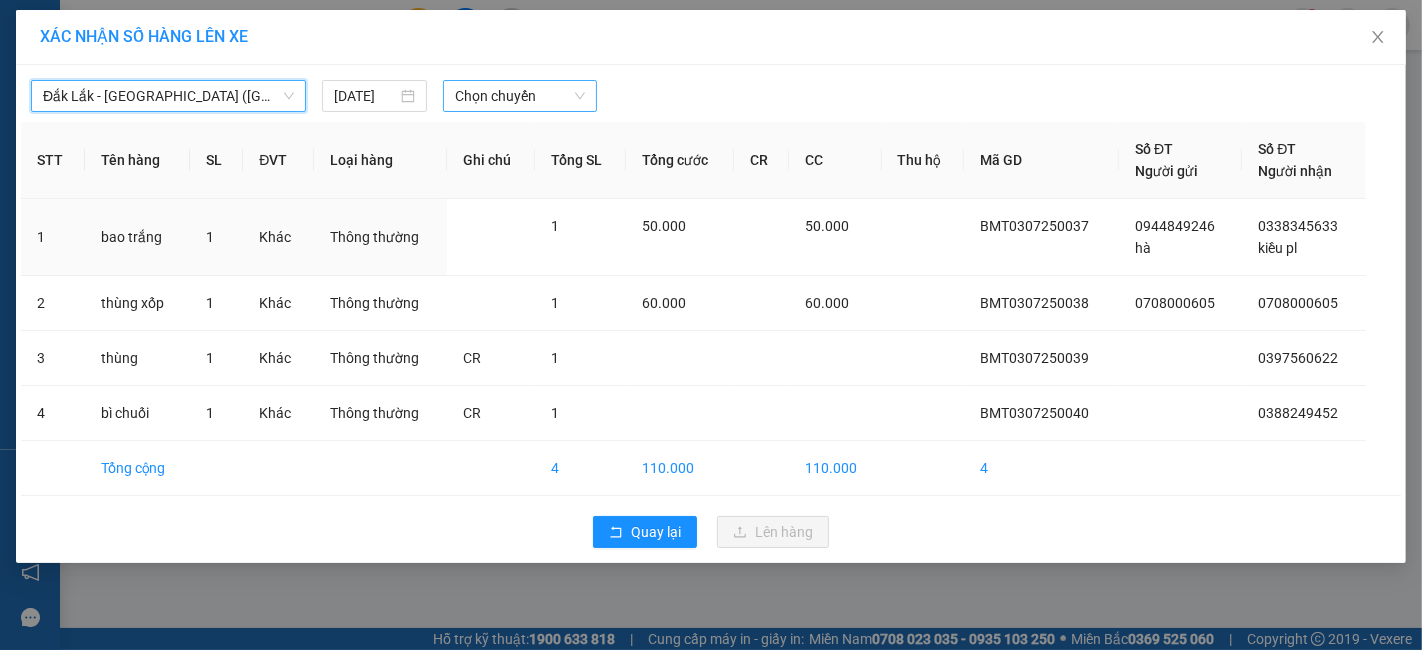click on "Chọn chuyến" at bounding box center [520, 96] 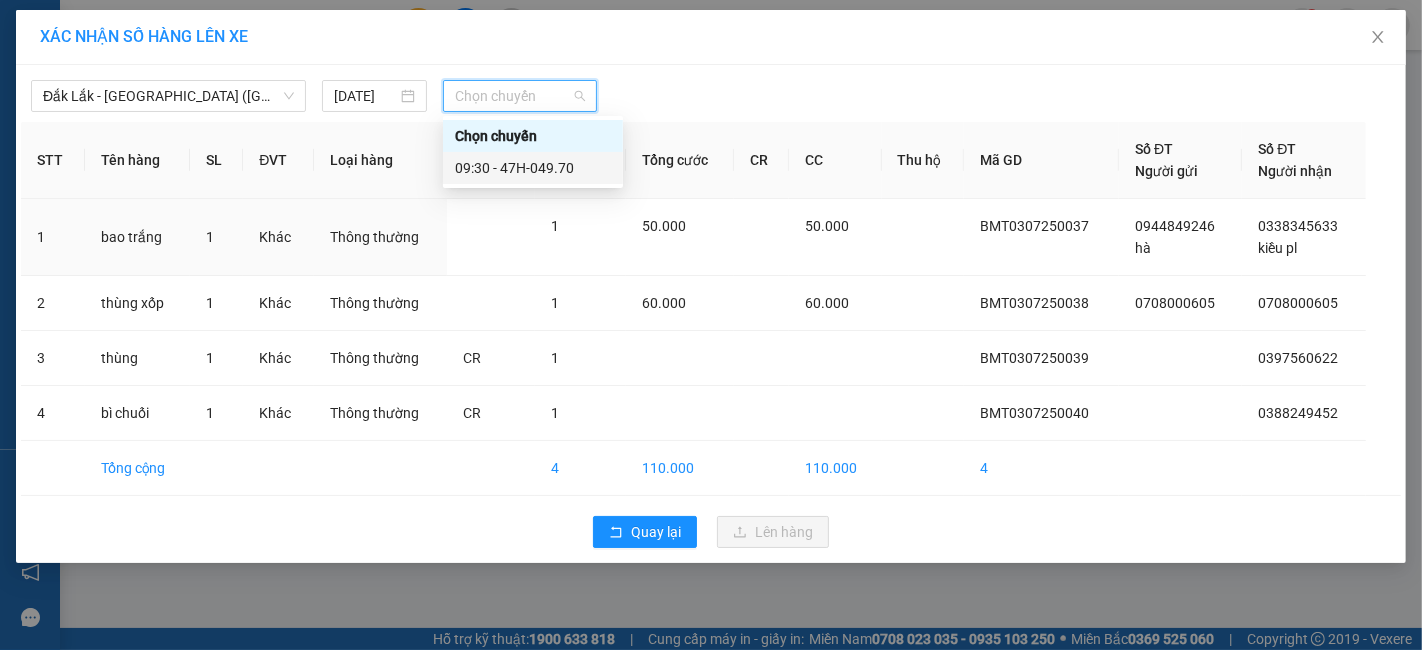 click on "09:30     - 47H-049.70" at bounding box center (533, 168) 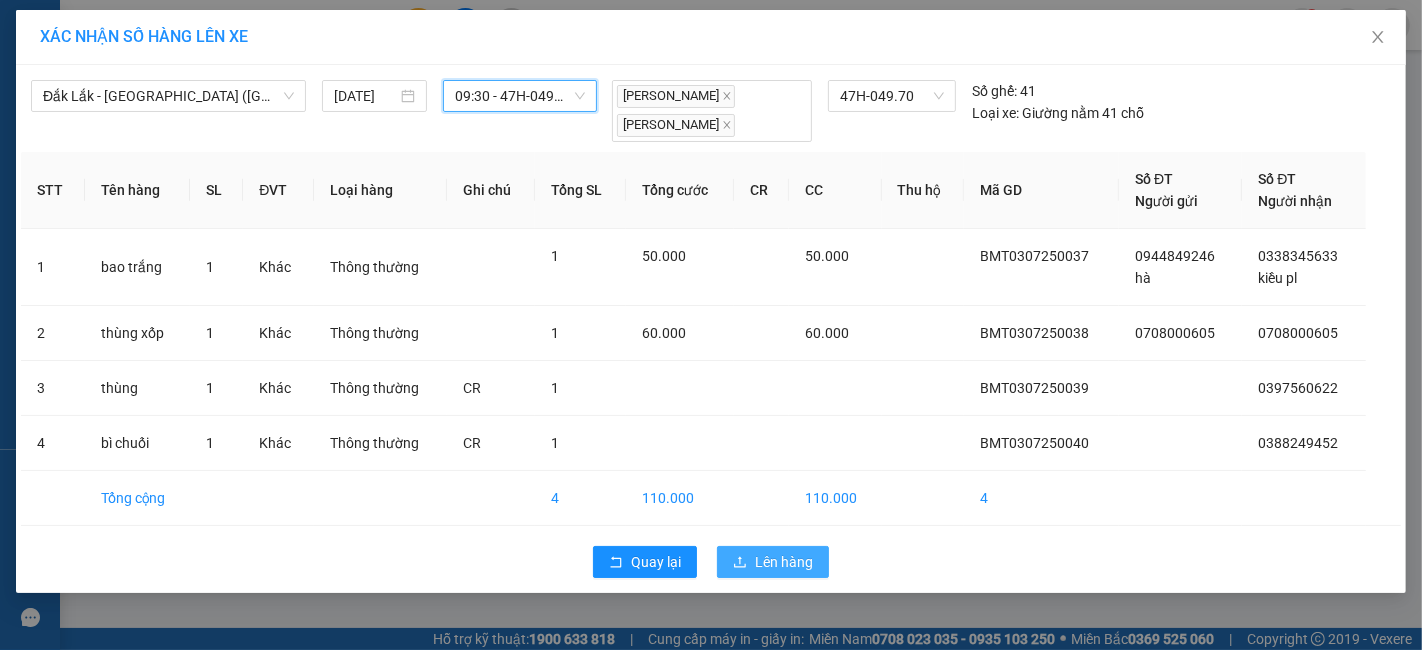 click on "Lên hàng" at bounding box center (784, 562) 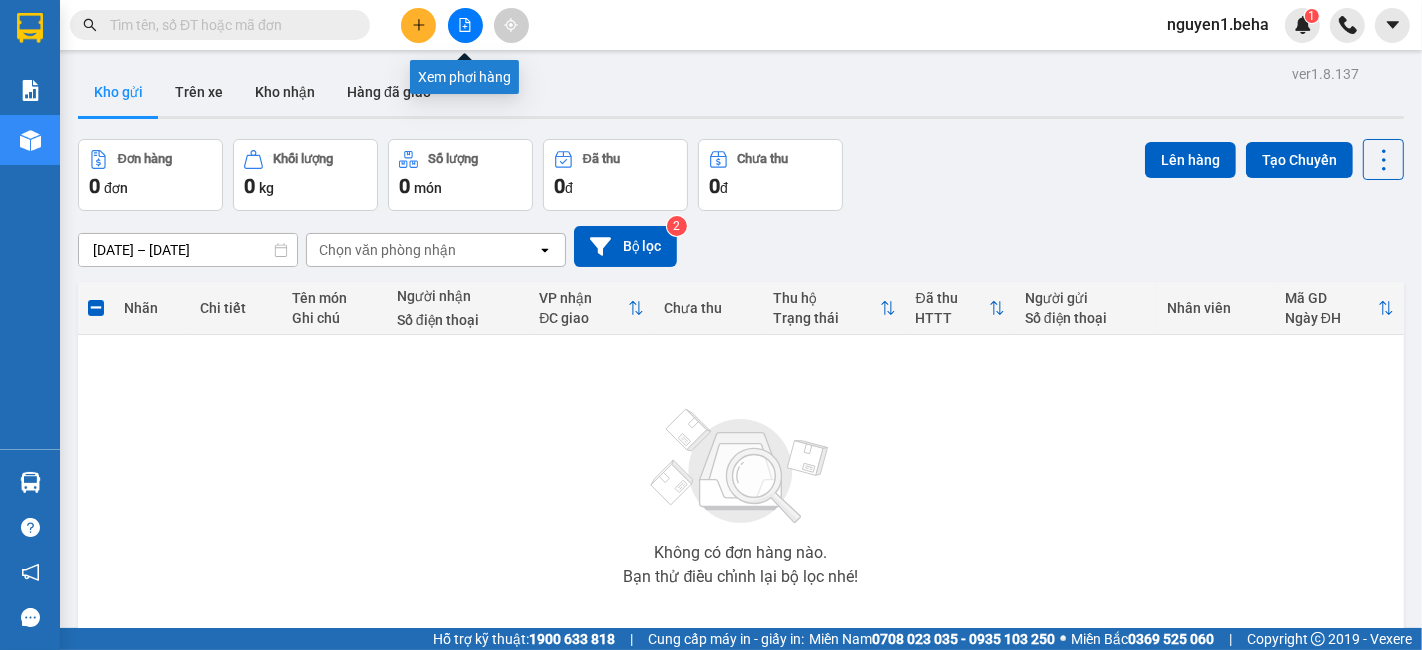 click 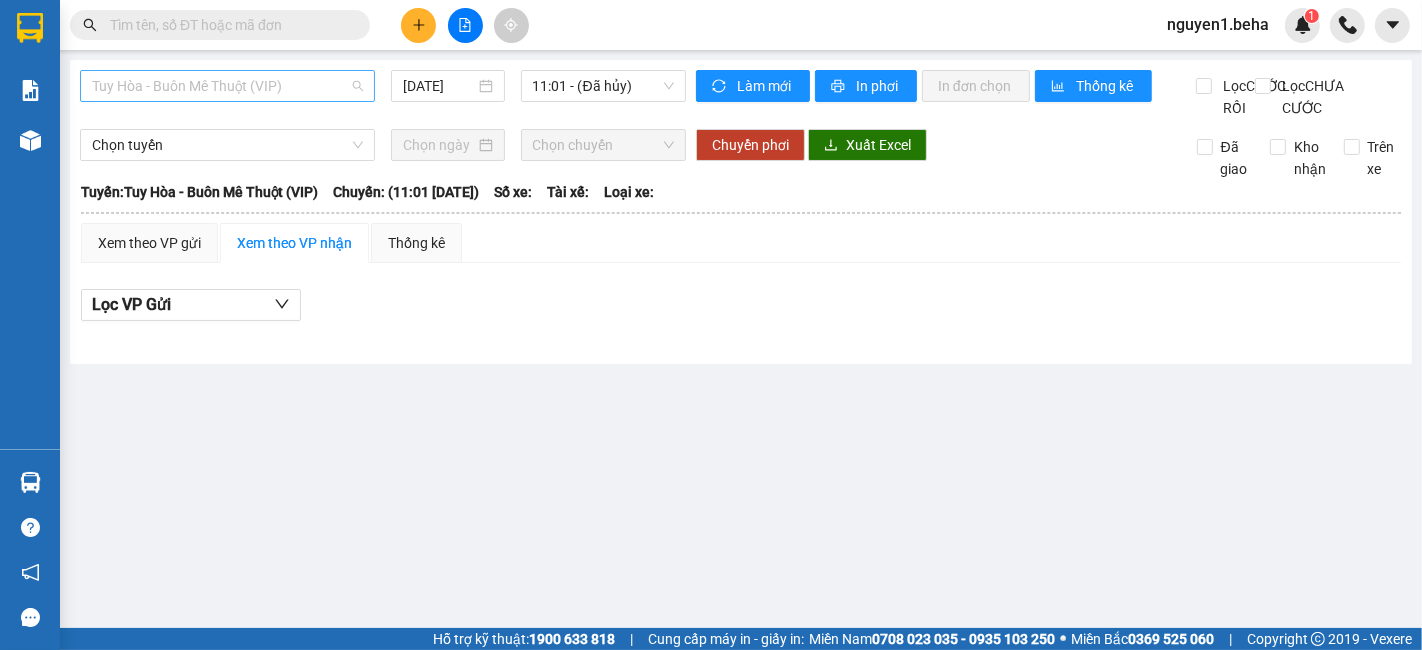 drag, startPoint x: 310, startPoint y: 85, endPoint x: 301, endPoint y: 109, distance: 25.632011 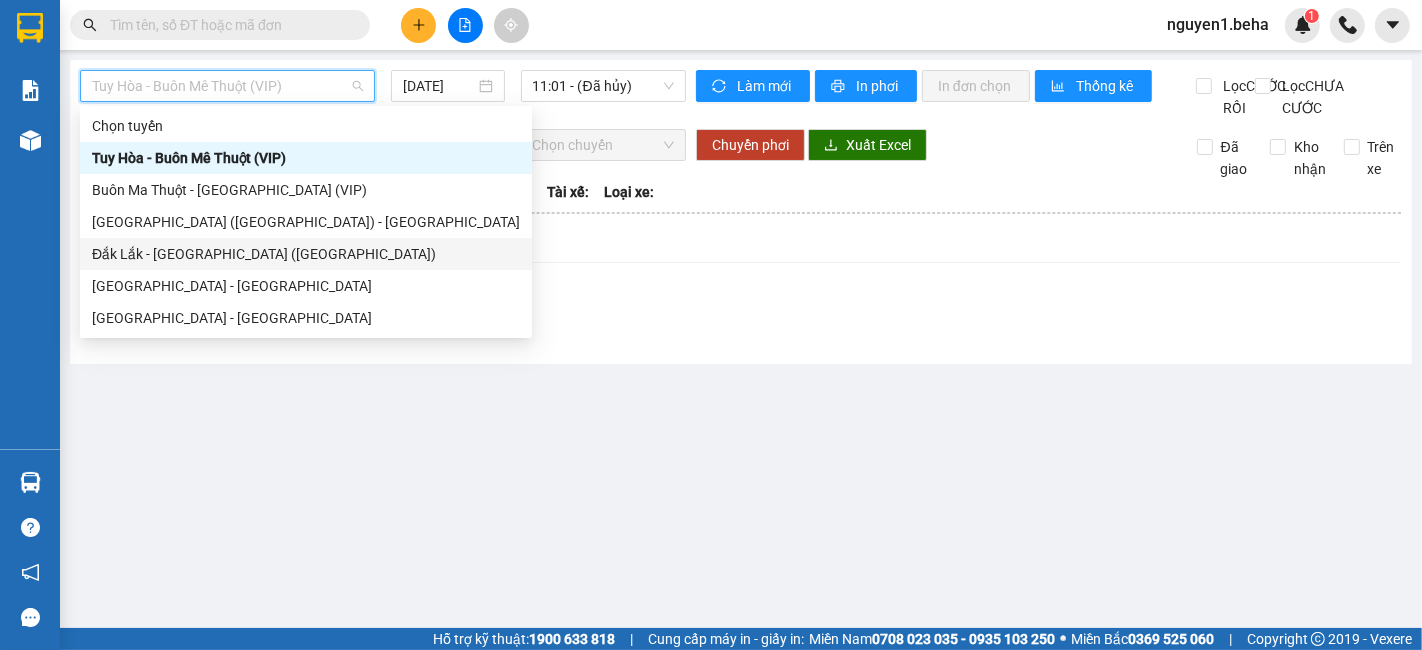 click on "Đắk Lắk - [GEOGRAPHIC_DATA] ([GEOGRAPHIC_DATA])" at bounding box center (306, 254) 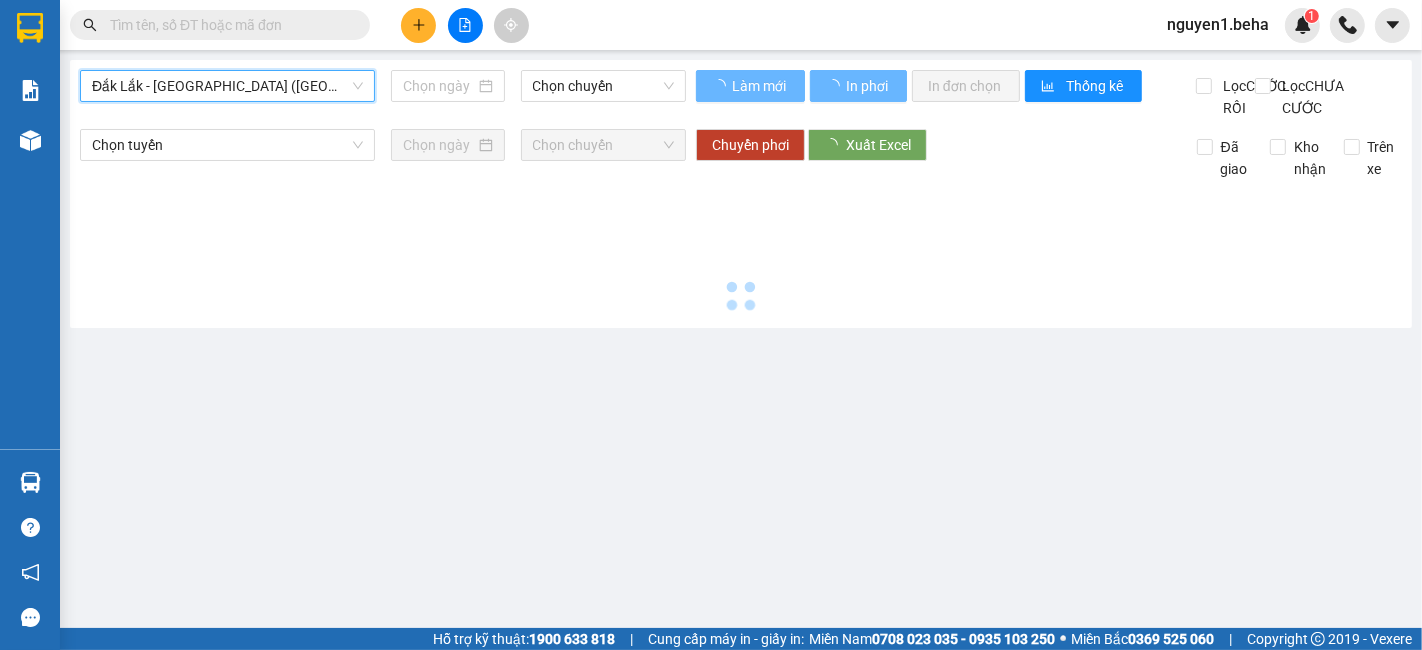 type on "[DATE]" 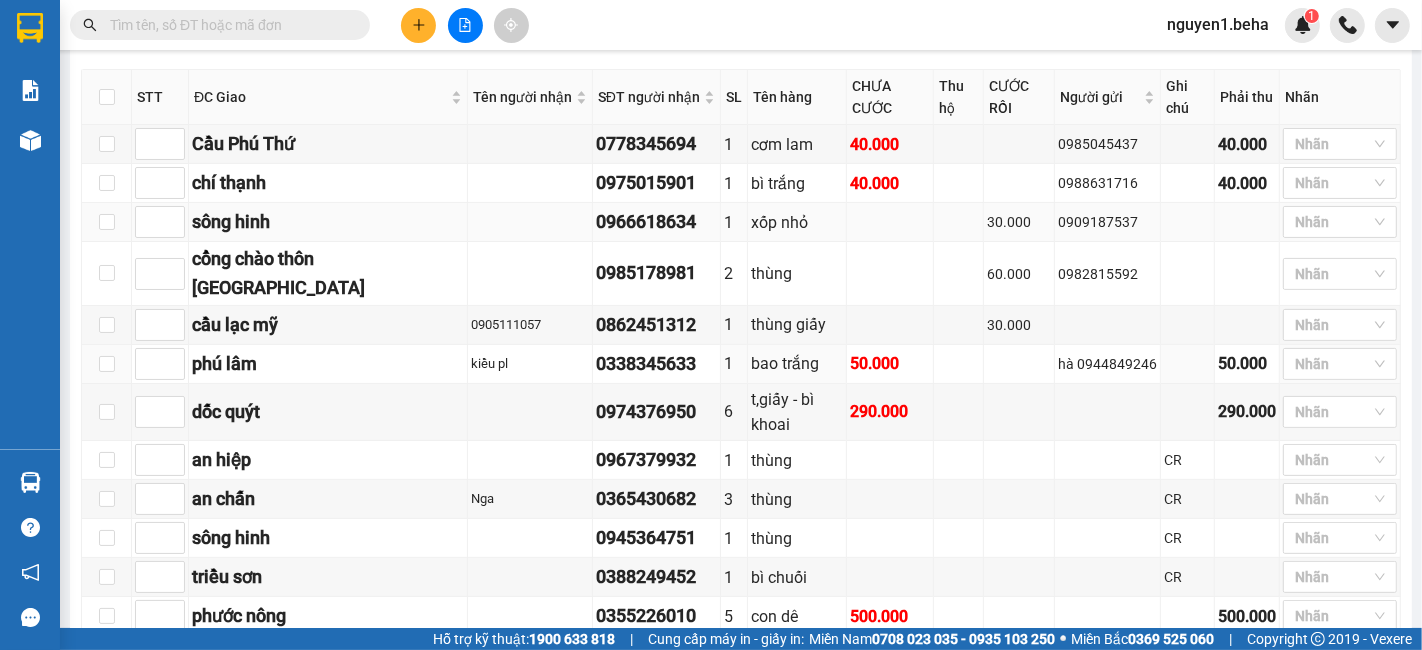 scroll, scrollTop: 314, scrollLeft: 0, axis: vertical 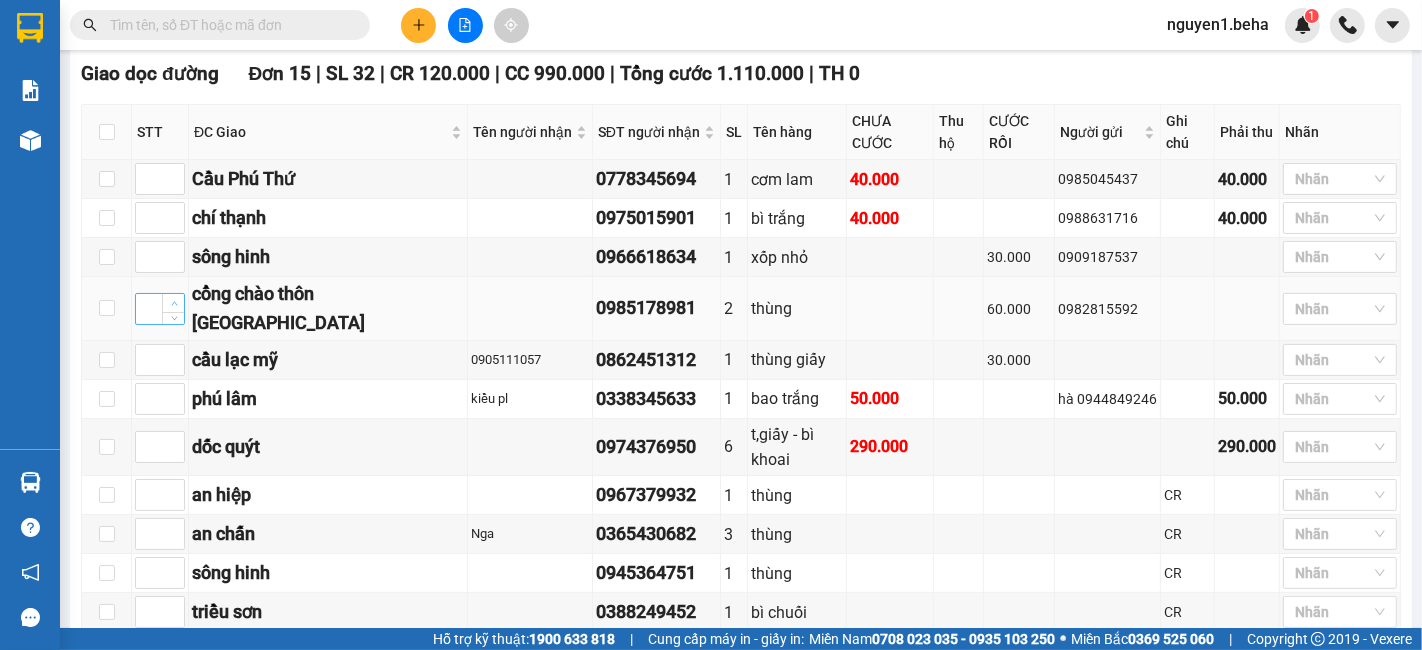 type on "1" 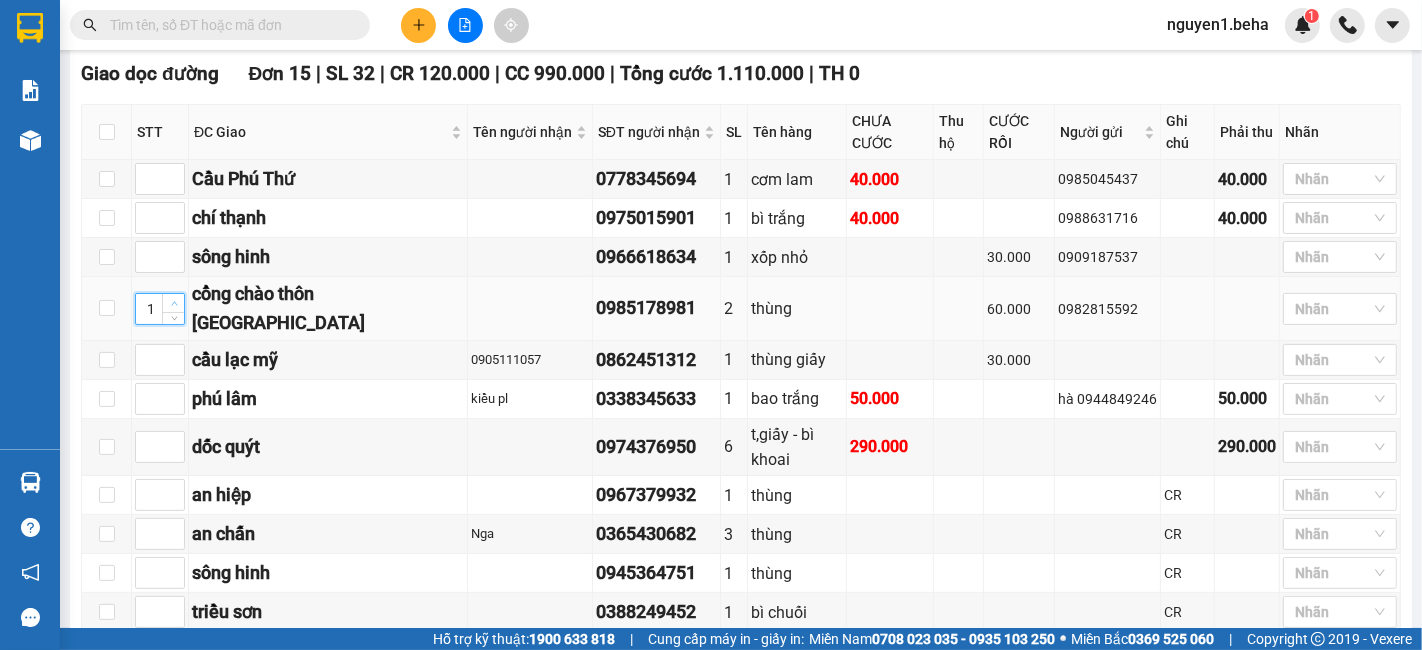 click at bounding box center [174, 304] 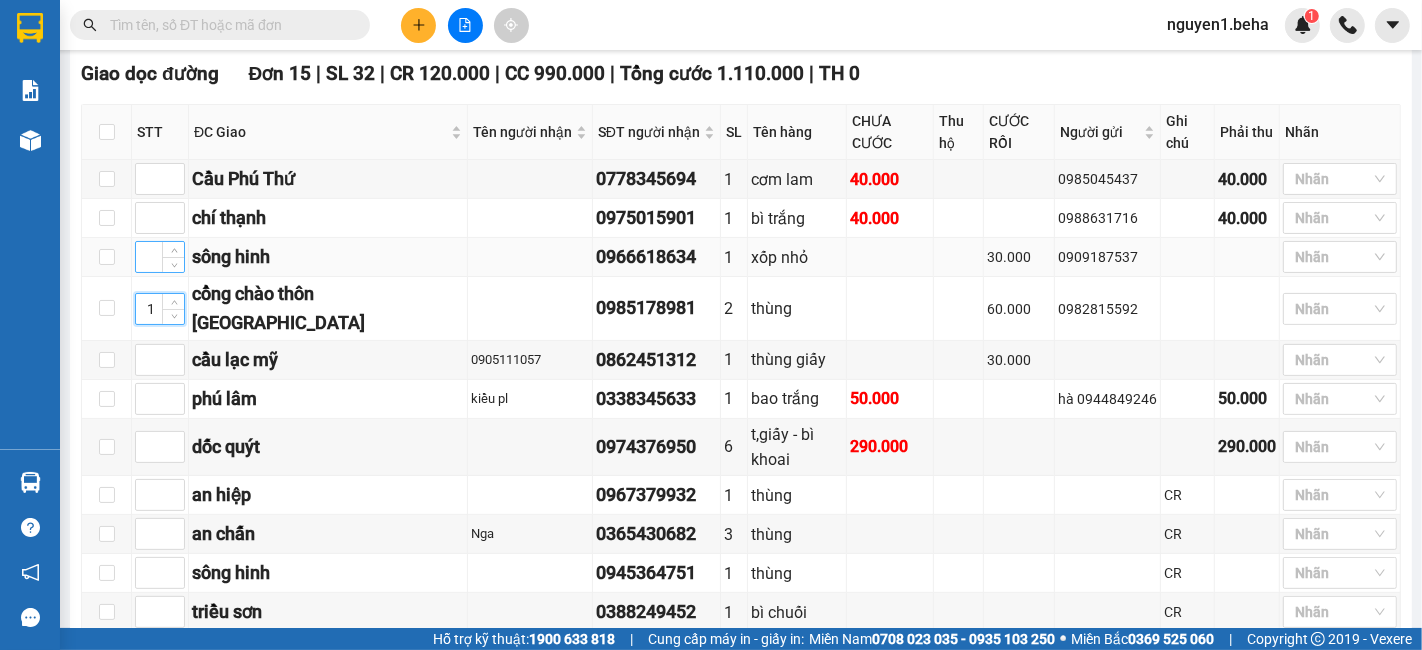 click at bounding box center (160, 257) 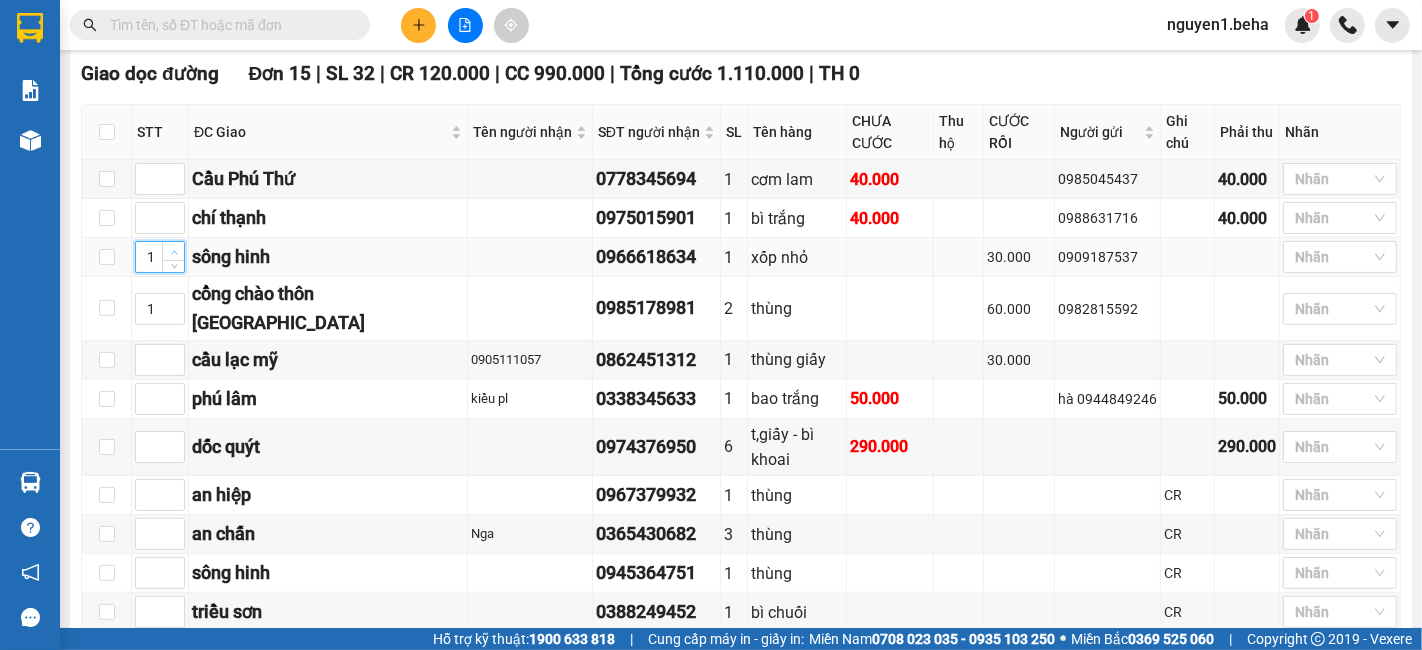 click at bounding box center [174, 252] 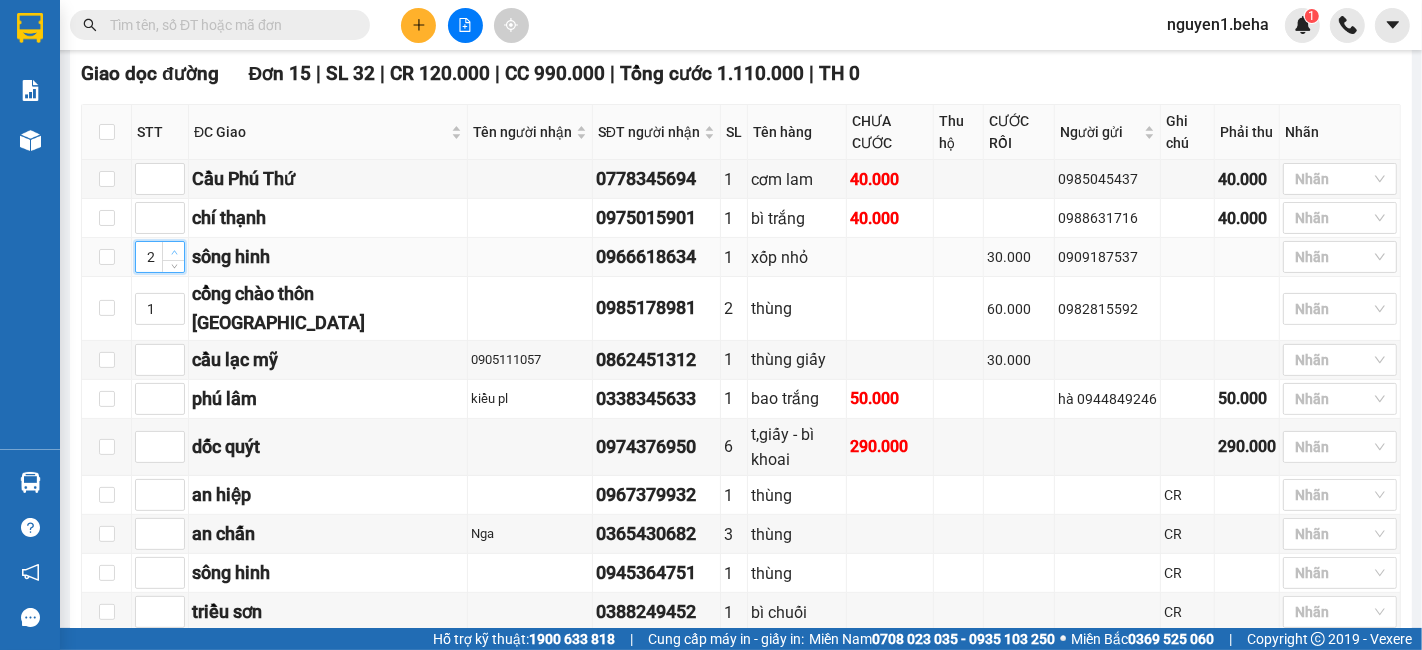 click at bounding box center (174, 252) 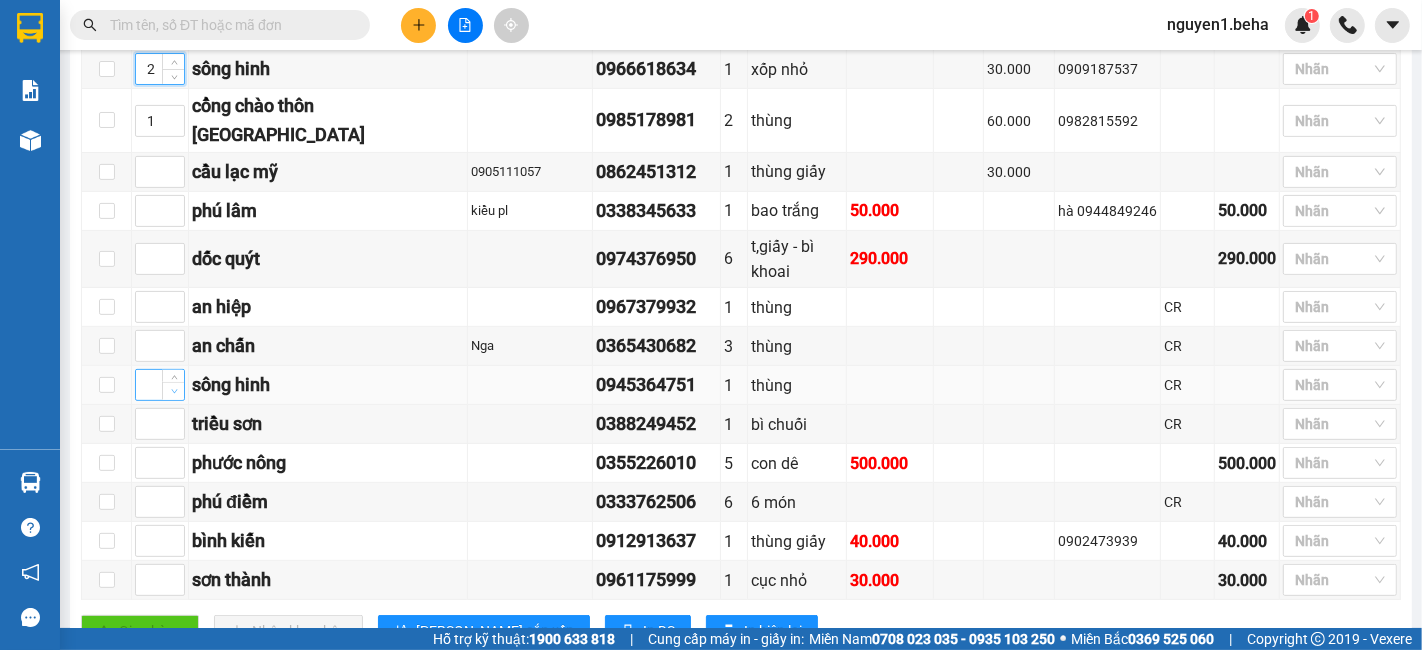 scroll, scrollTop: 537, scrollLeft: 0, axis: vertical 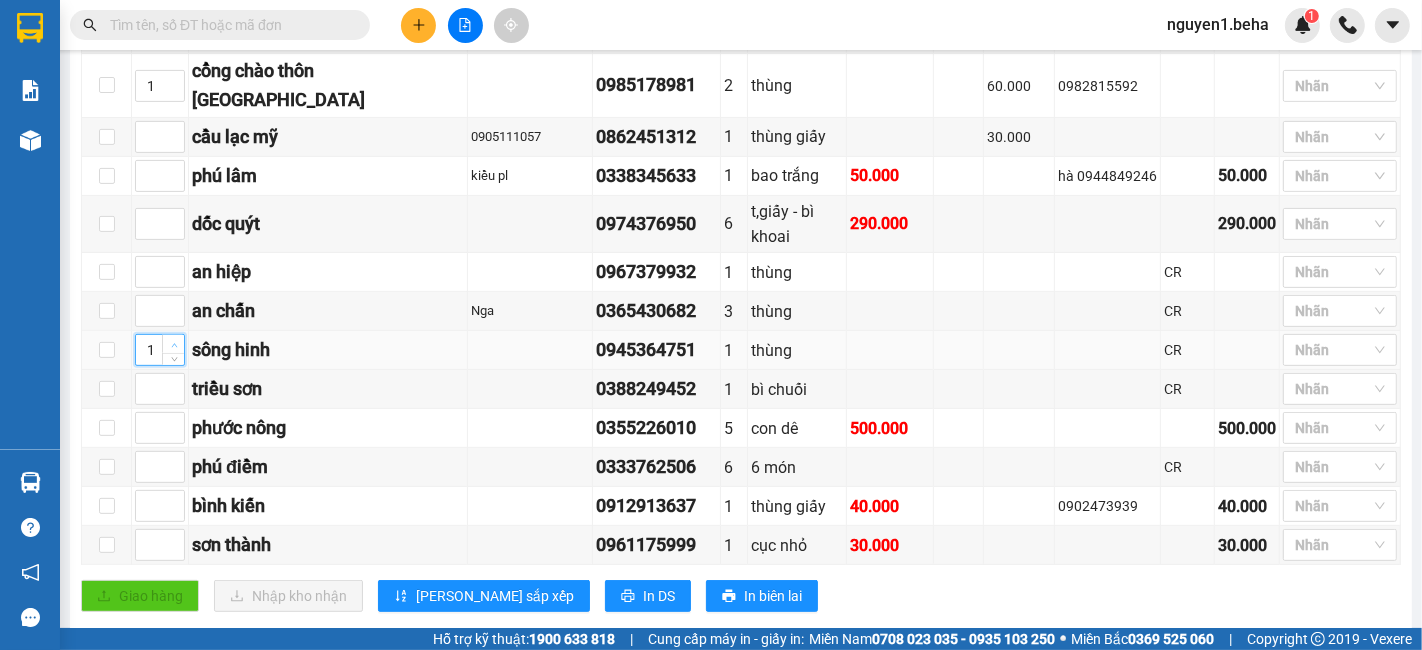 click 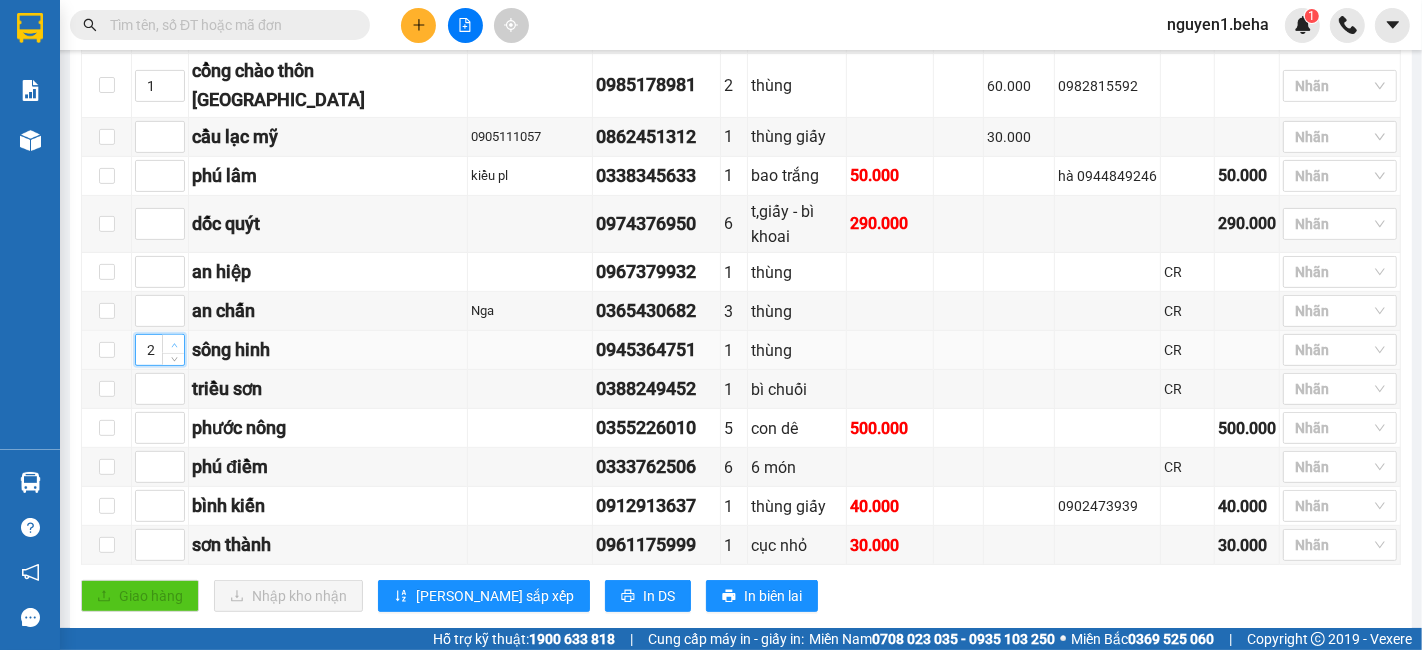 click 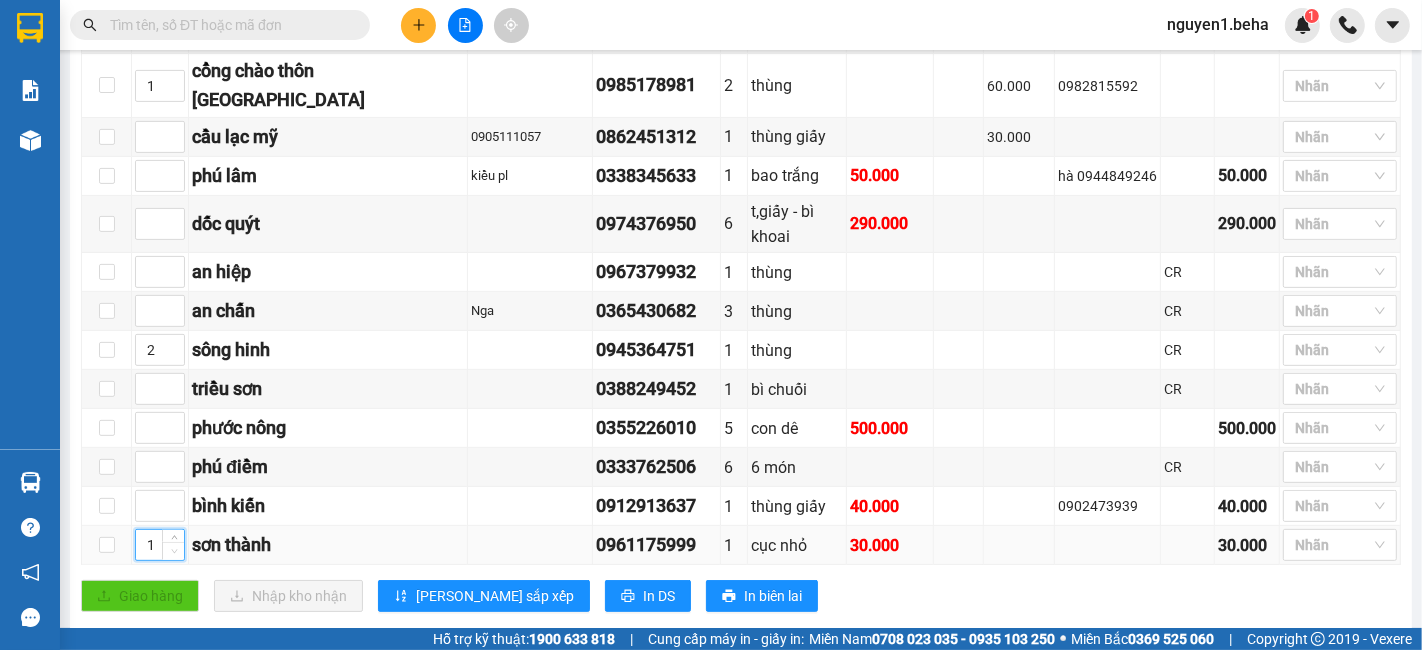 click at bounding box center [173, 551] 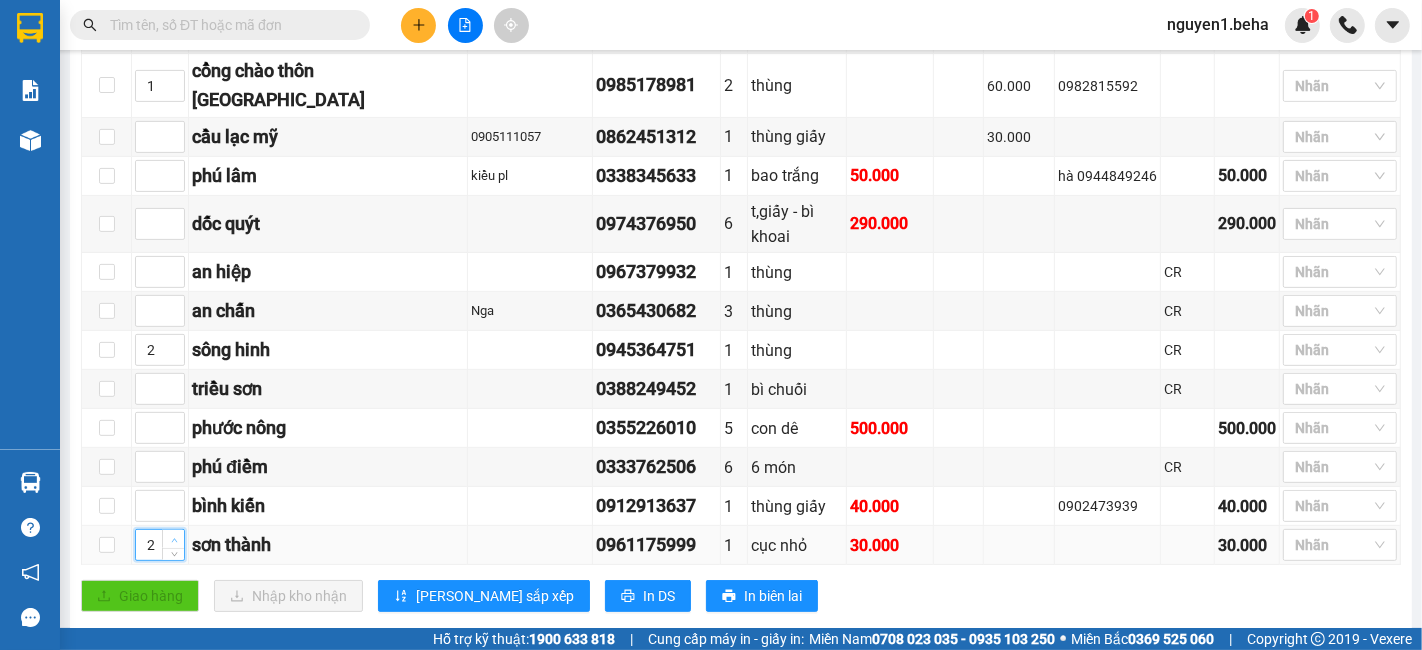 click 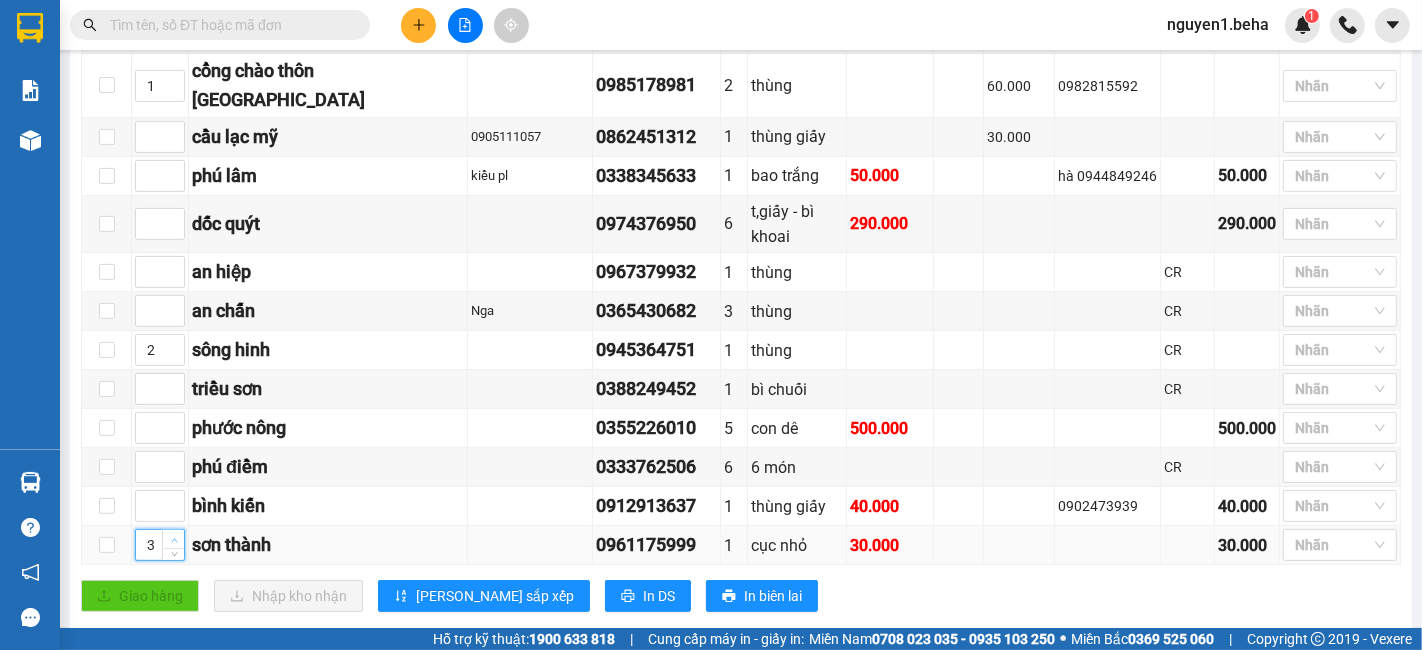 click 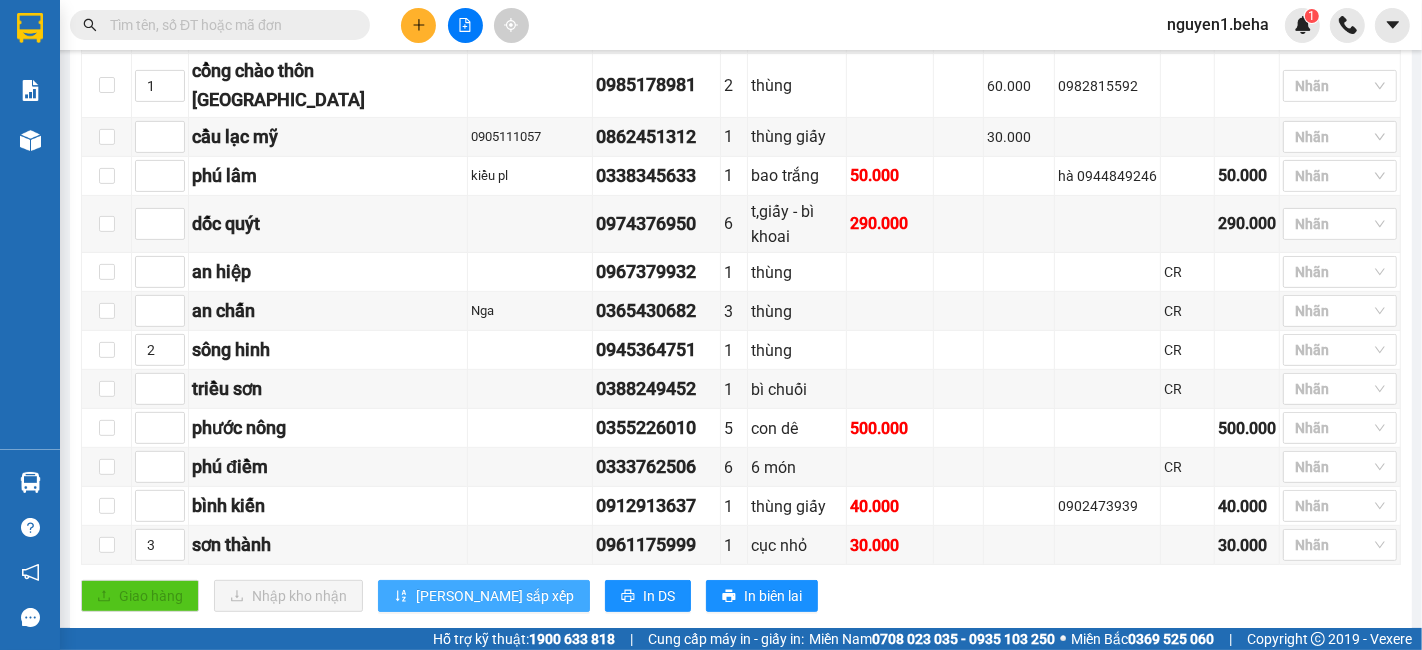 click on "[PERSON_NAME] sắp xếp" at bounding box center (495, 596) 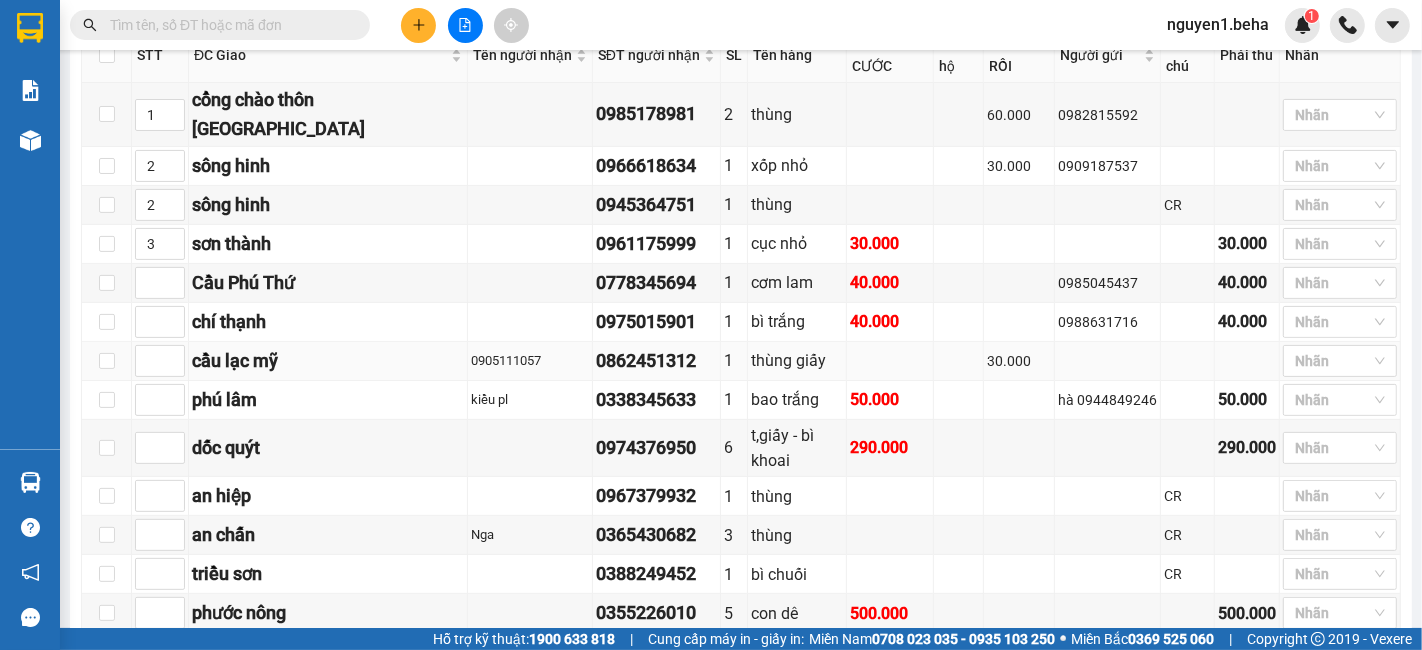scroll, scrollTop: 425, scrollLeft: 0, axis: vertical 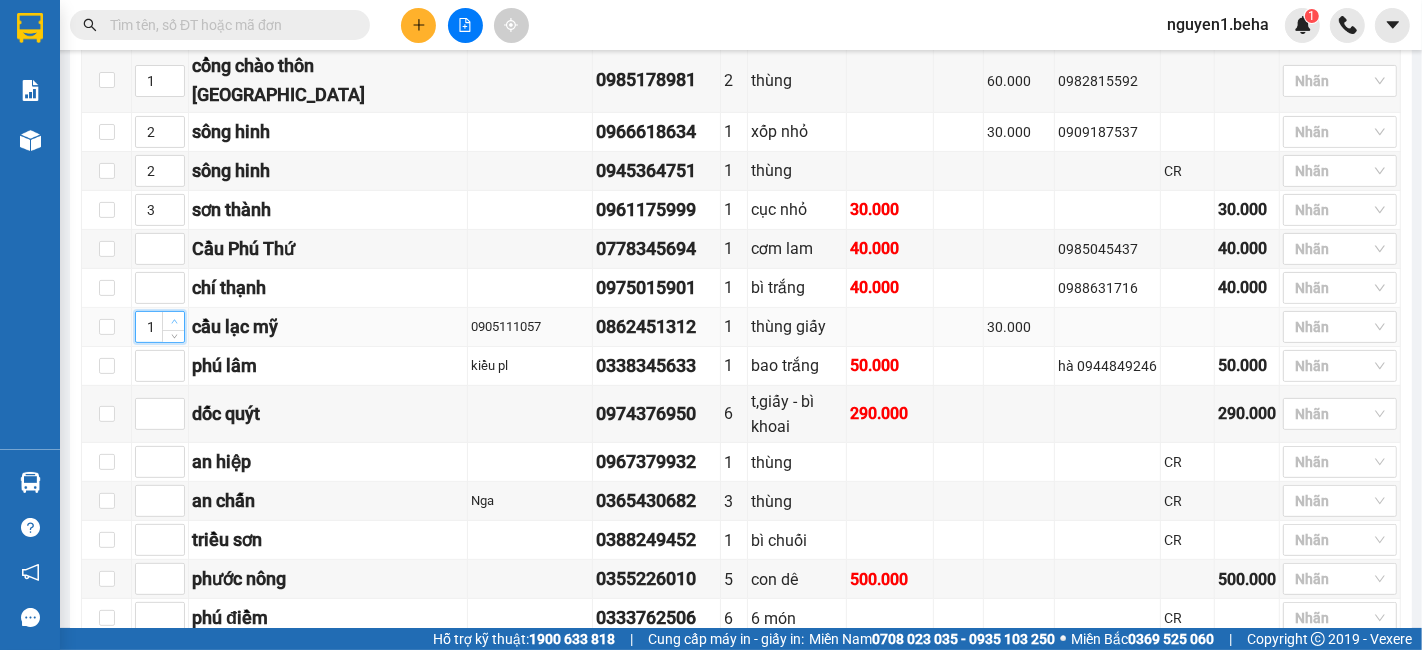 click at bounding box center [173, 321] 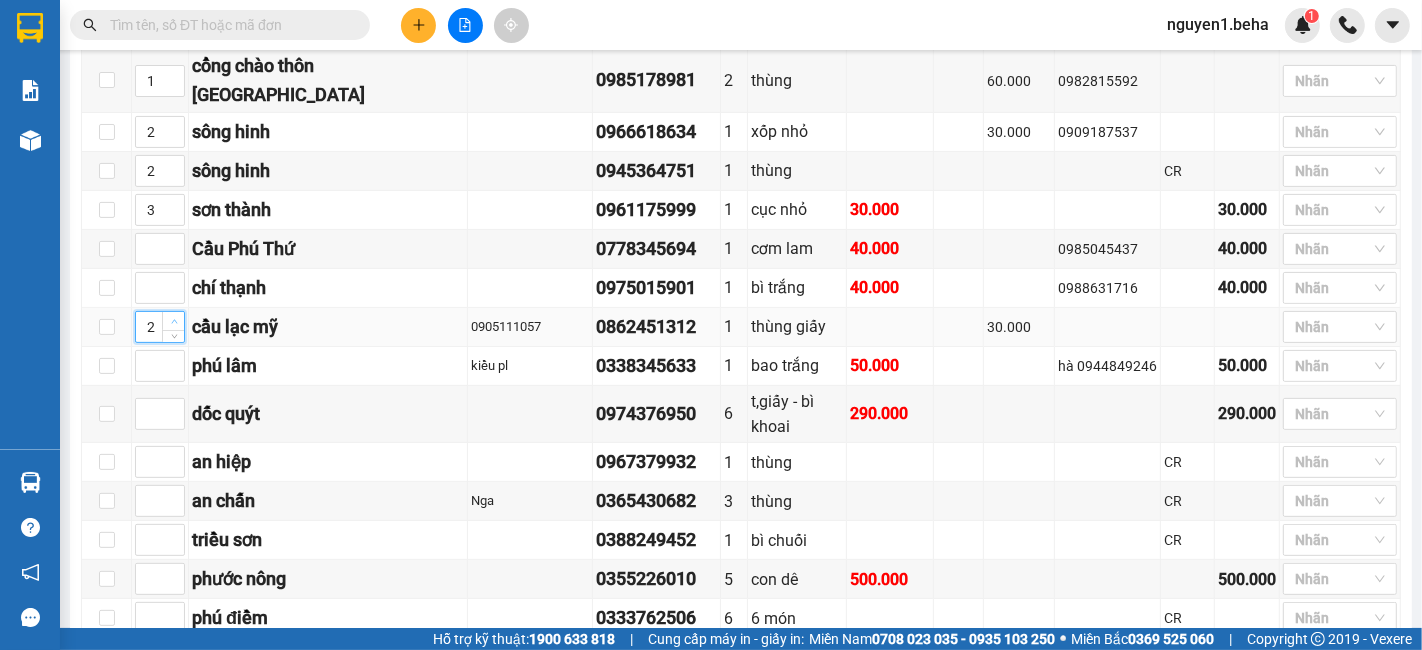 click at bounding box center (173, 321) 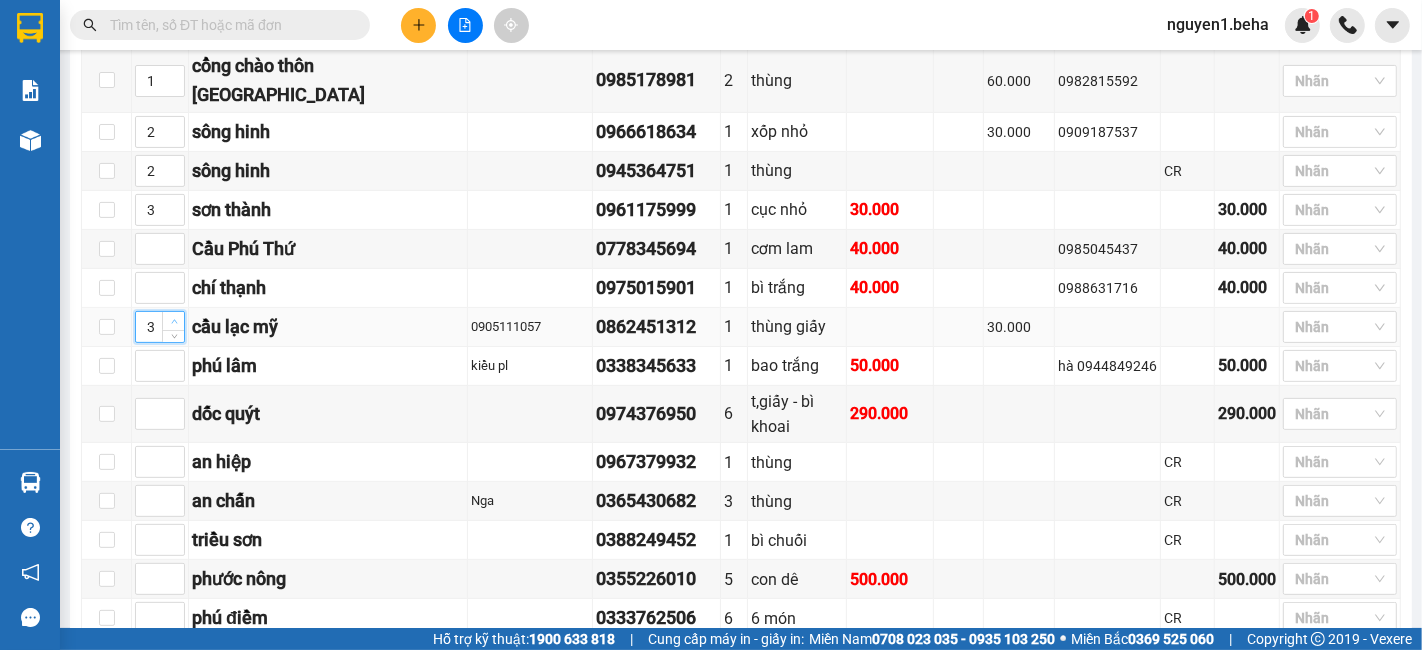 click at bounding box center [173, 321] 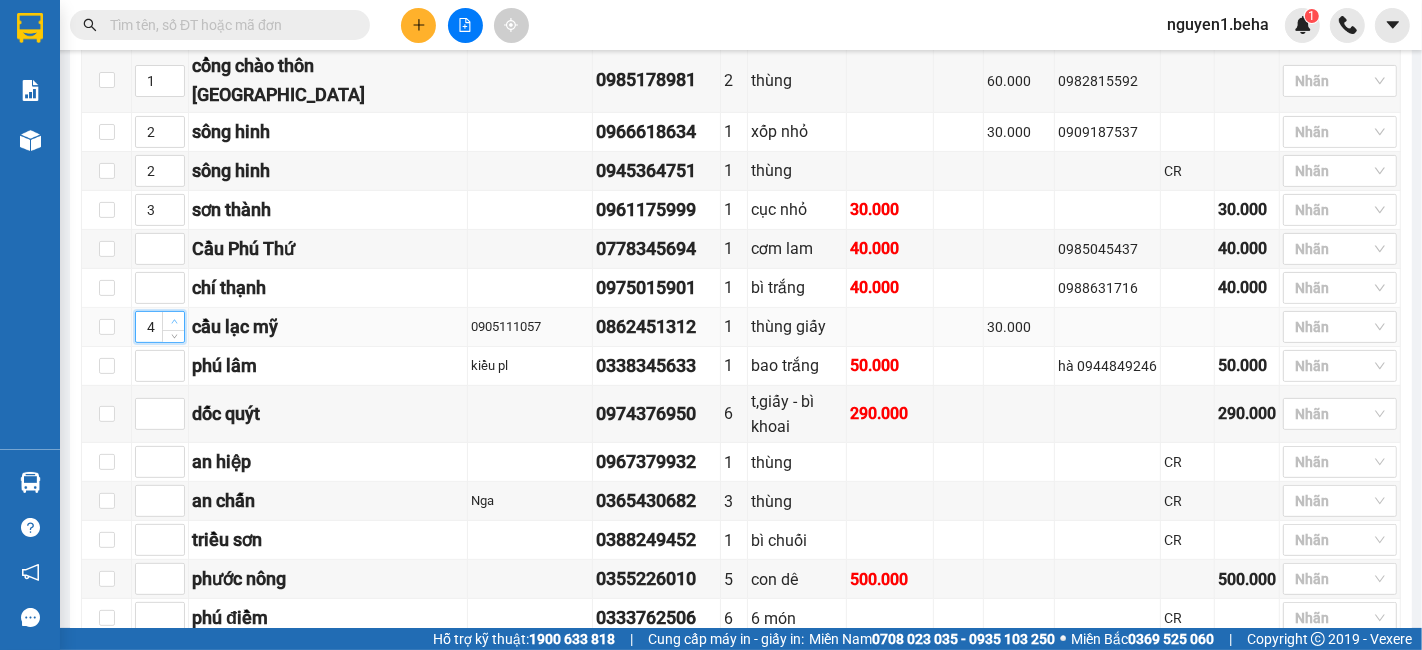 click at bounding box center [173, 321] 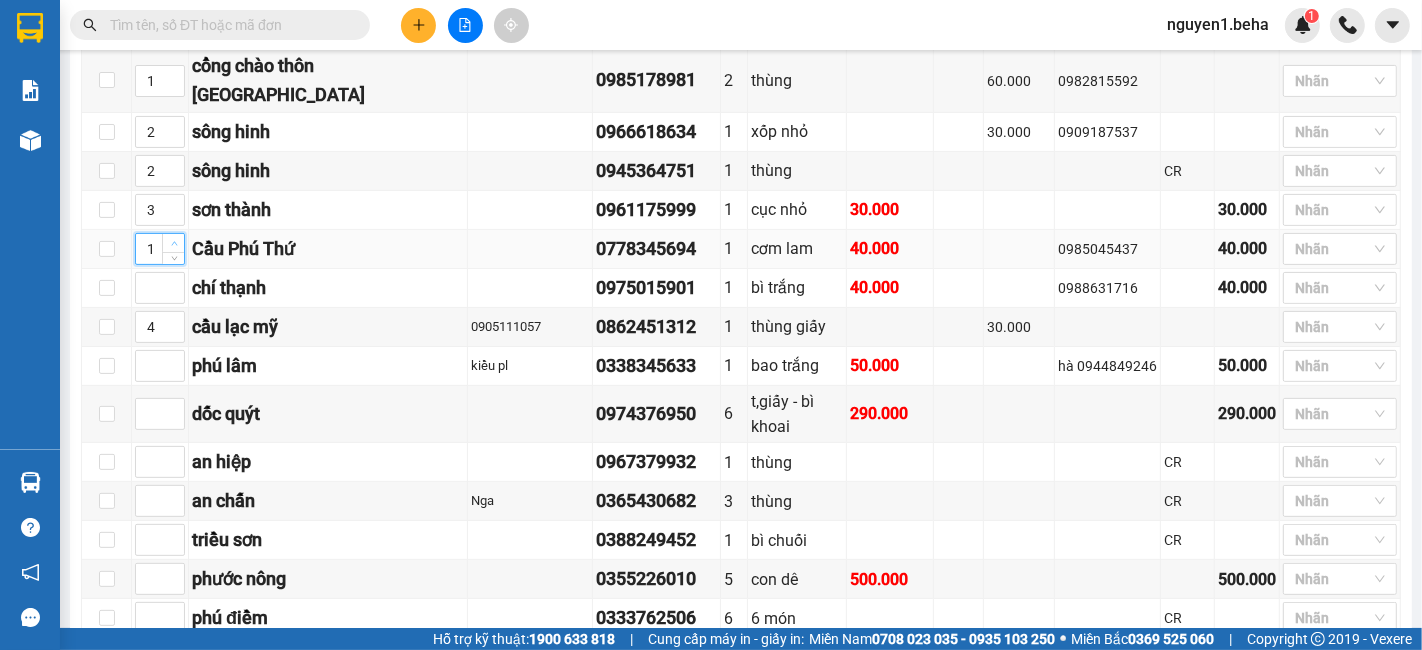 click at bounding box center [173, 243] 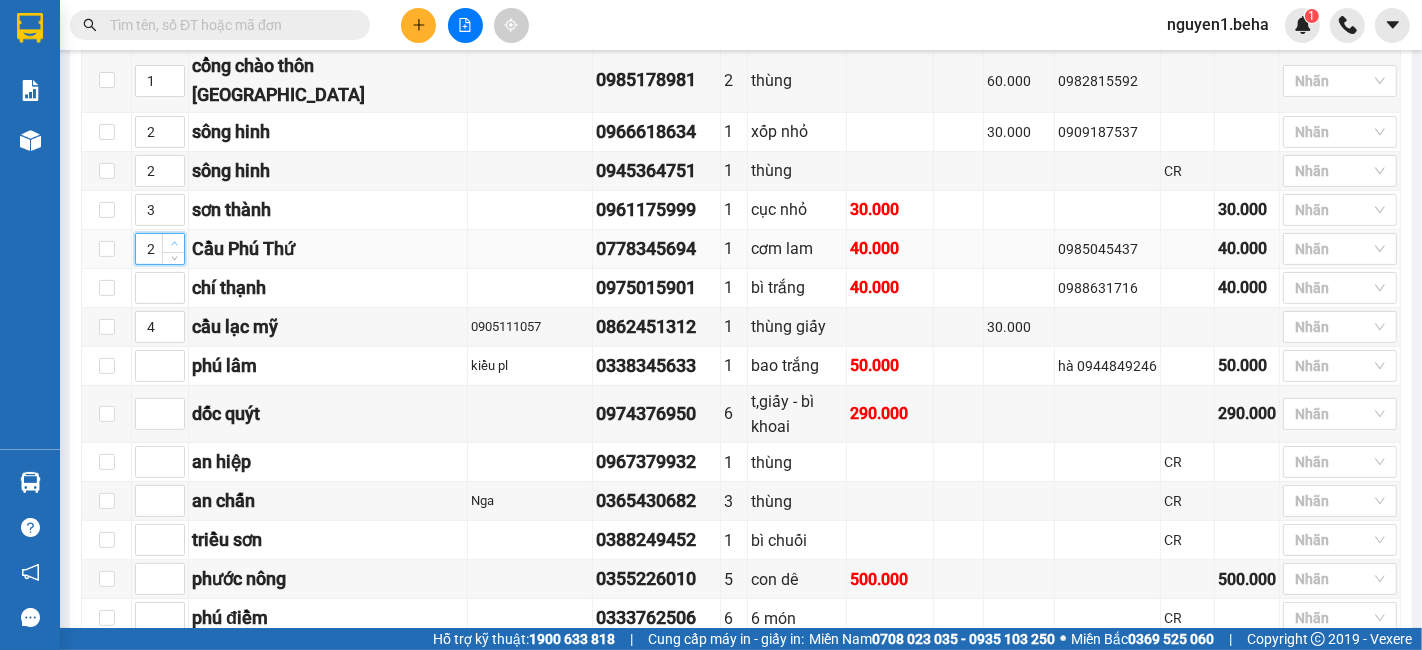 click at bounding box center [173, 243] 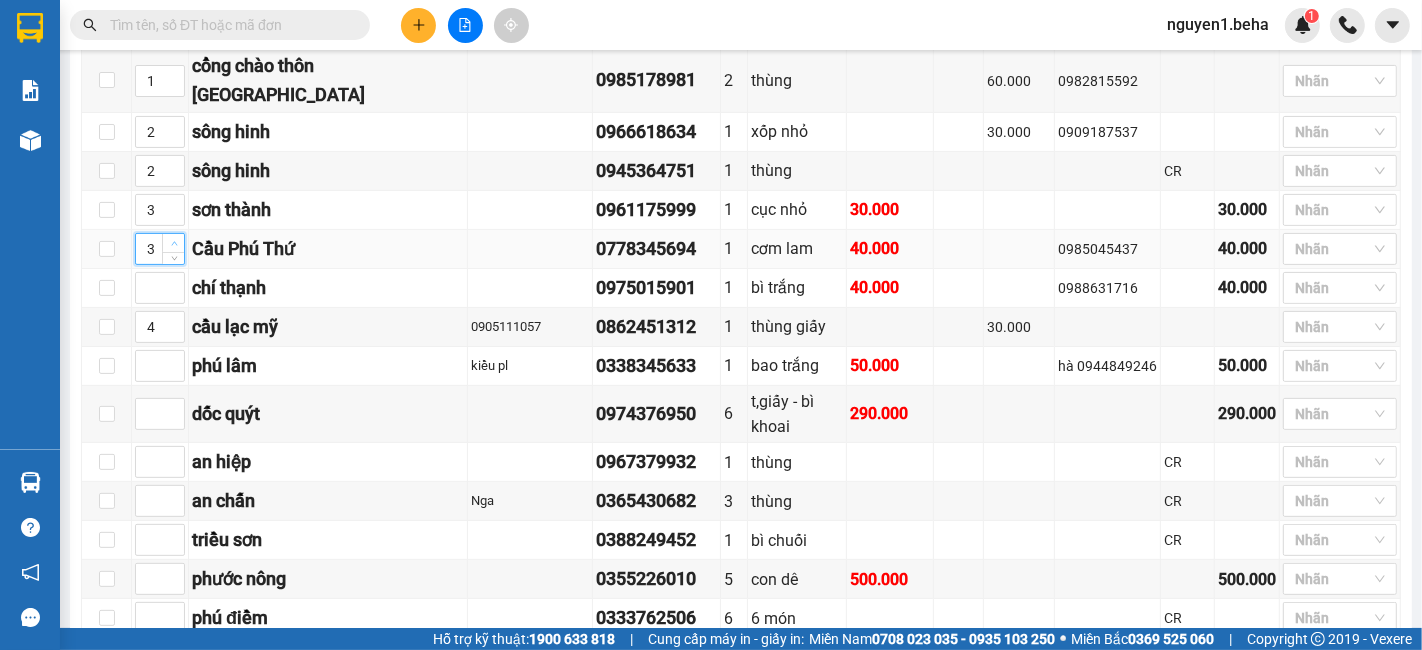 click at bounding box center [173, 243] 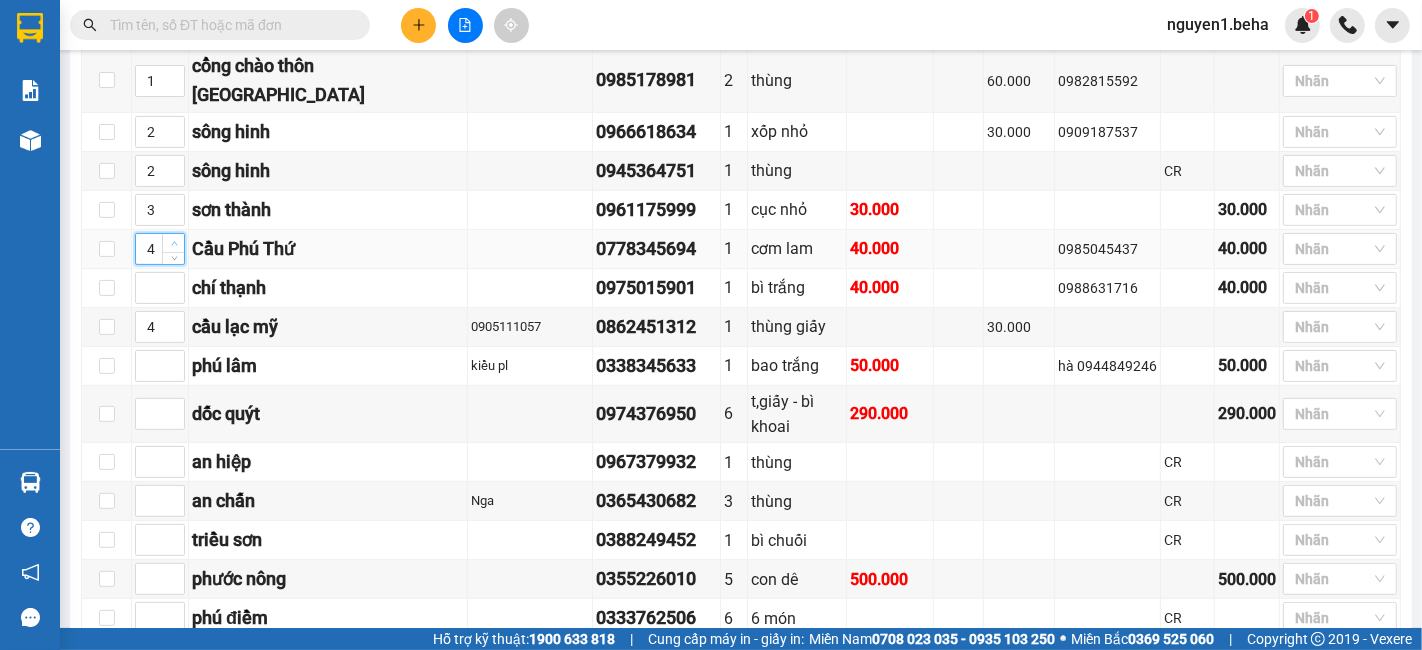 click at bounding box center [173, 243] 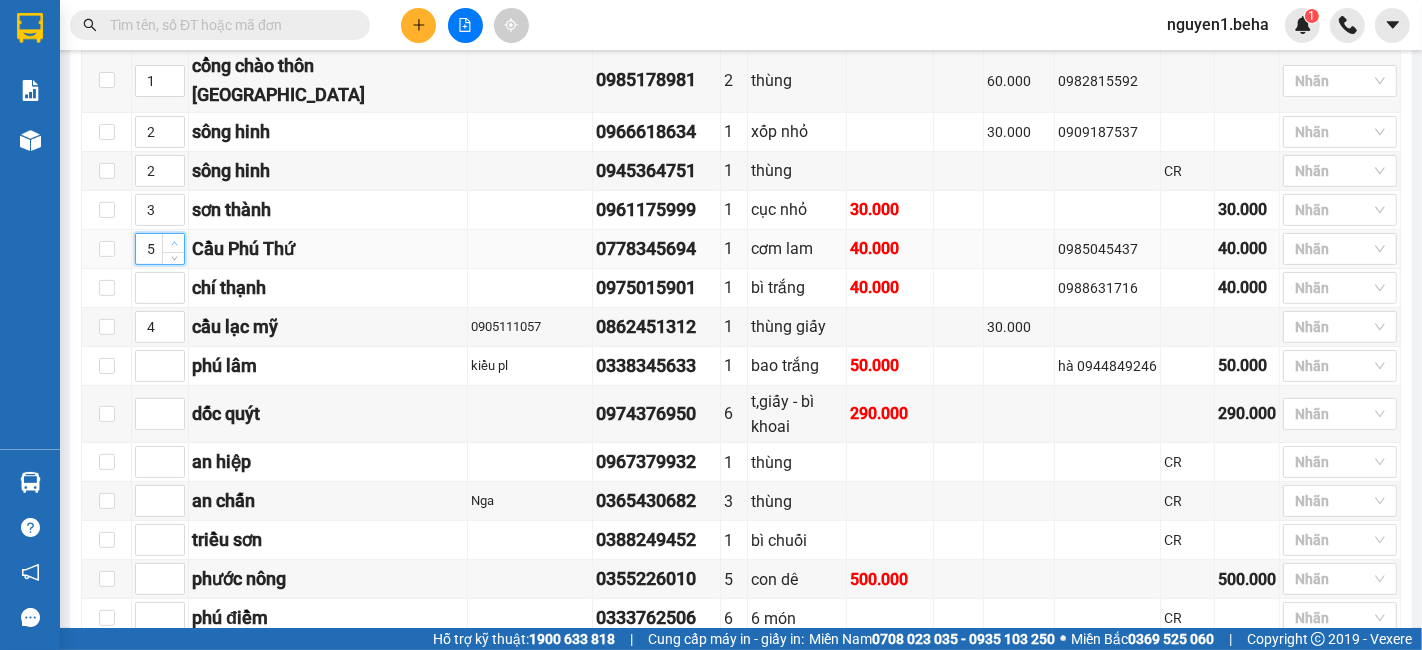 click at bounding box center [173, 243] 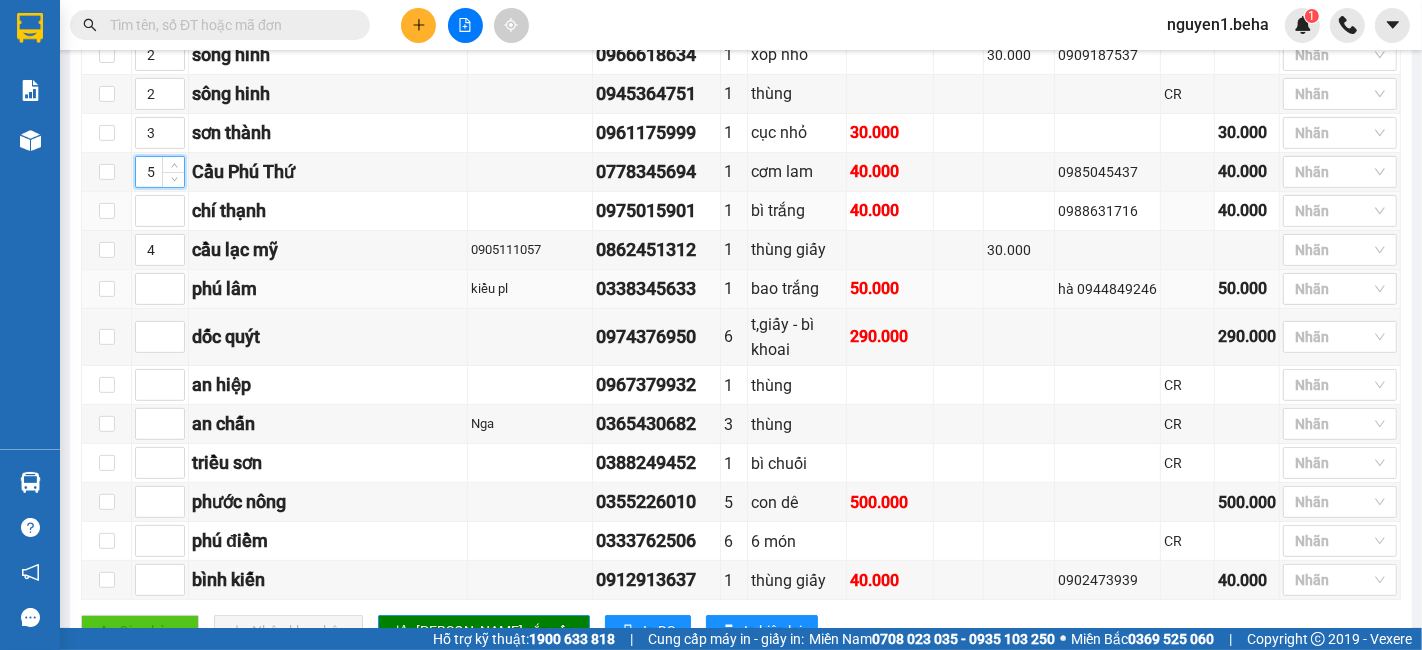 scroll, scrollTop: 537, scrollLeft: 0, axis: vertical 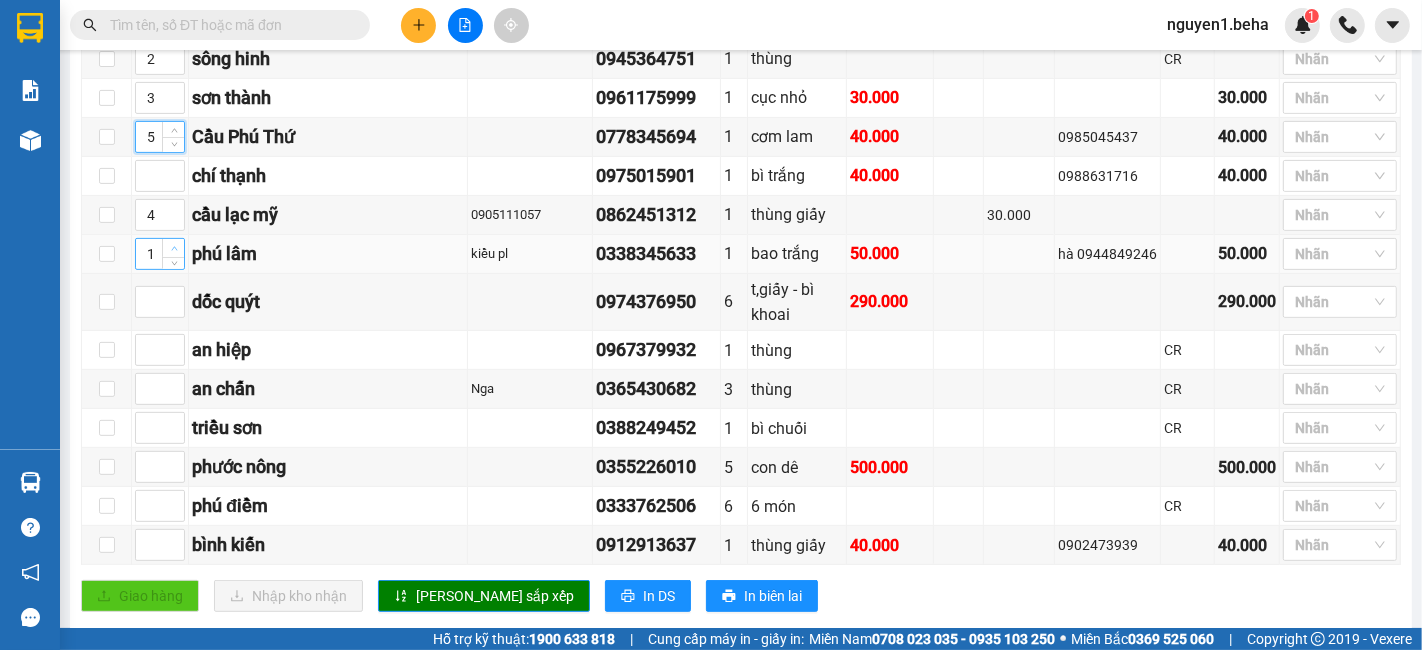 click at bounding box center (174, 249) 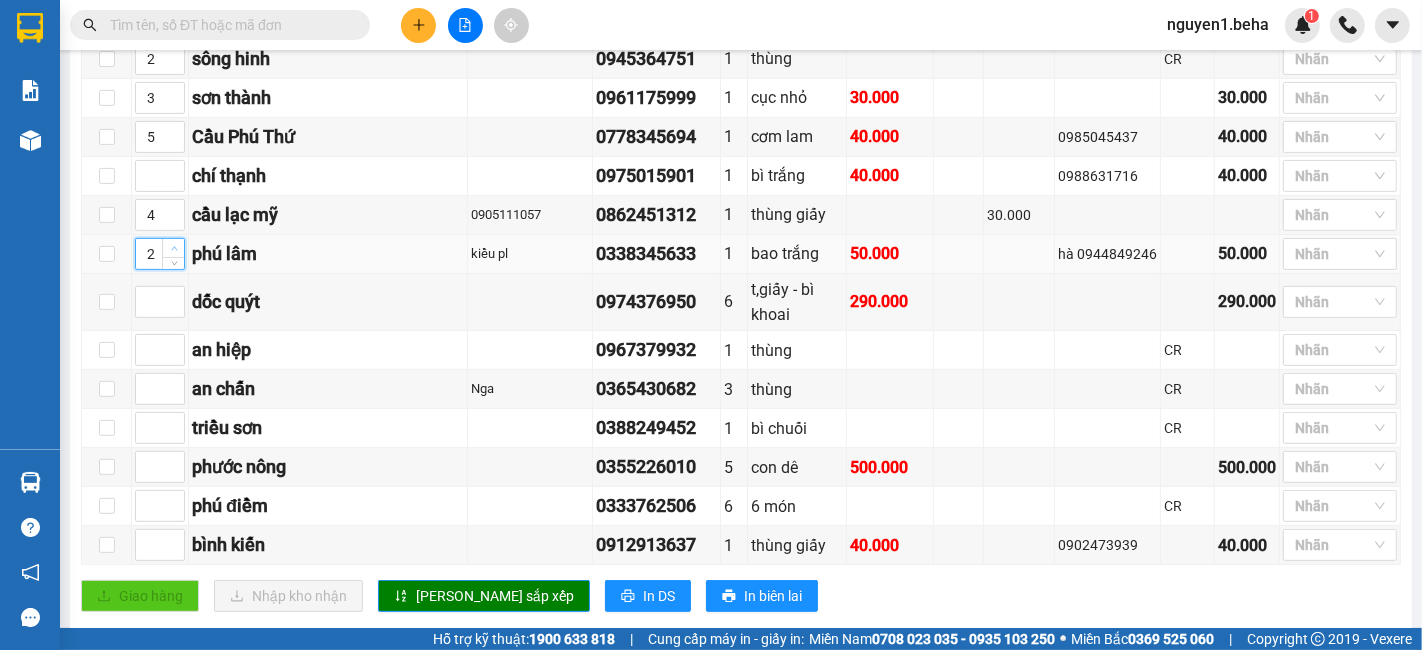 click at bounding box center [174, 249] 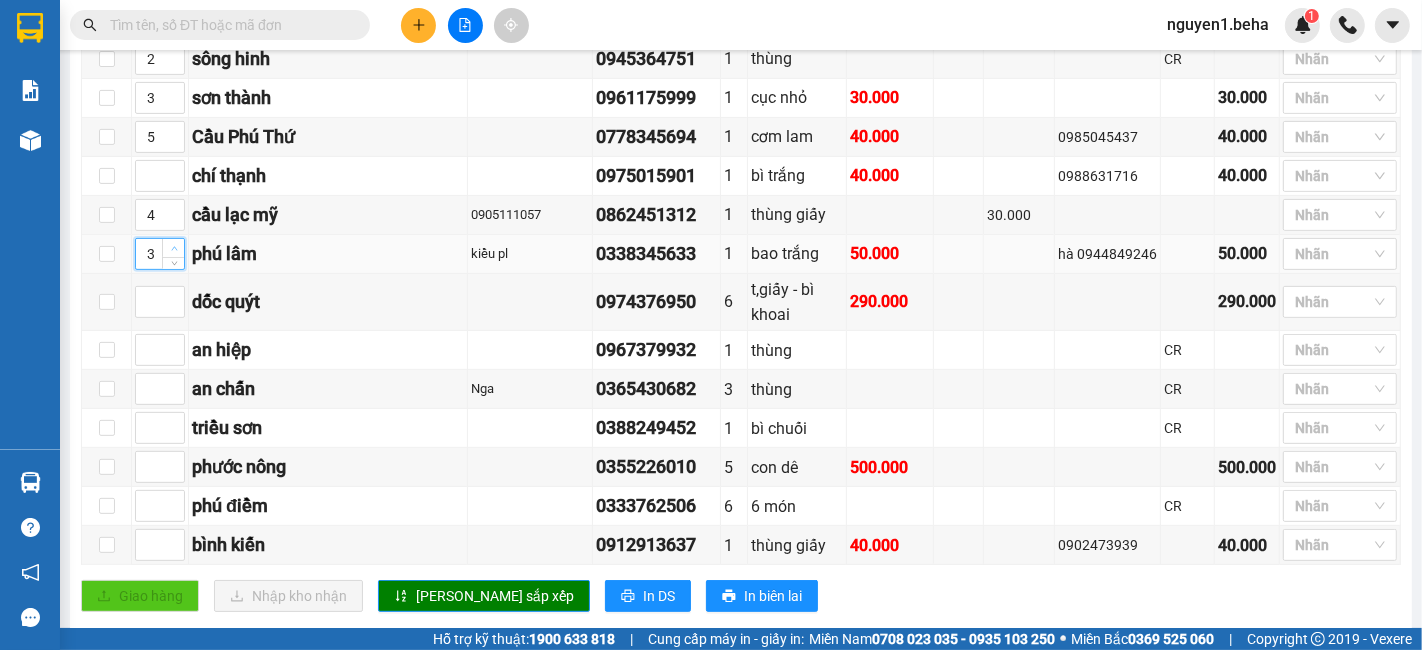 click at bounding box center (174, 249) 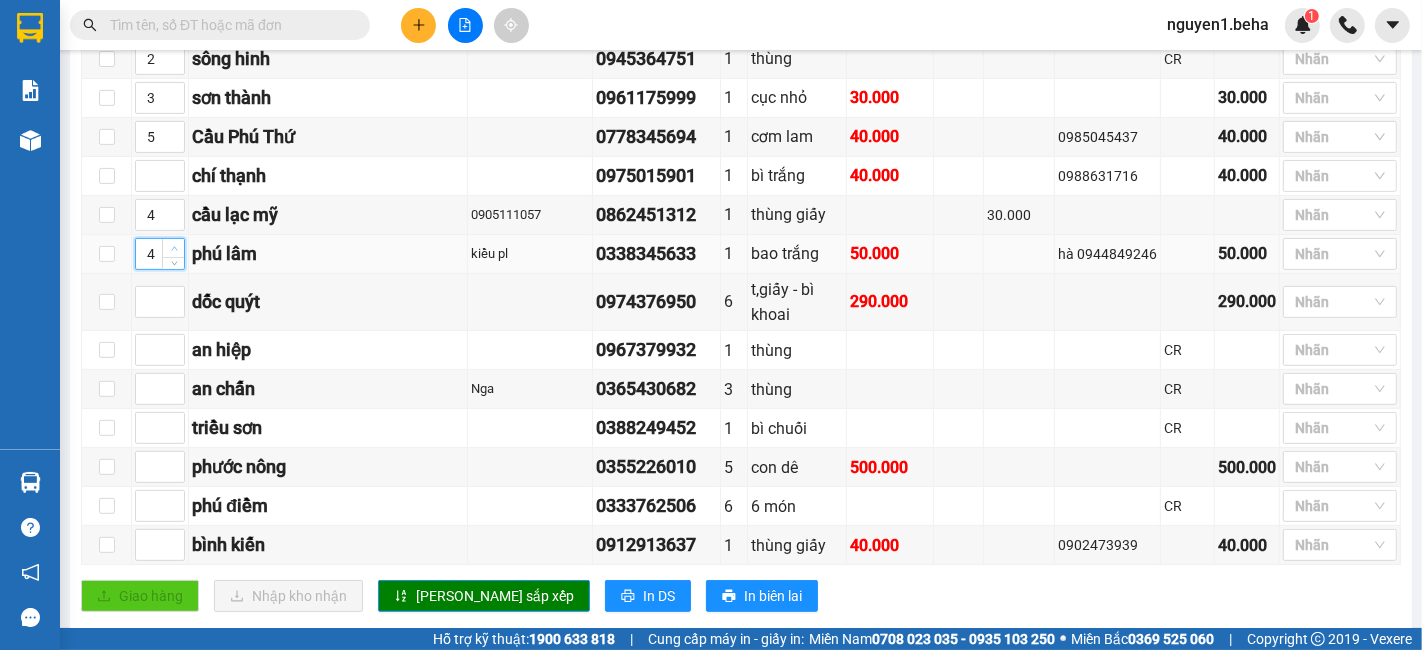 click at bounding box center (174, 249) 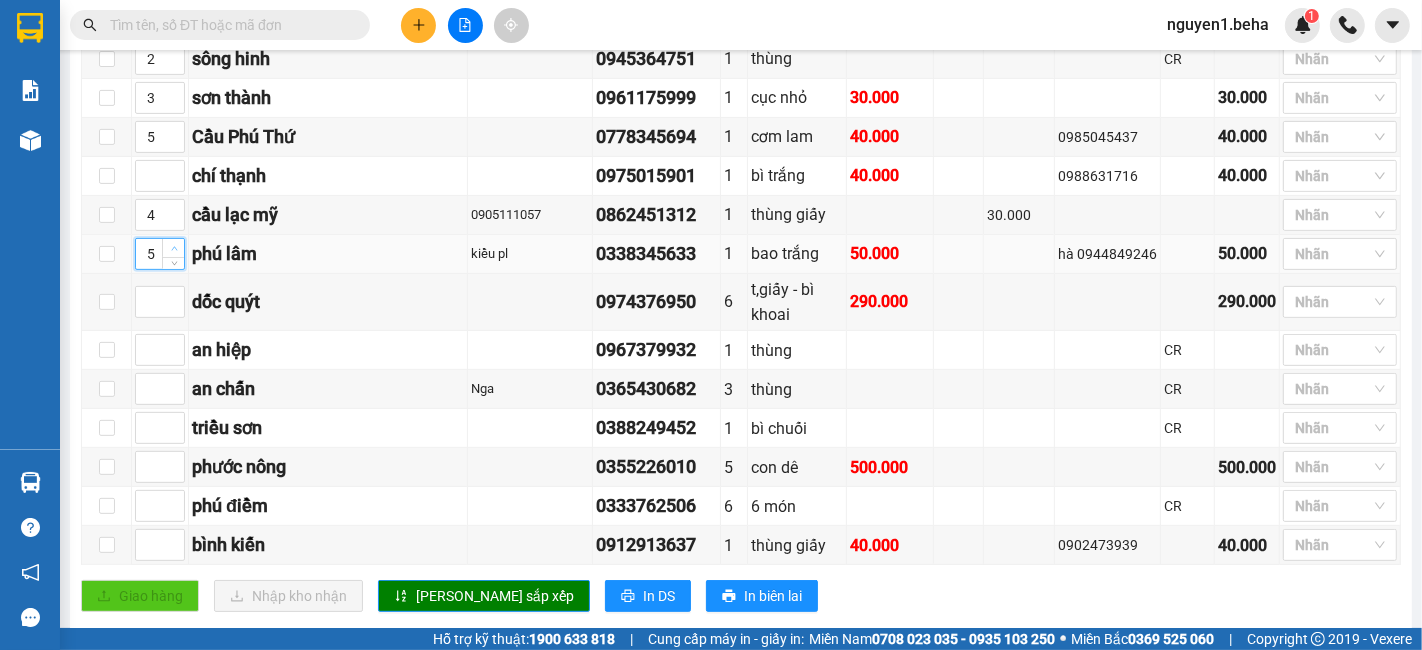 click at bounding box center [174, 249] 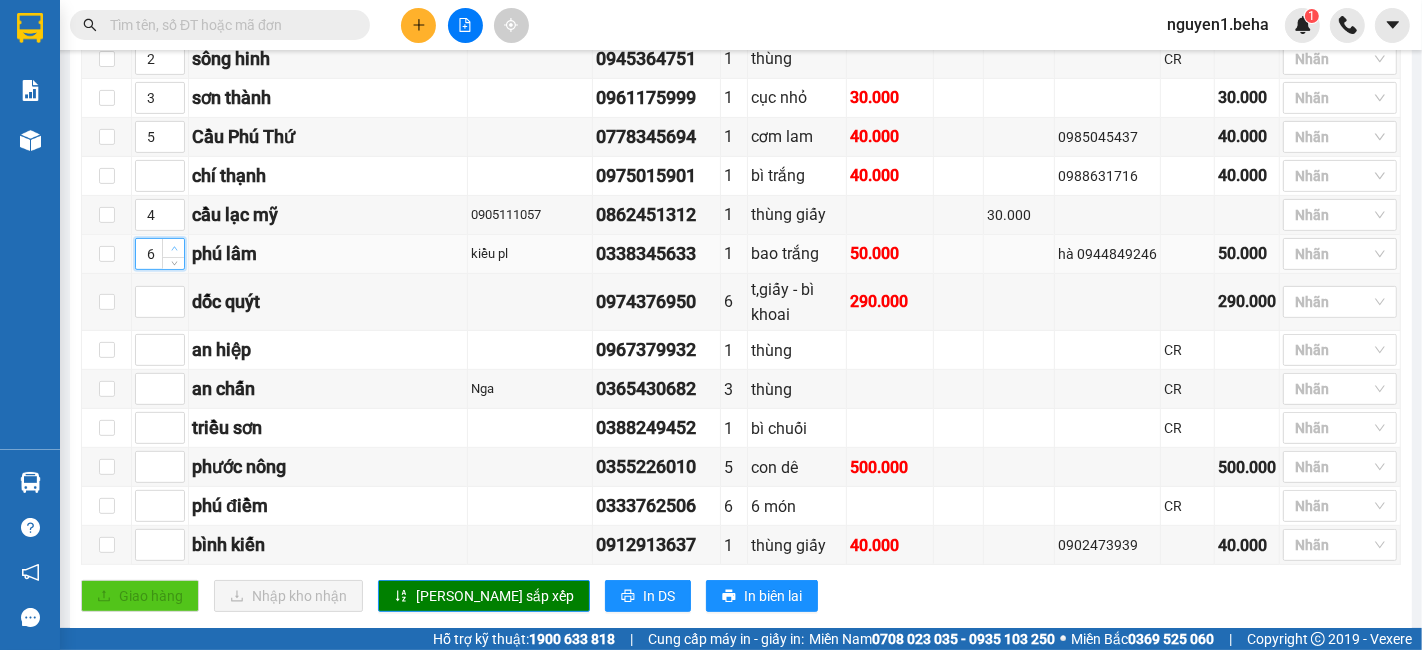 click at bounding box center [174, 249] 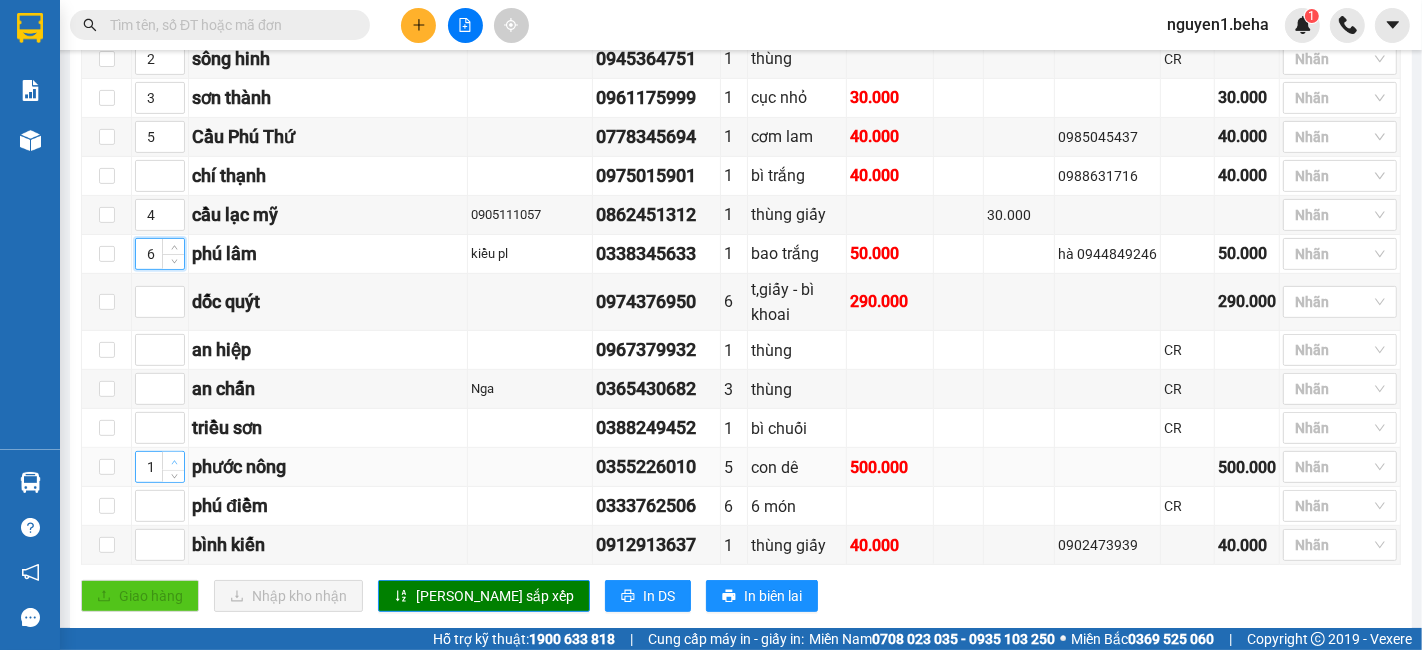 click at bounding box center (174, 462) 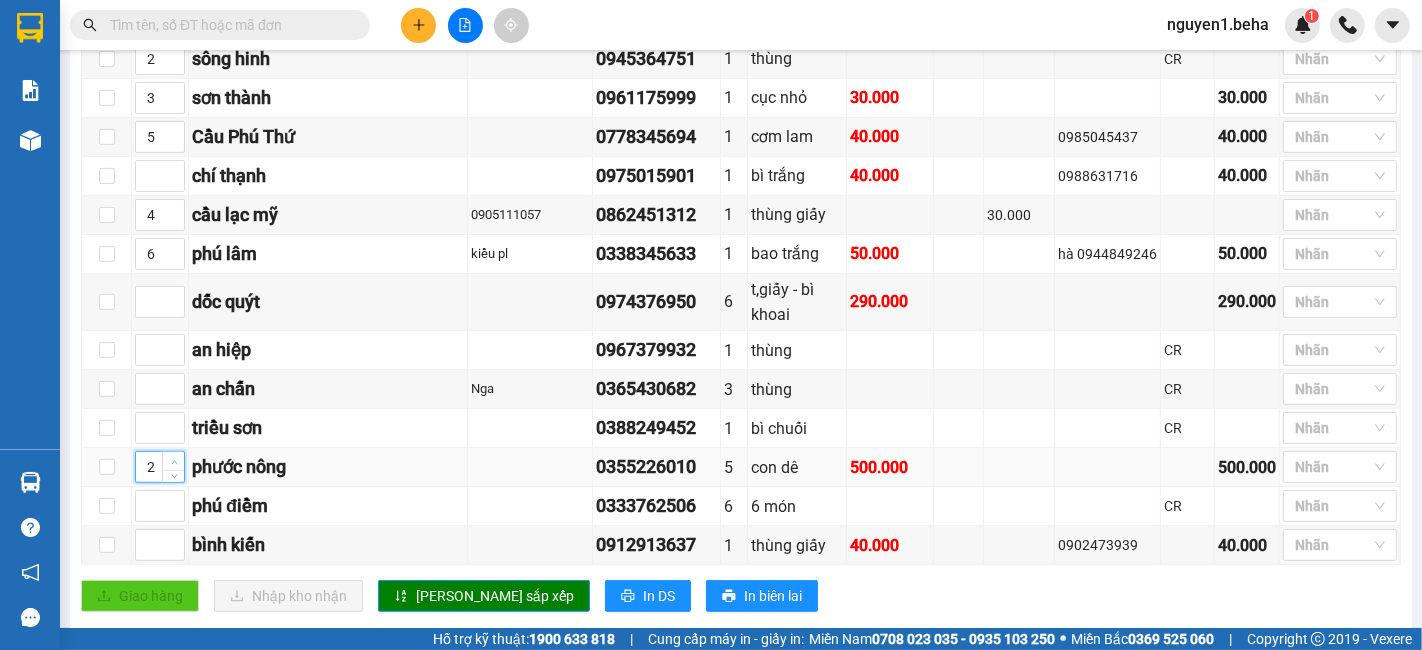 click at bounding box center (174, 462) 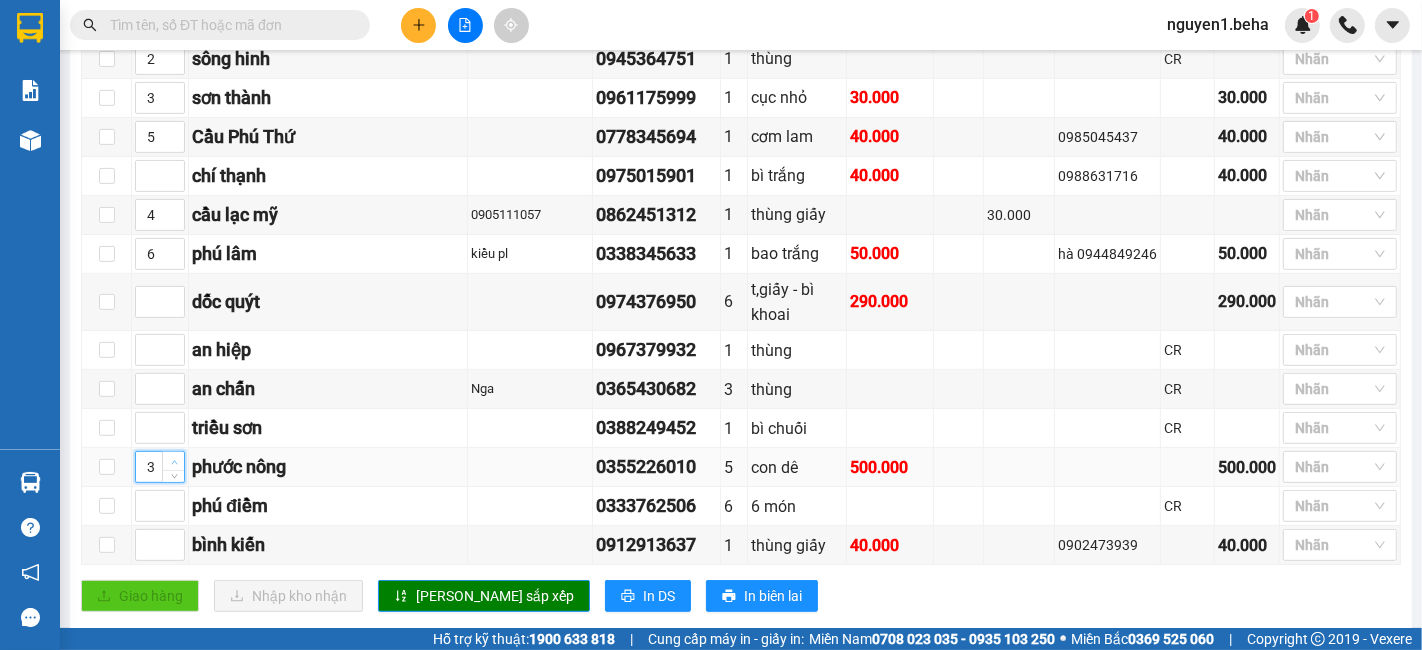 click at bounding box center [174, 462] 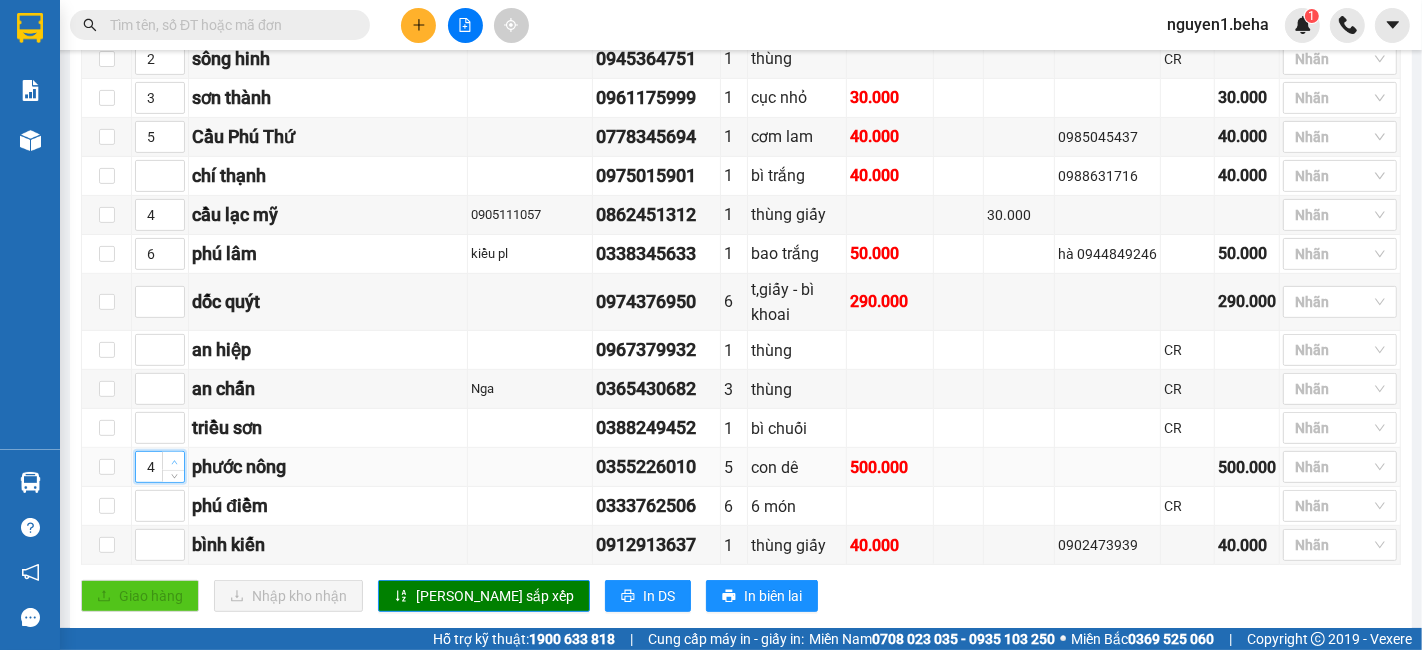 click at bounding box center (174, 462) 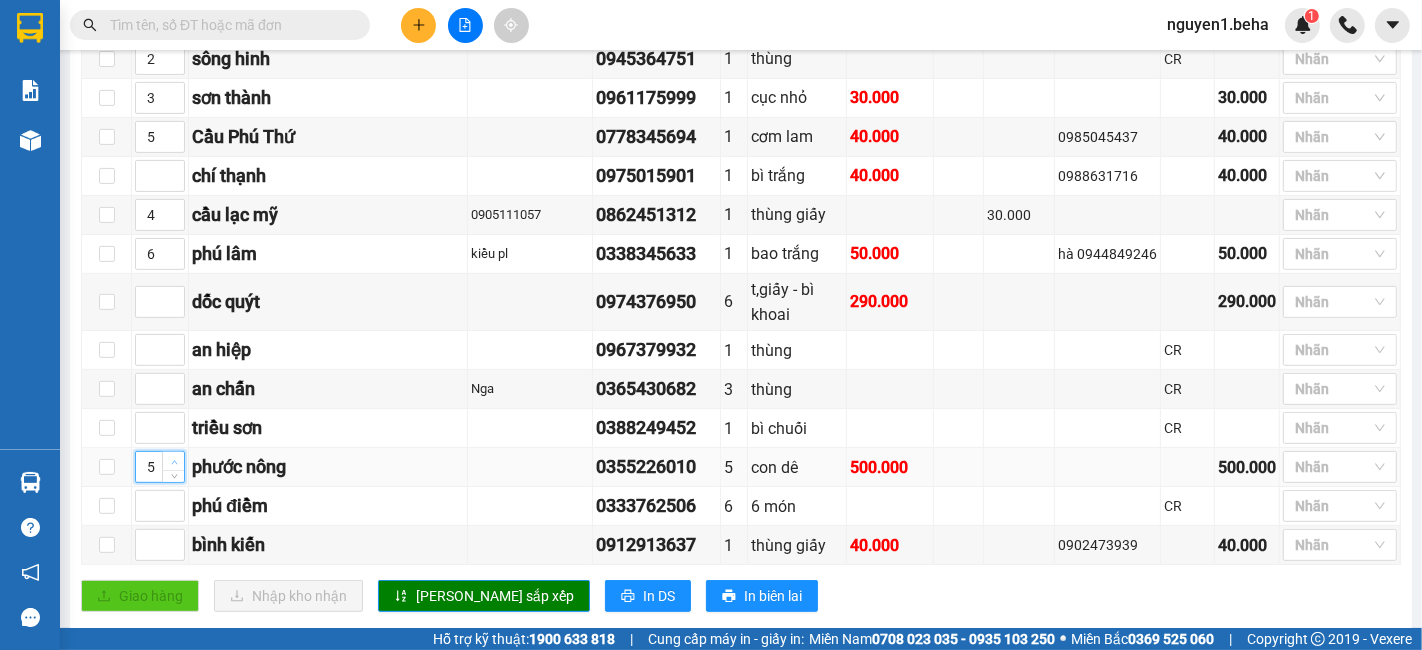 click at bounding box center [174, 462] 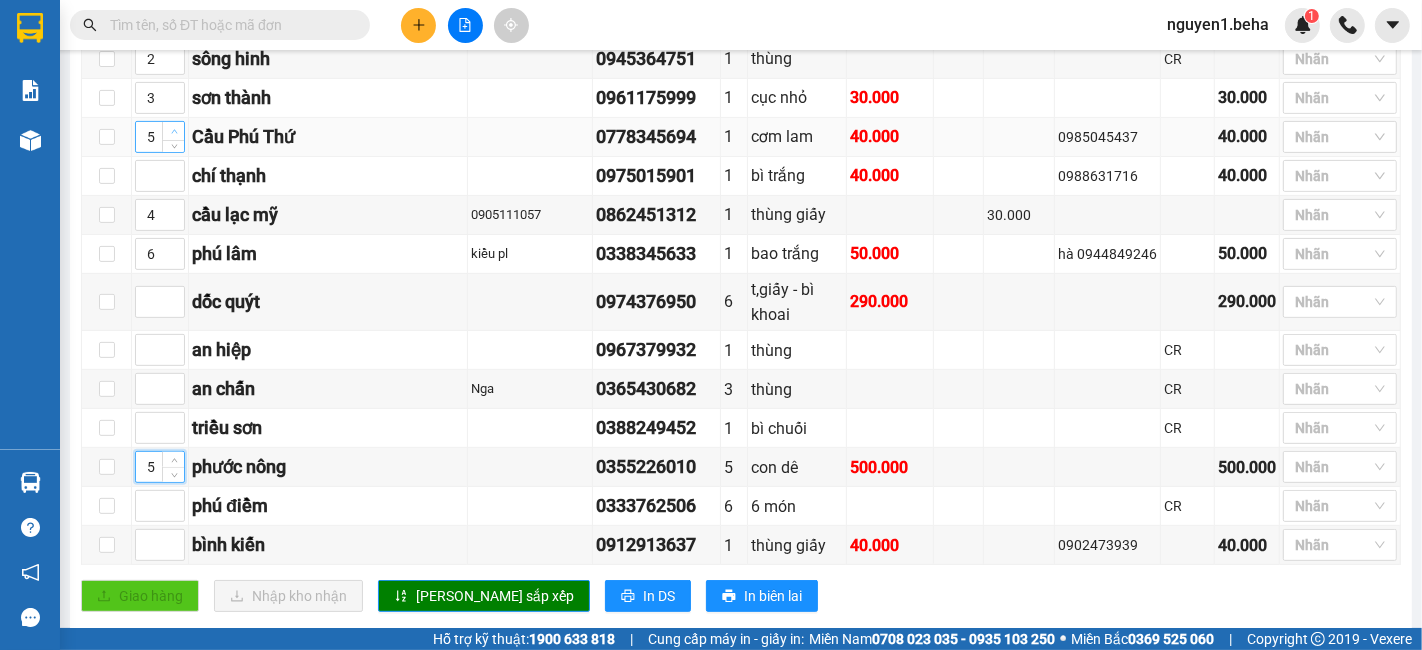 type on "6" 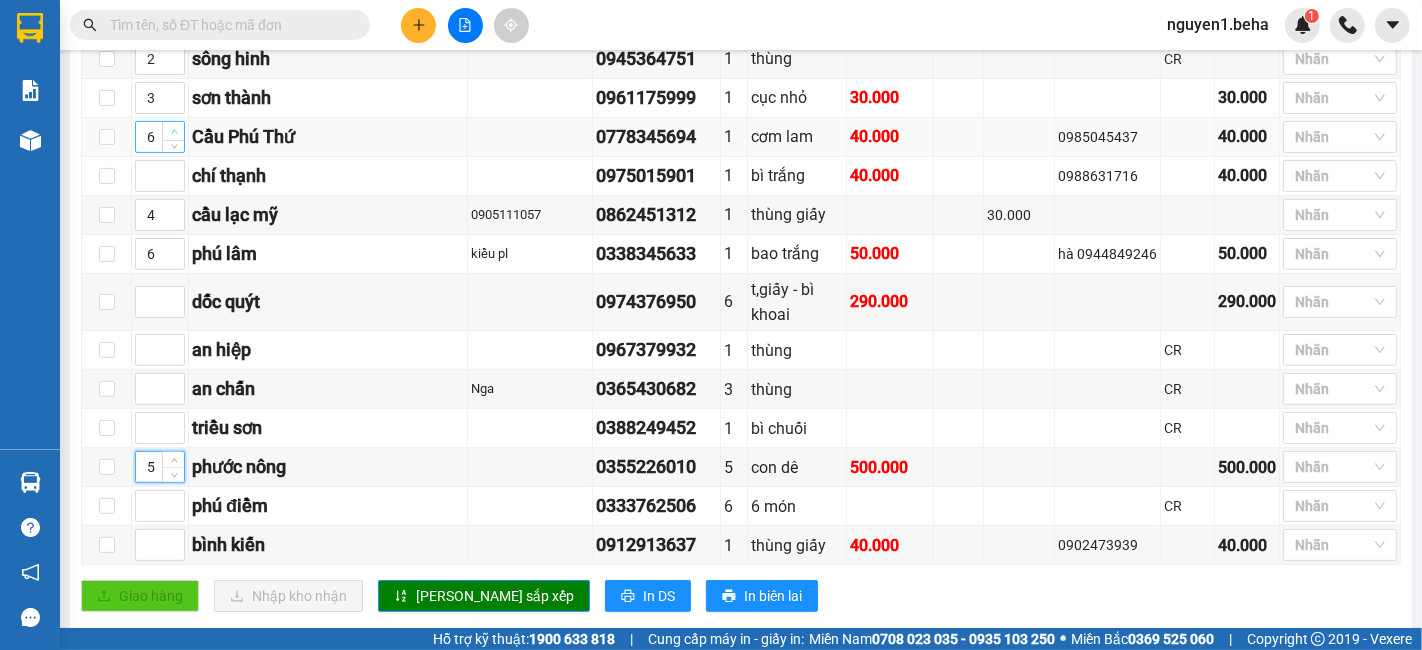 click at bounding box center [173, 131] 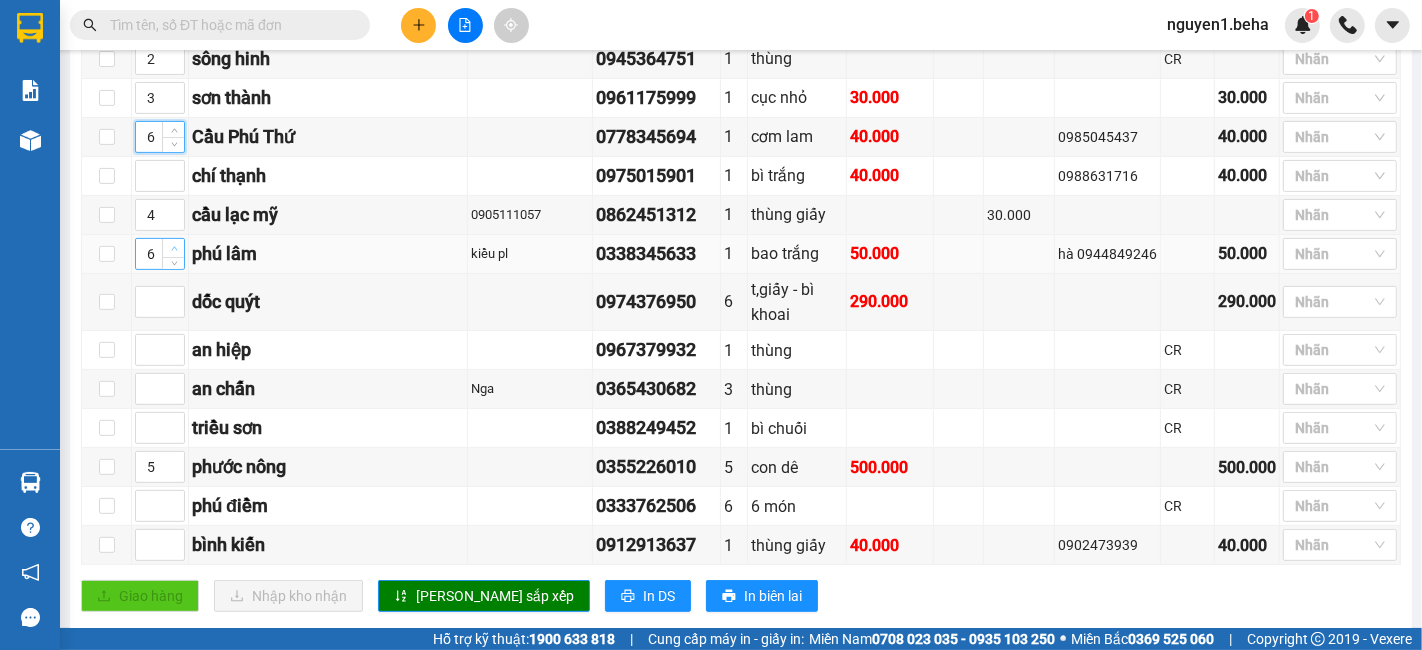 type on "7" 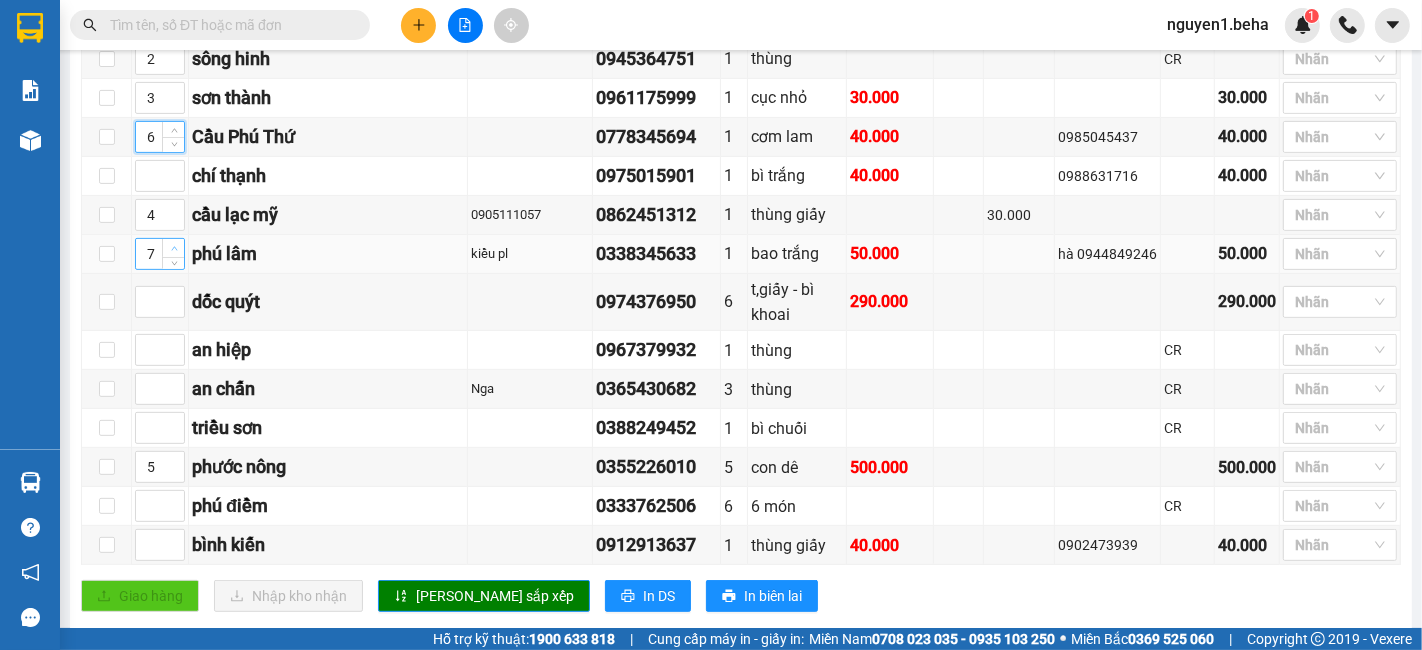 click at bounding box center [174, 249] 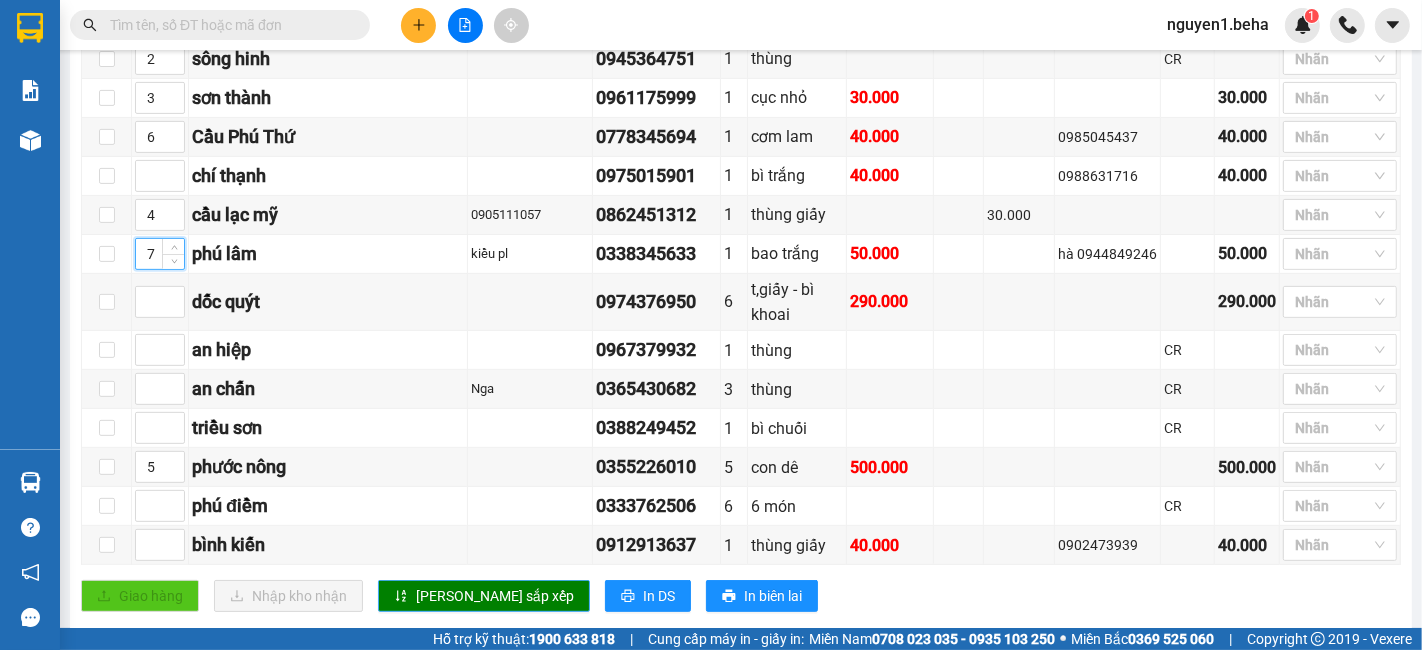 click on "[PERSON_NAME] sắp xếp" at bounding box center (495, 596) 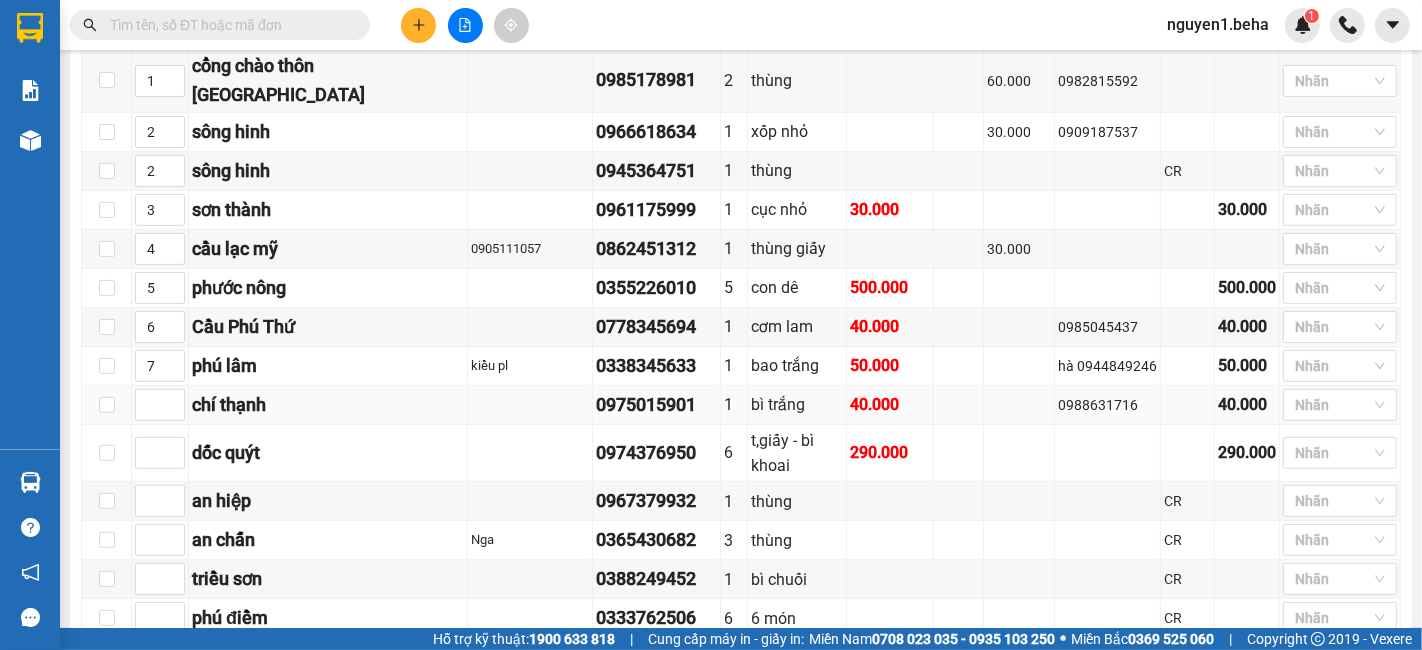 scroll, scrollTop: 537, scrollLeft: 0, axis: vertical 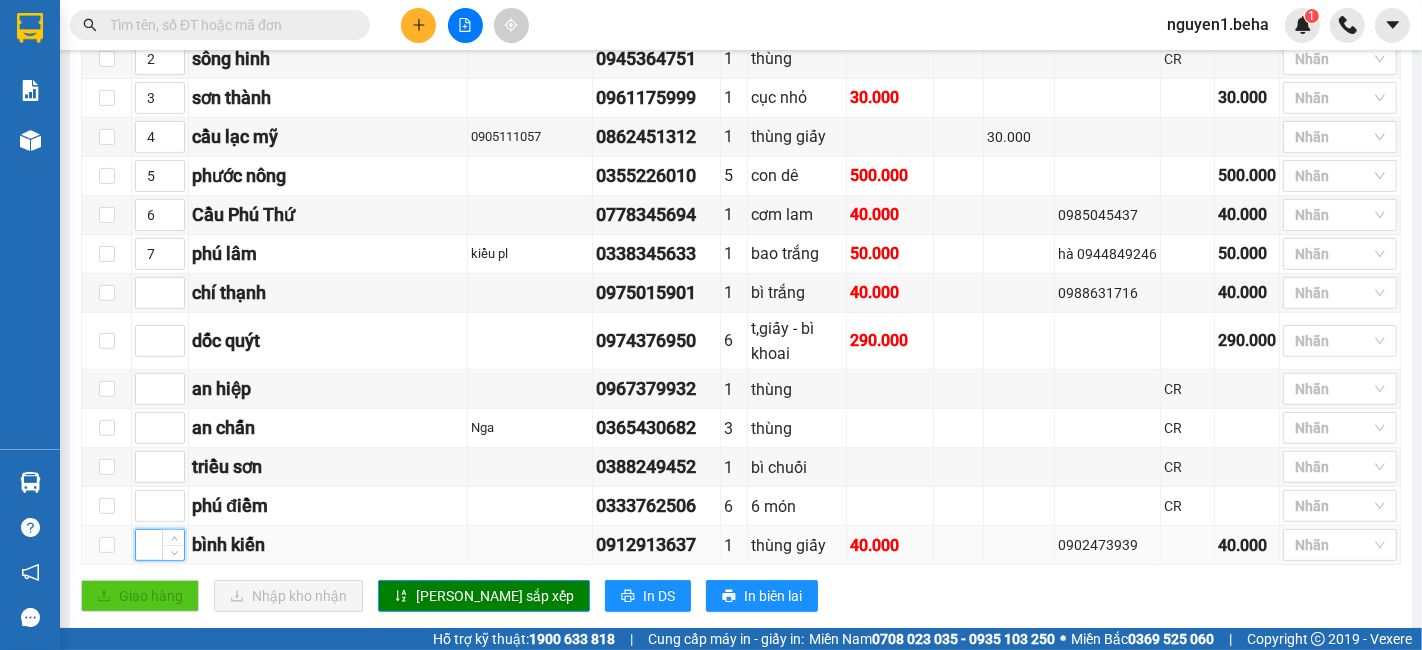 click at bounding box center [160, 545] 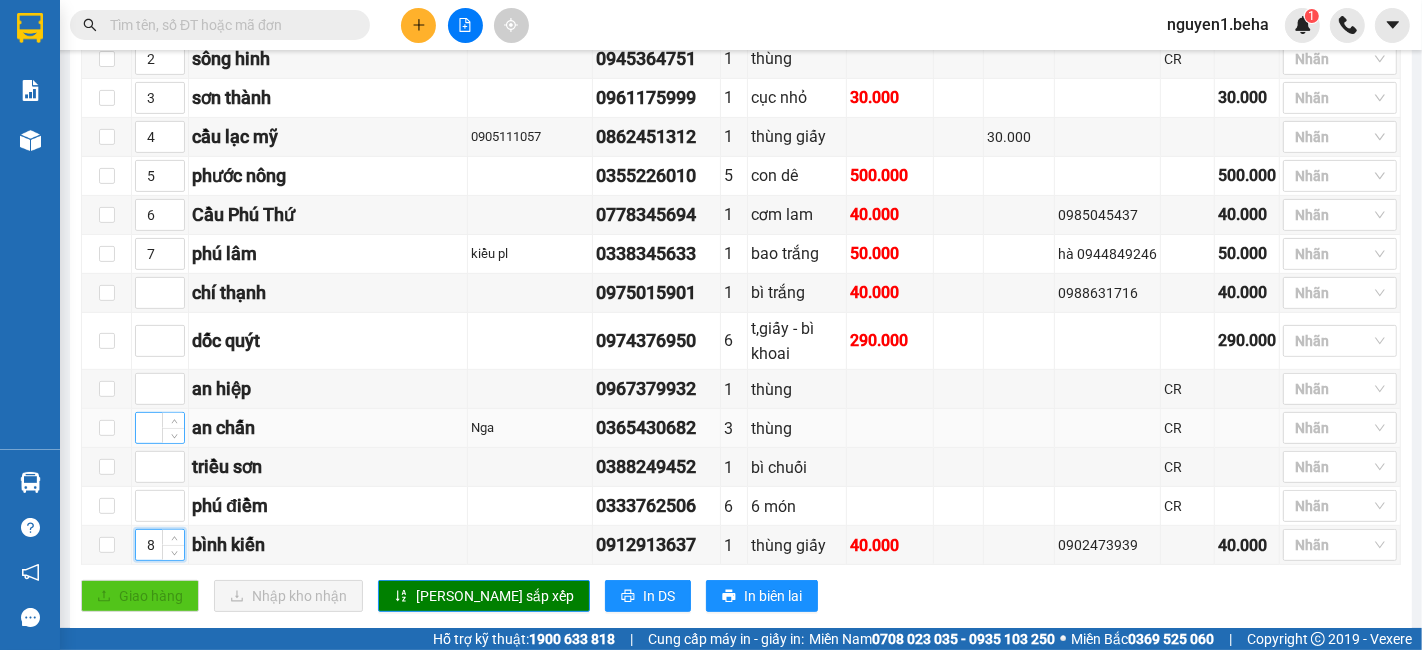 type on "8" 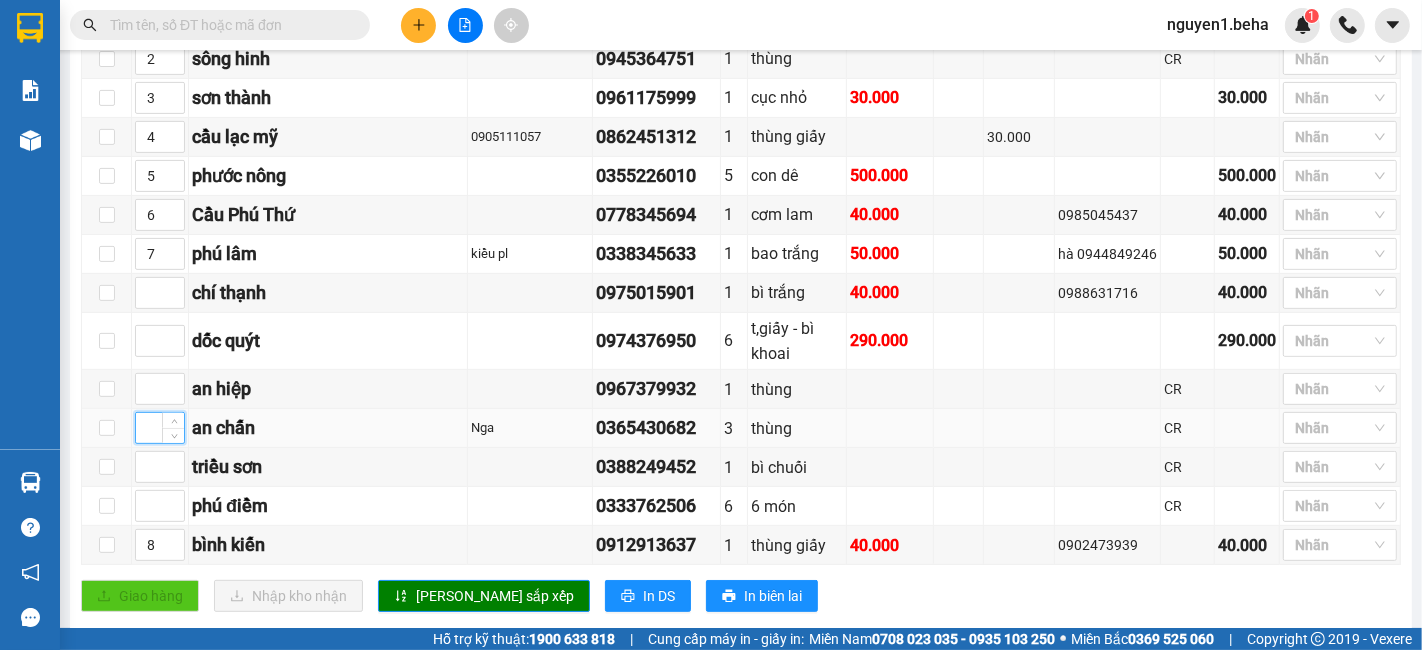 click at bounding box center (160, 428) 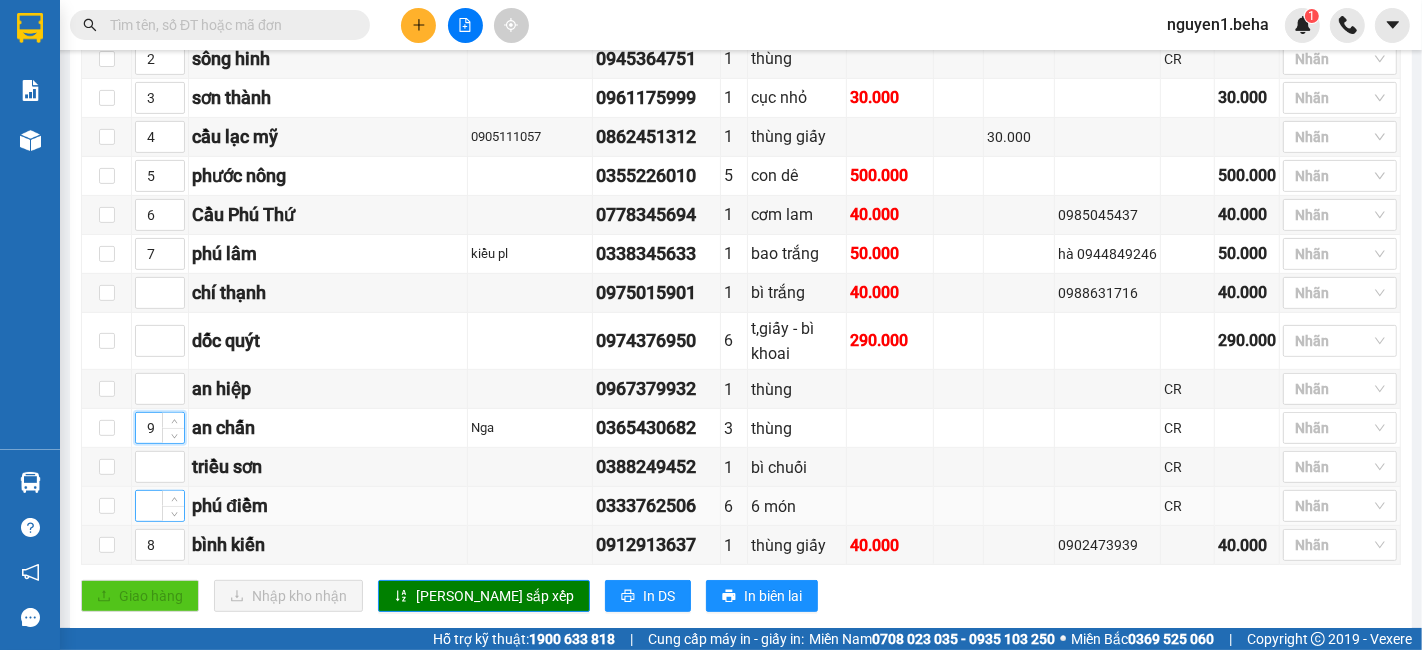 type on "9" 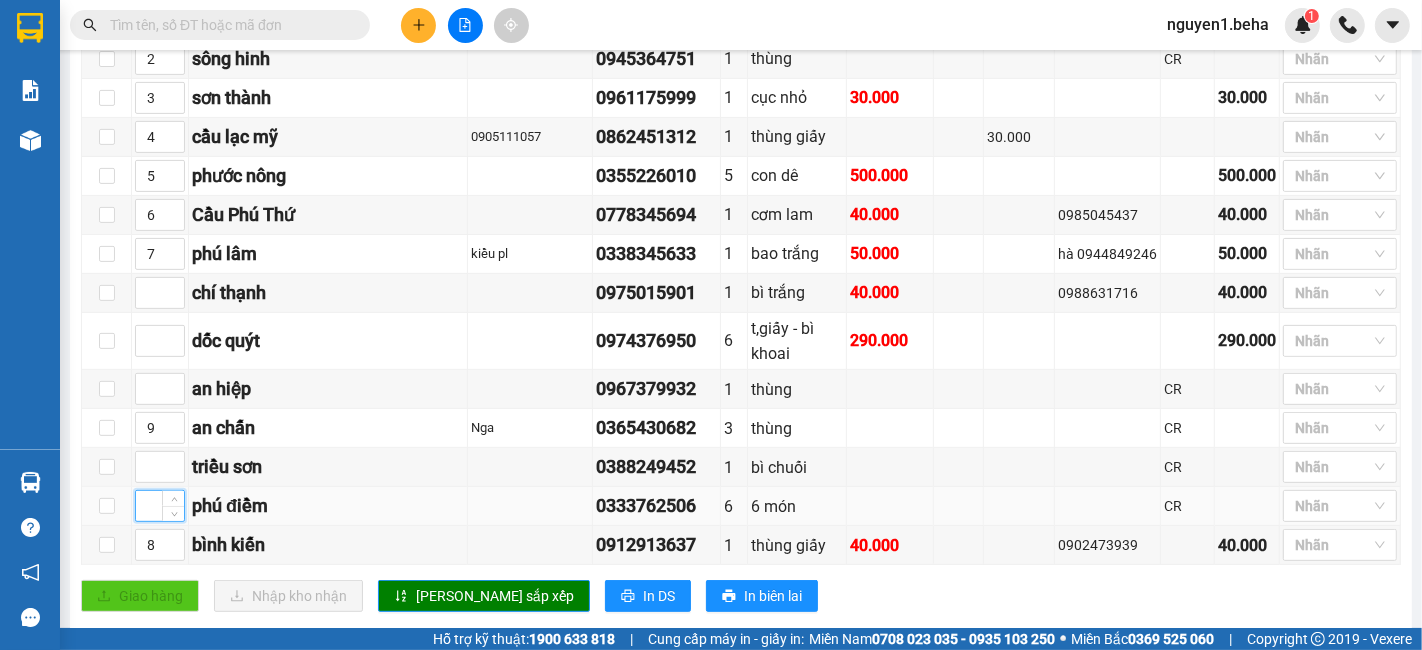 click at bounding box center (160, 506) 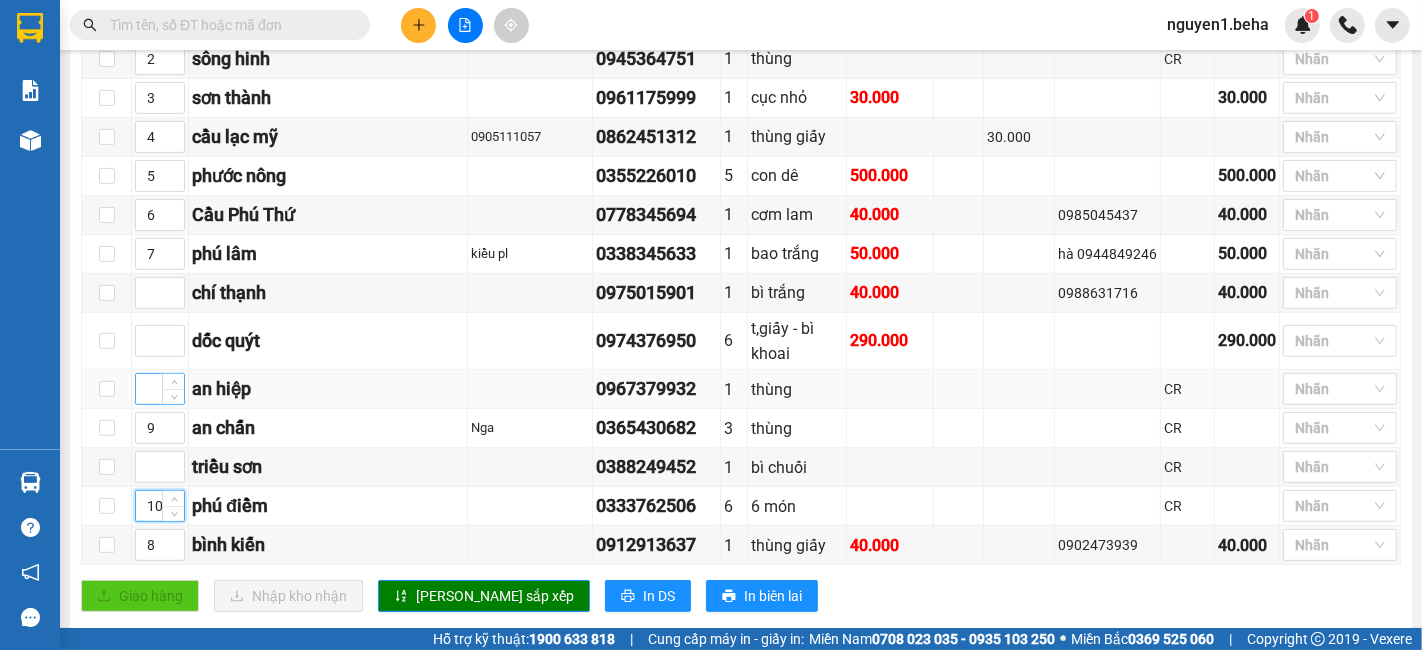 type on "10" 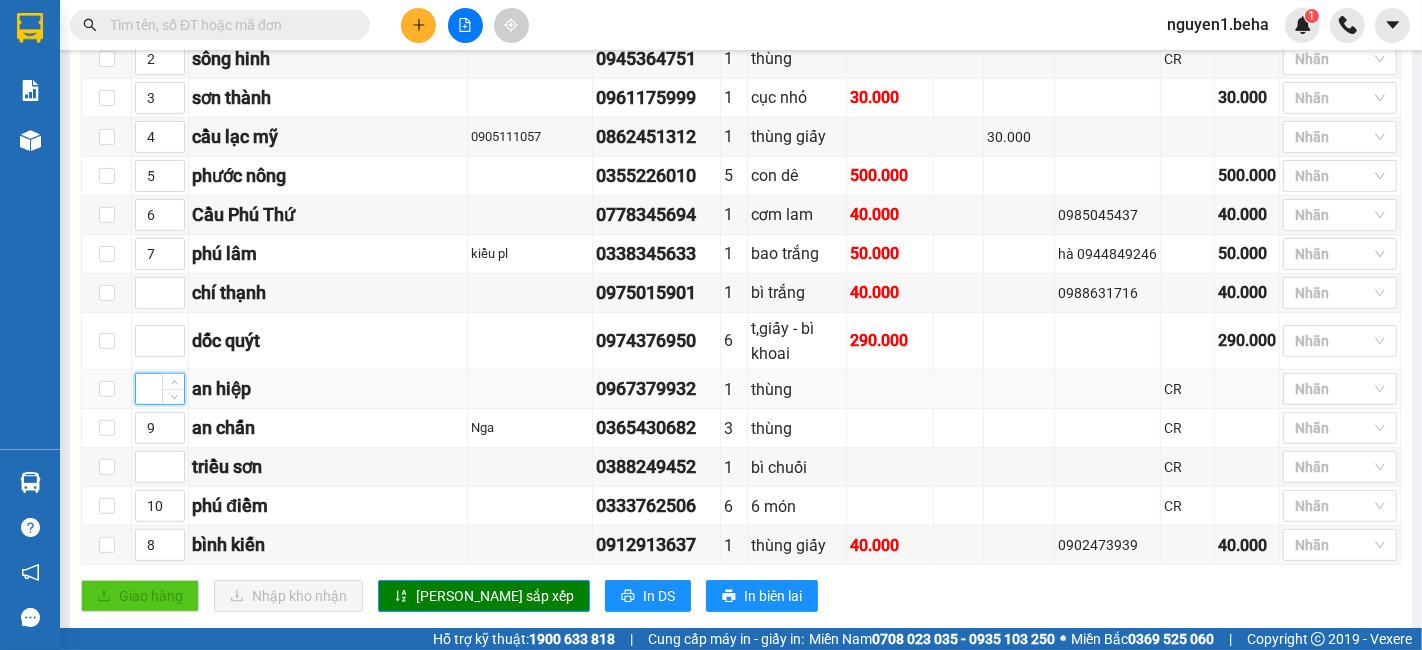 click at bounding box center [160, 389] 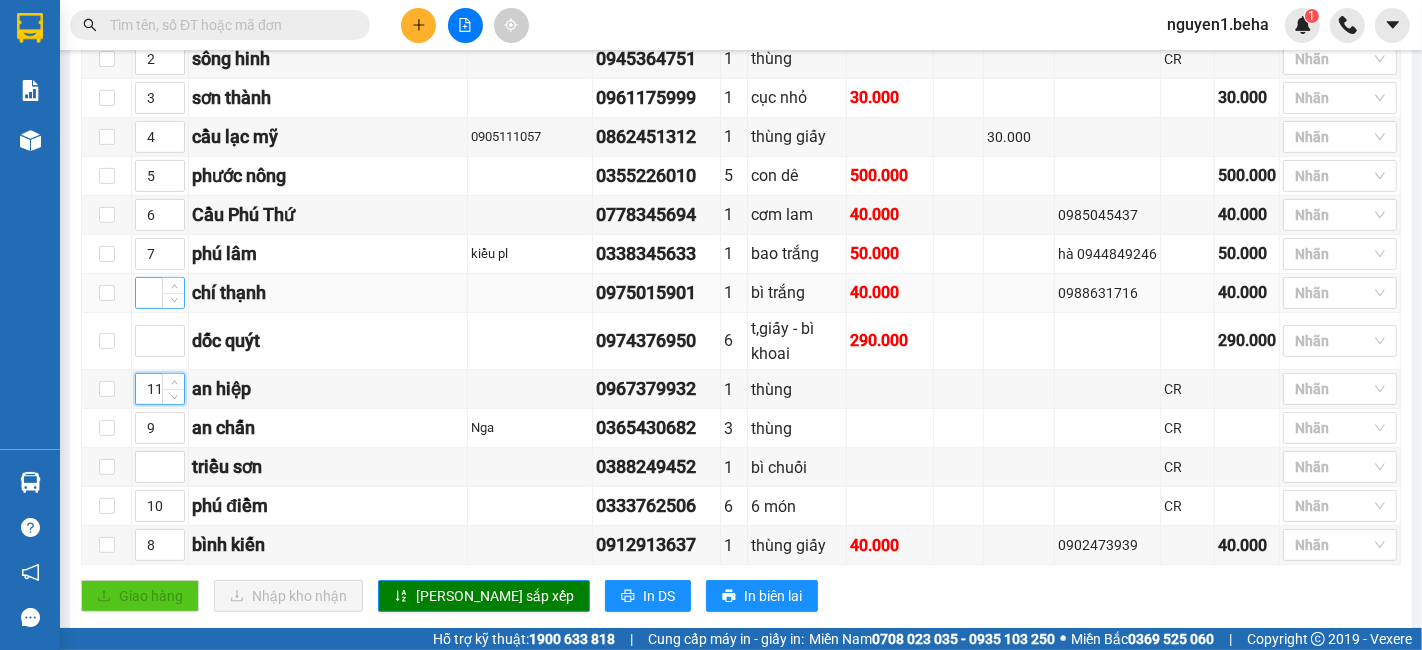type on "11" 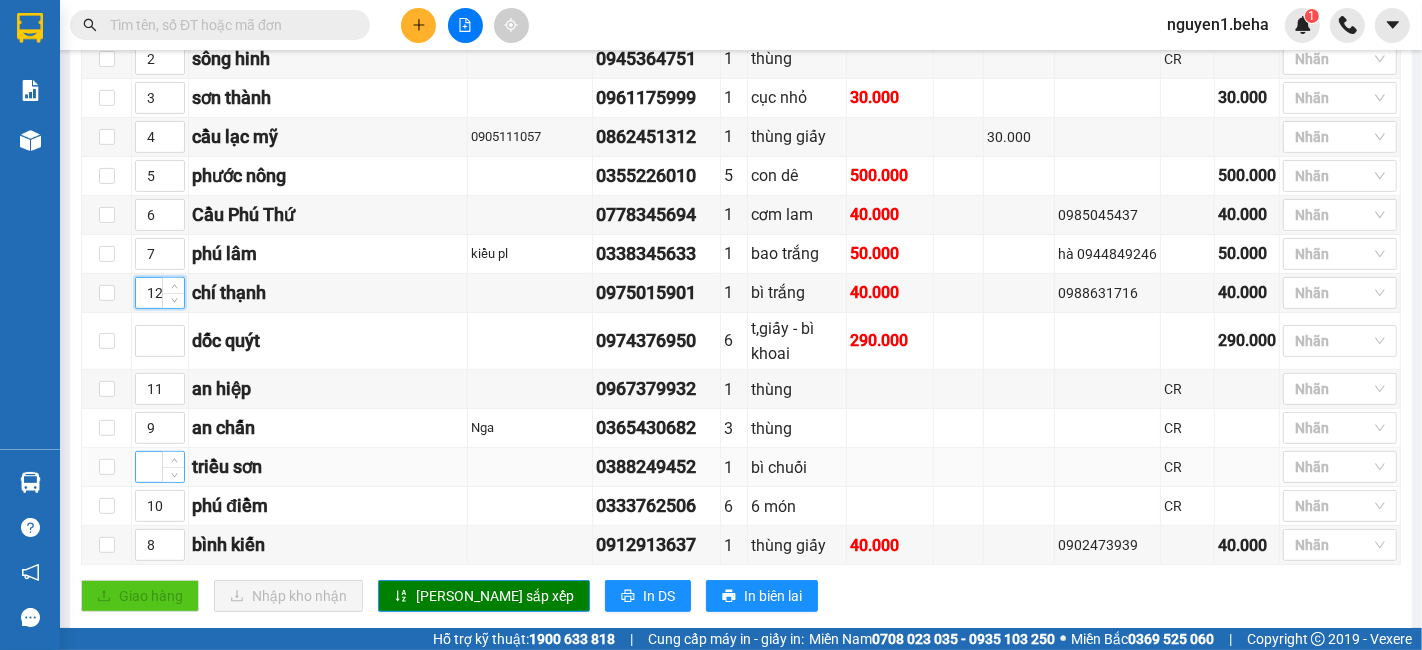 type on "12" 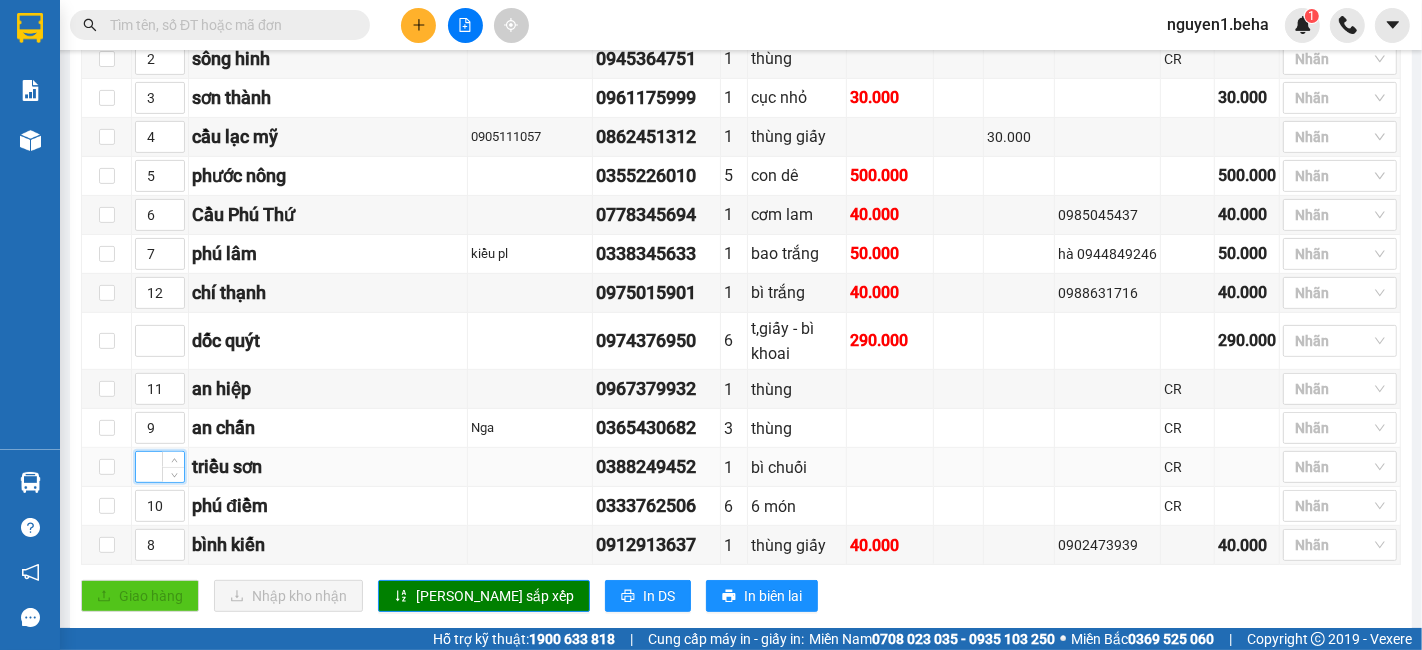 click at bounding box center (160, 467) 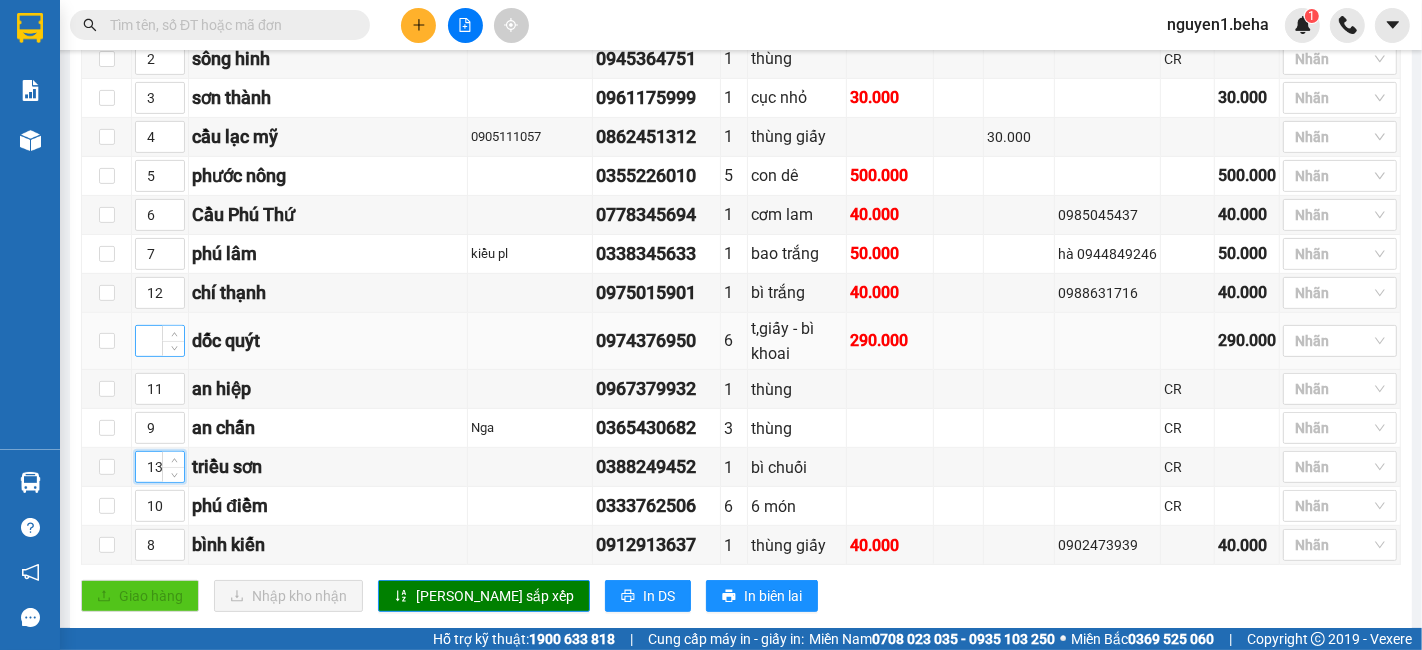 type on "13" 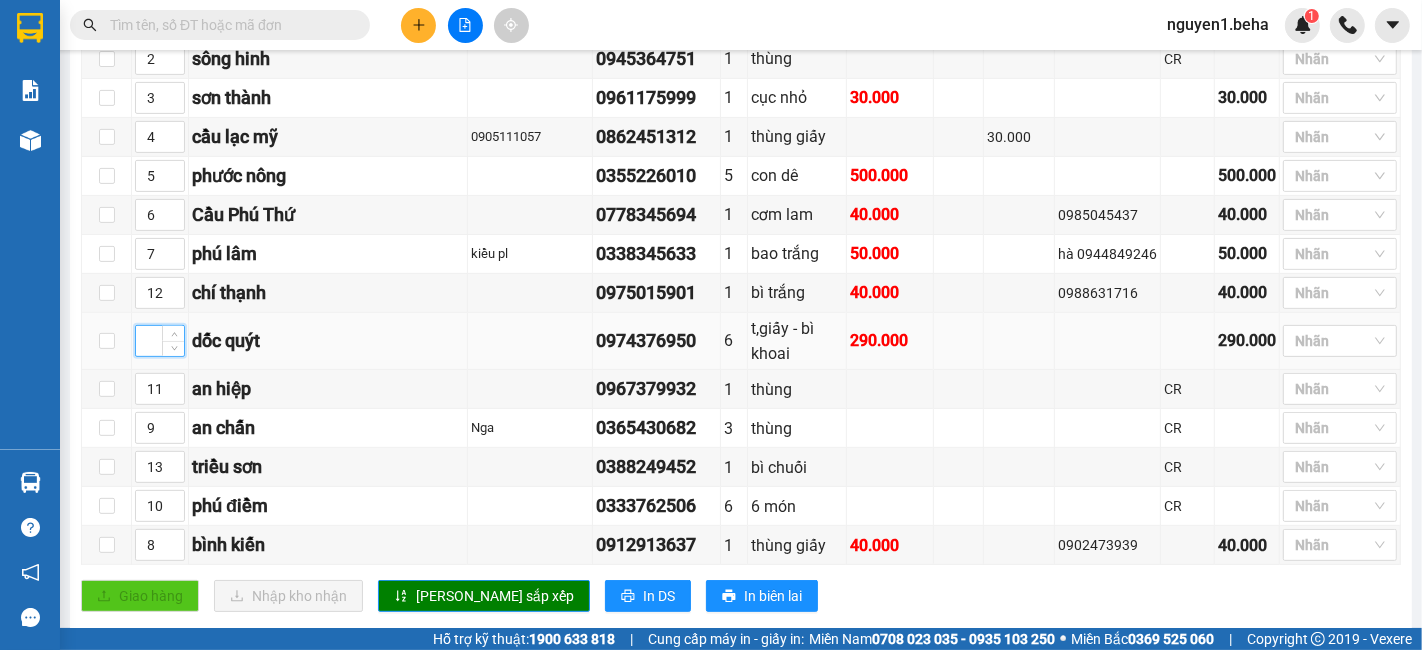 click at bounding box center (160, 341) 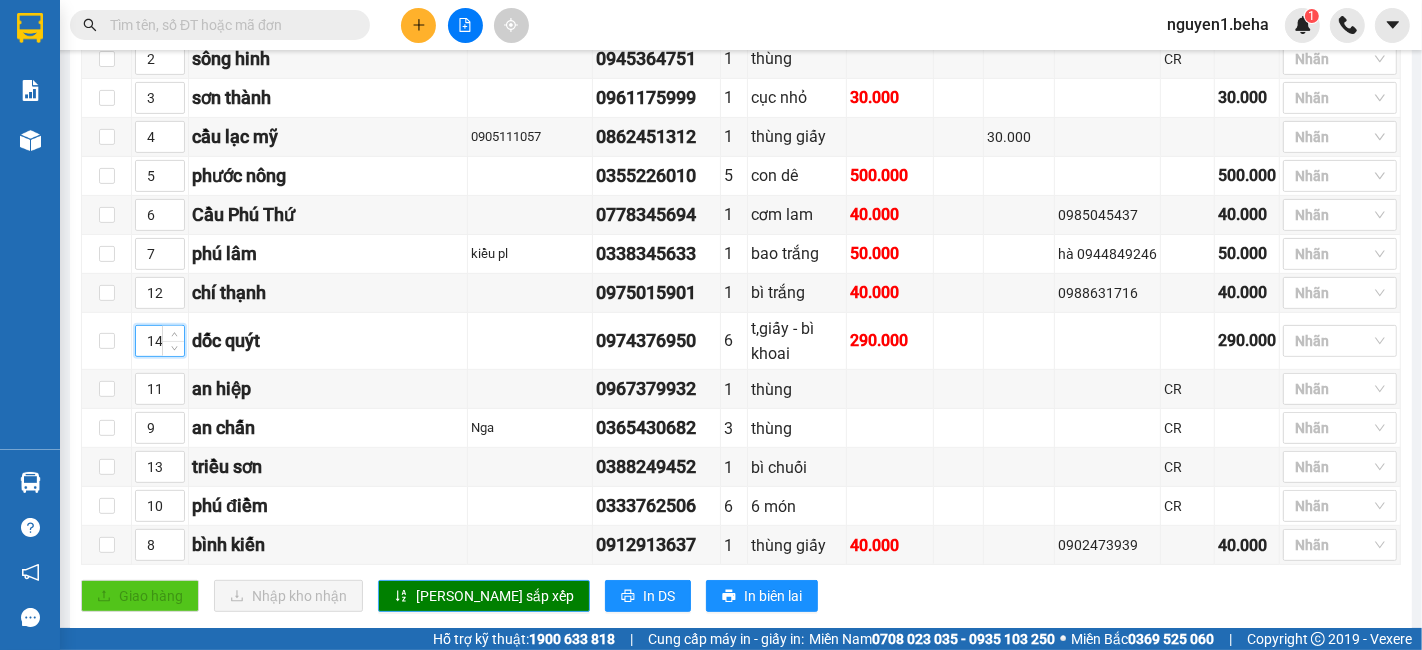 type on "14" 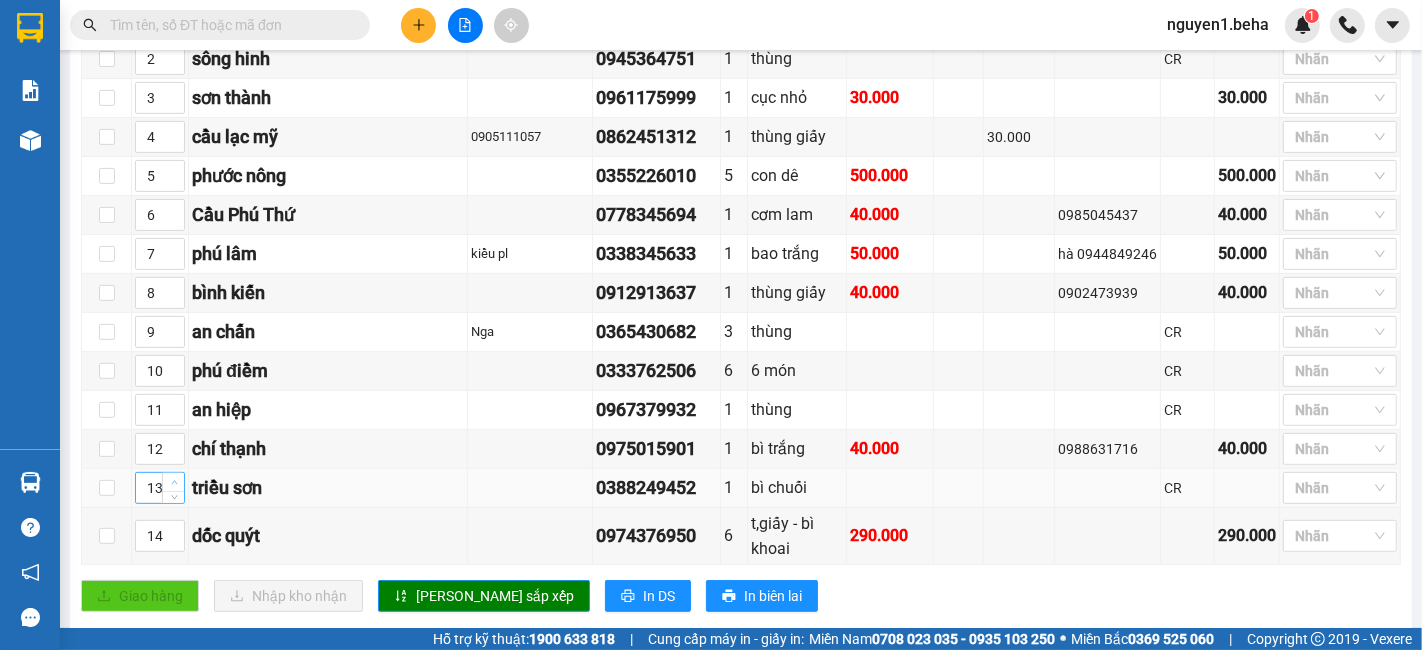 type on "14" 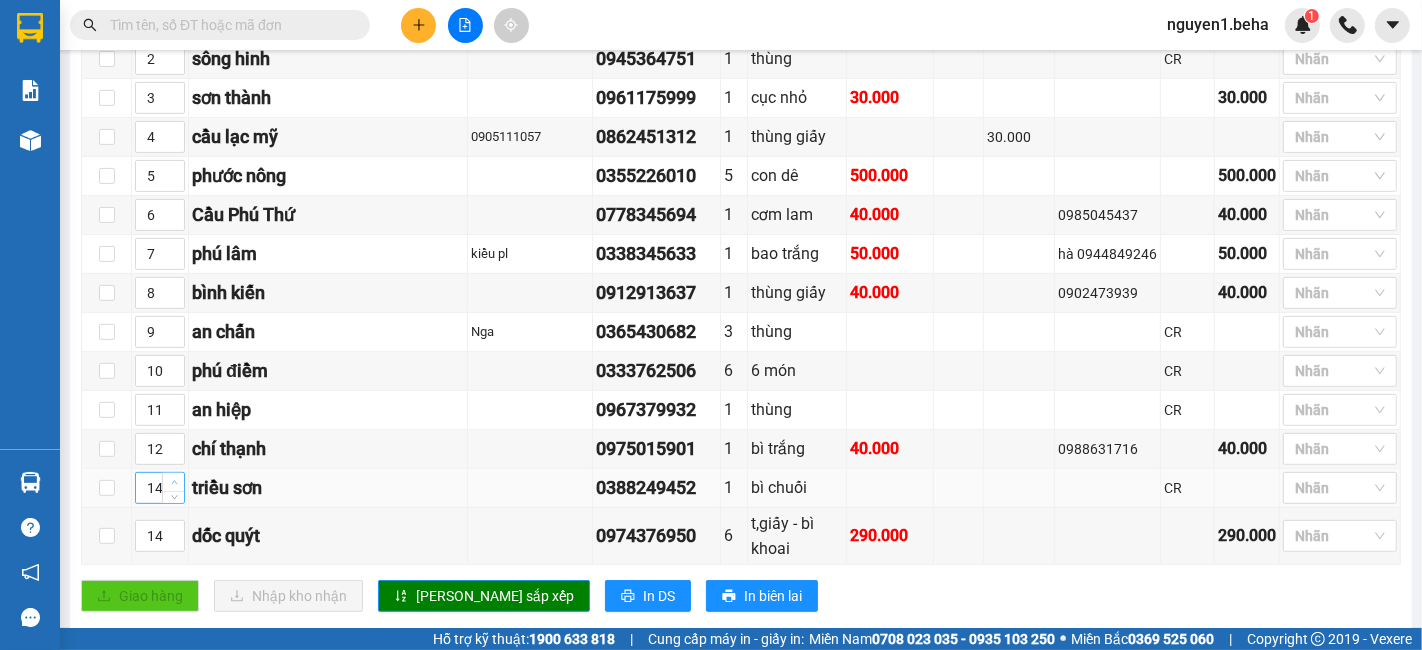 click 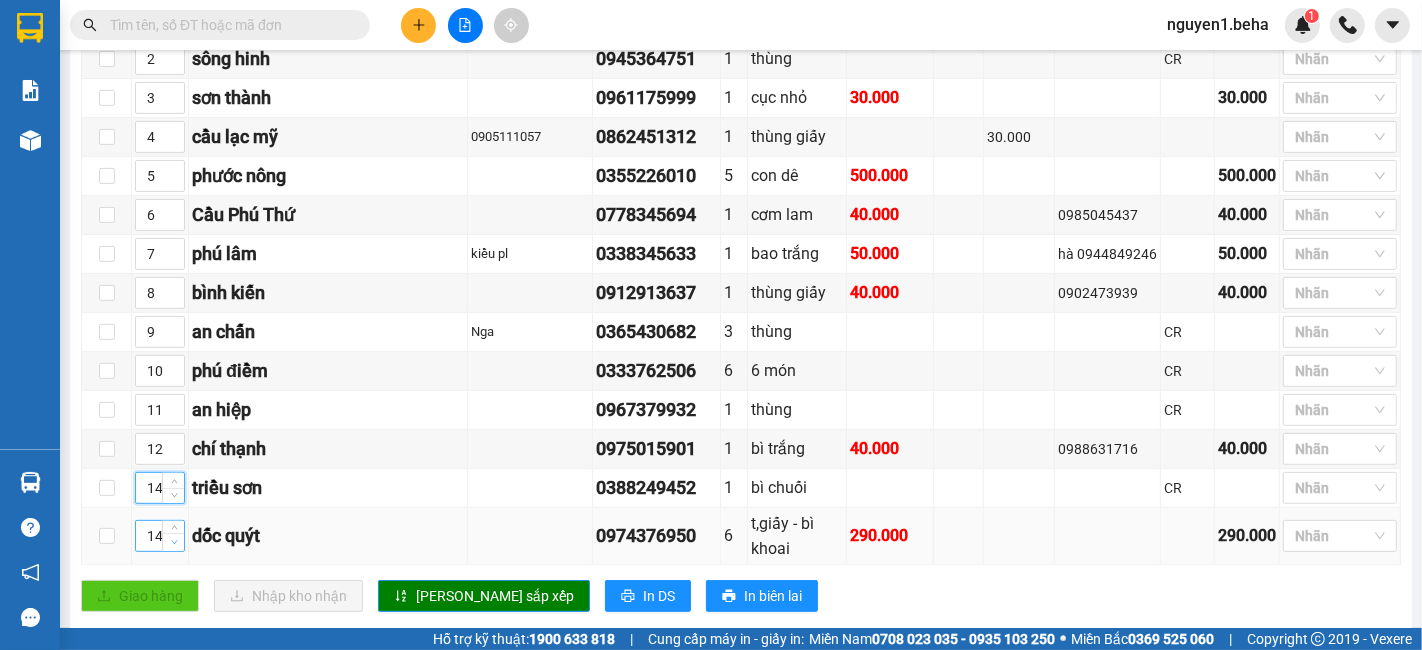 type on "13" 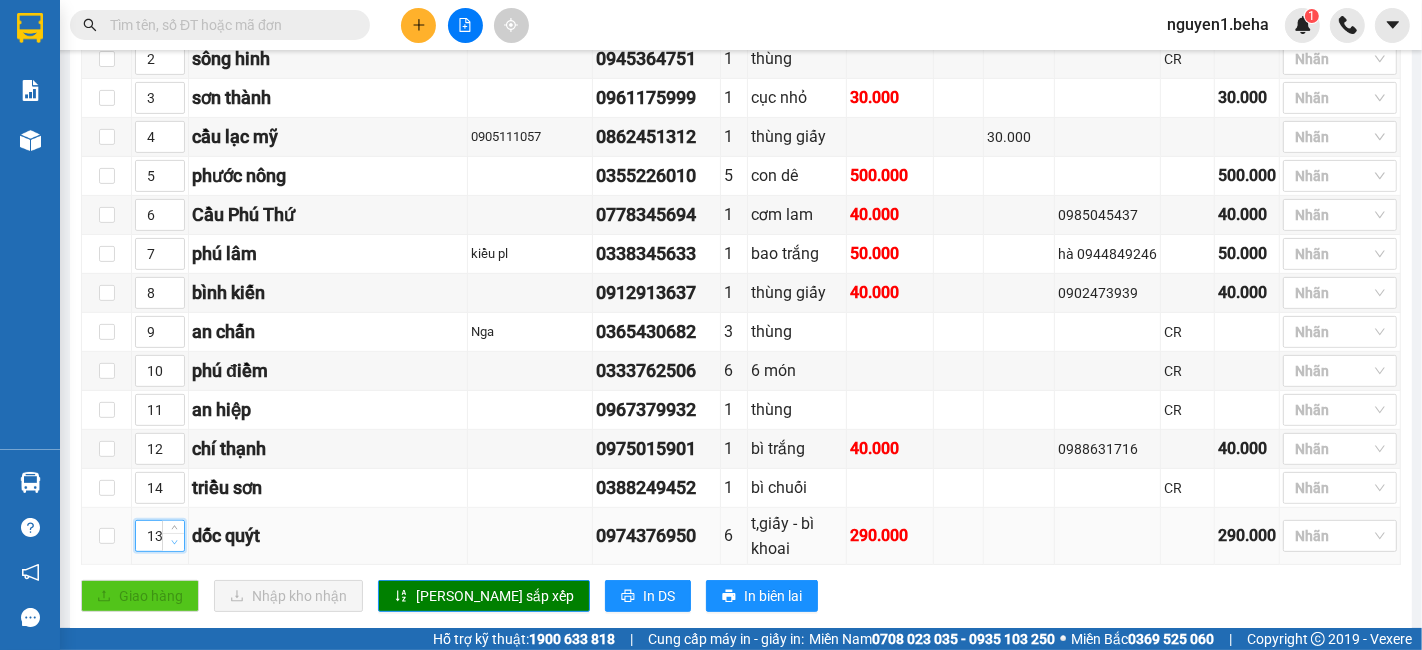 click at bounding box center (174, 542) 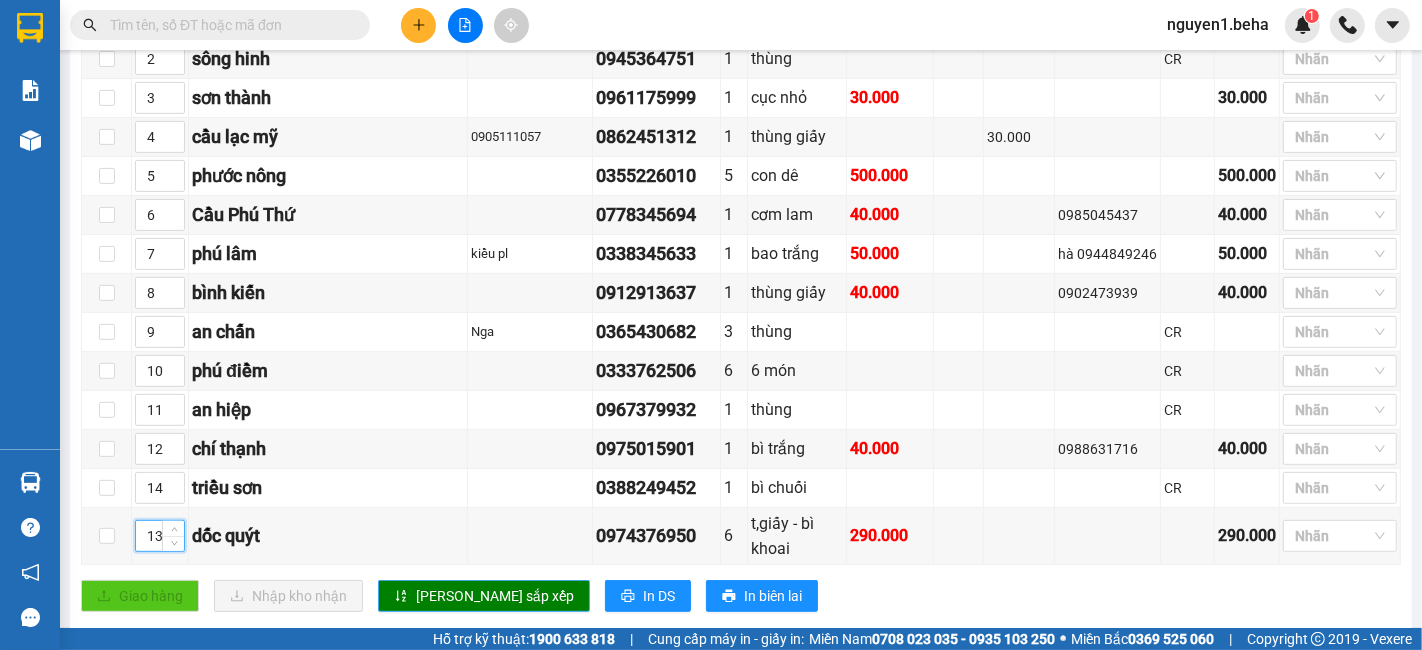 drag, startPoint x: 458, startPoint y: 548, endPoint x: 448, endPoint y: 552, distance: 10.770329 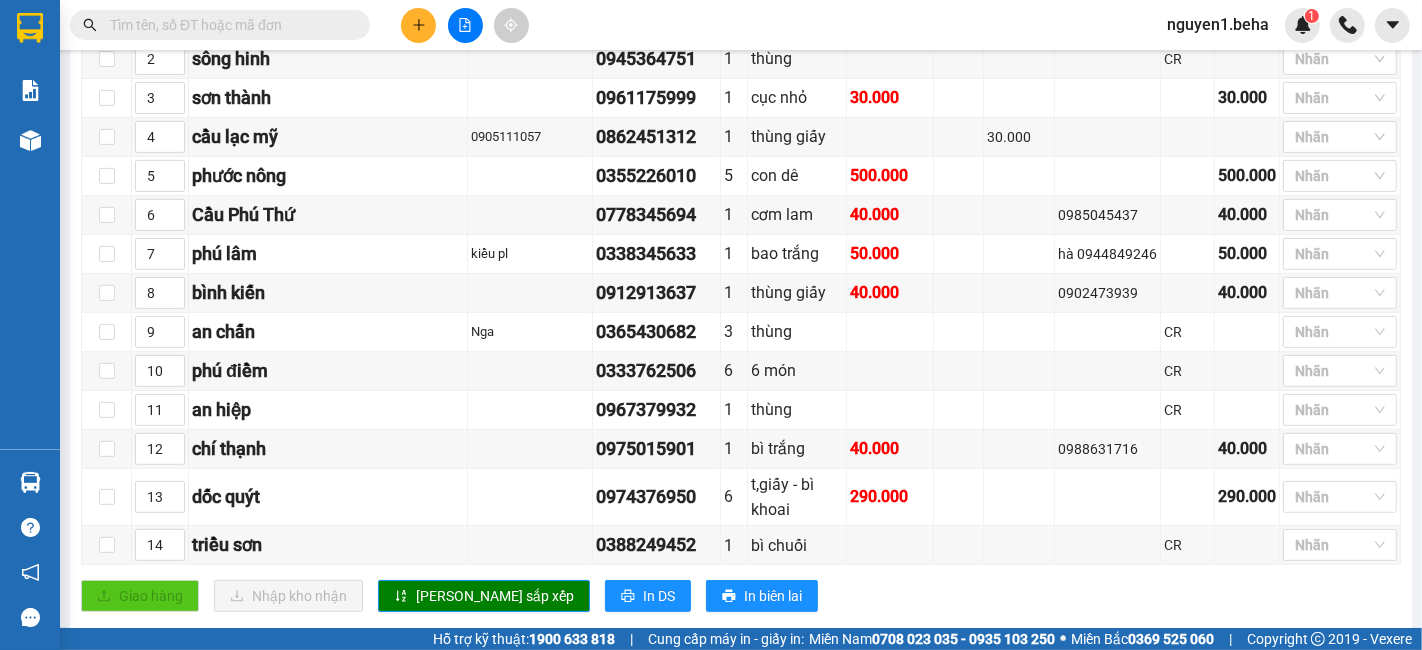click at bounding box center [228, 25] 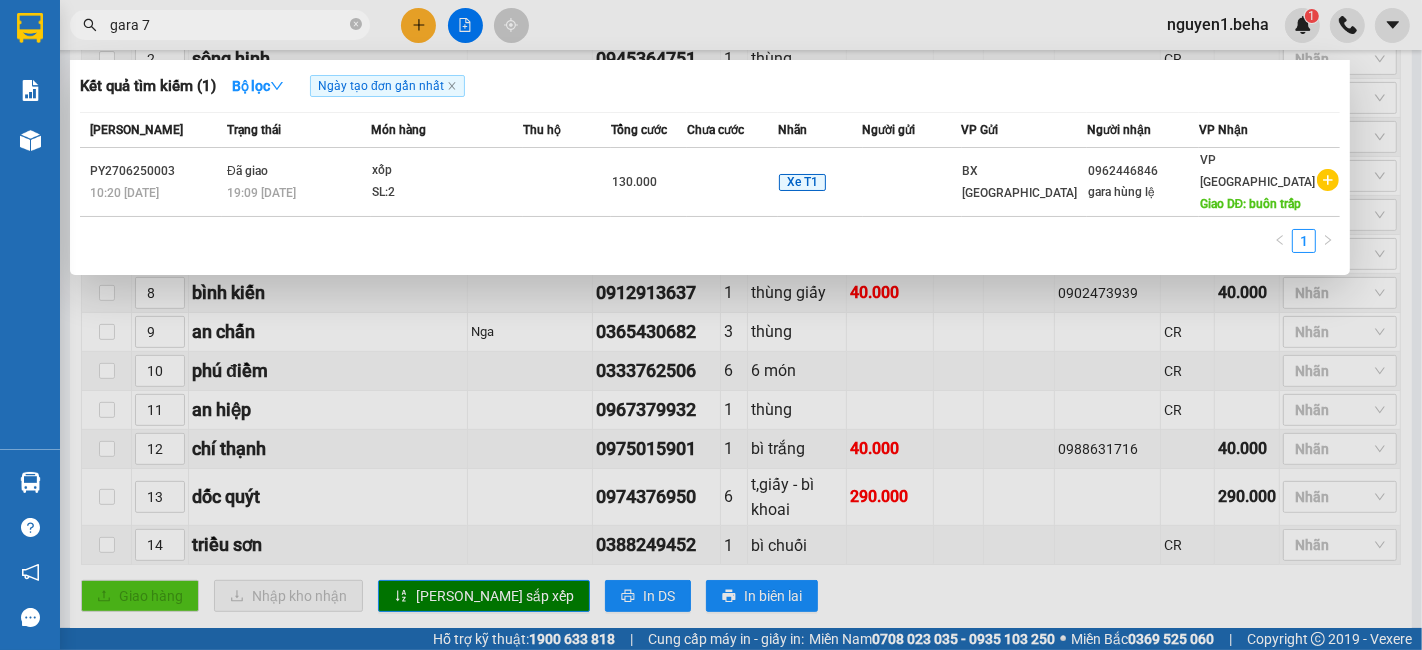 type on "gara 72" 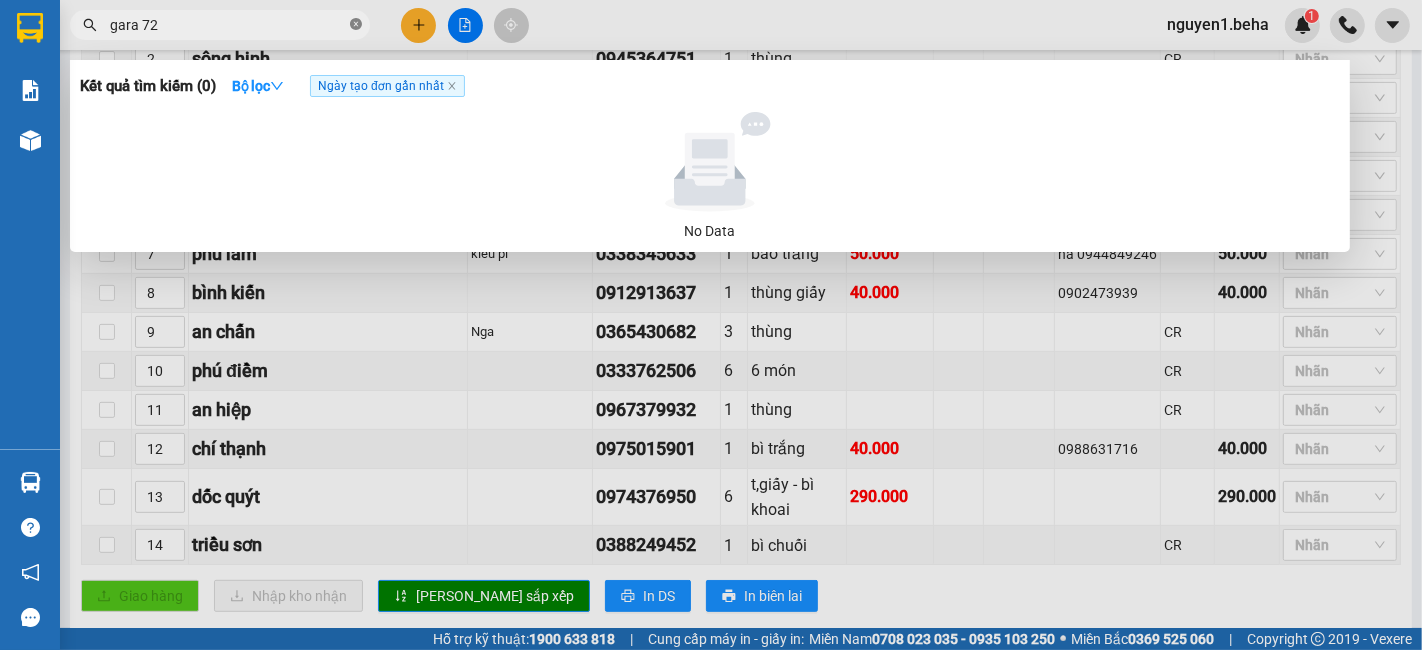 click at bounding box center (356, 25) 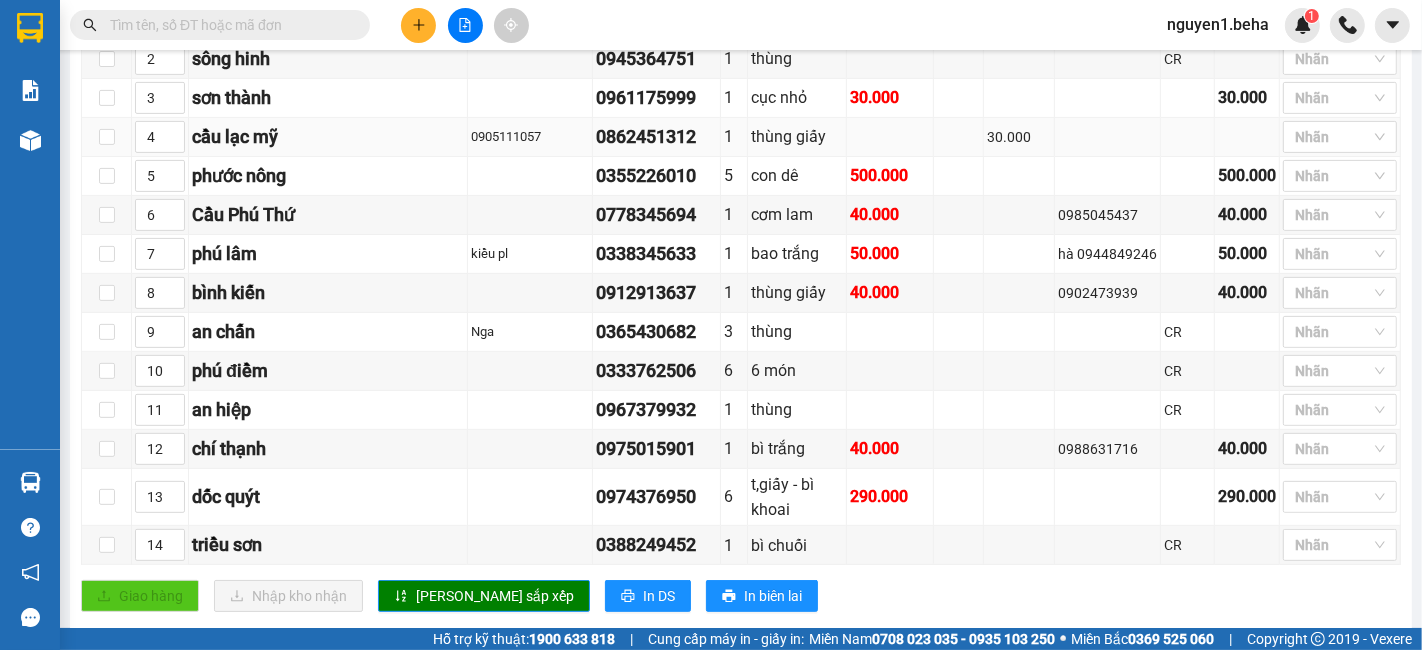 click at bounding box center (465, 25) 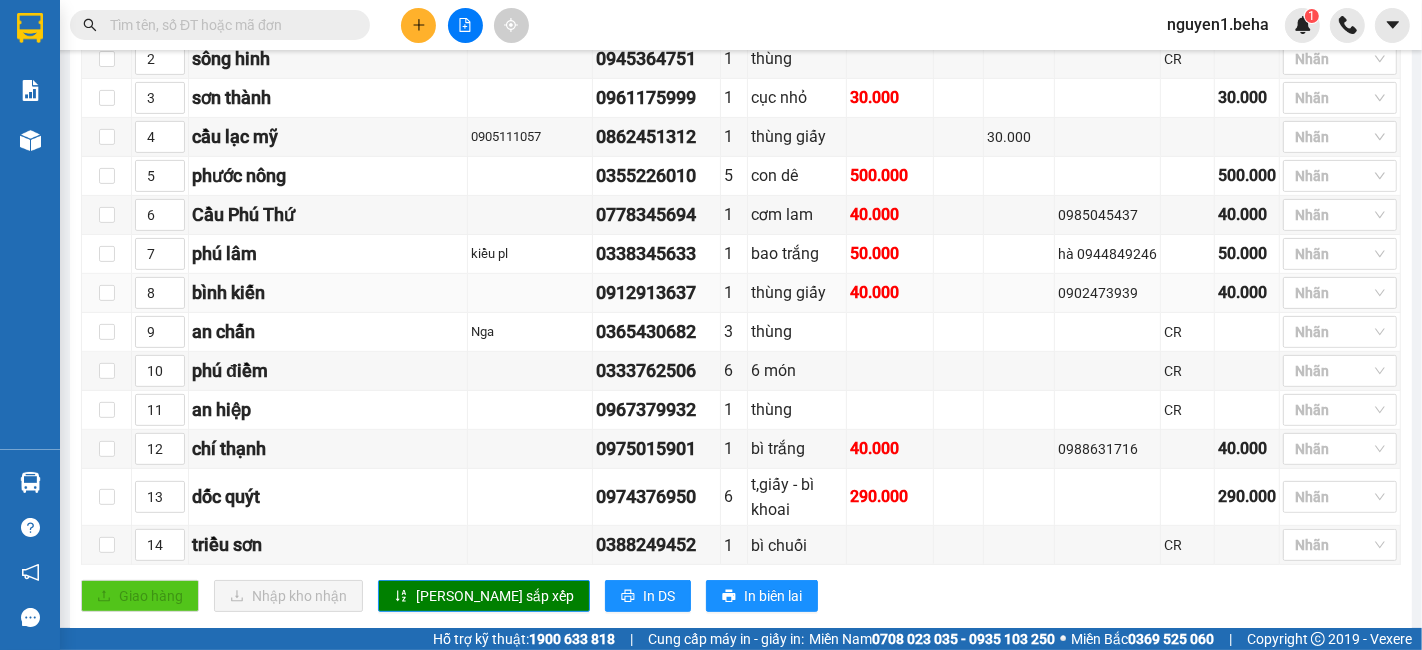 scroll, scrollTop: 0, scrollLeft: 0, axis: both 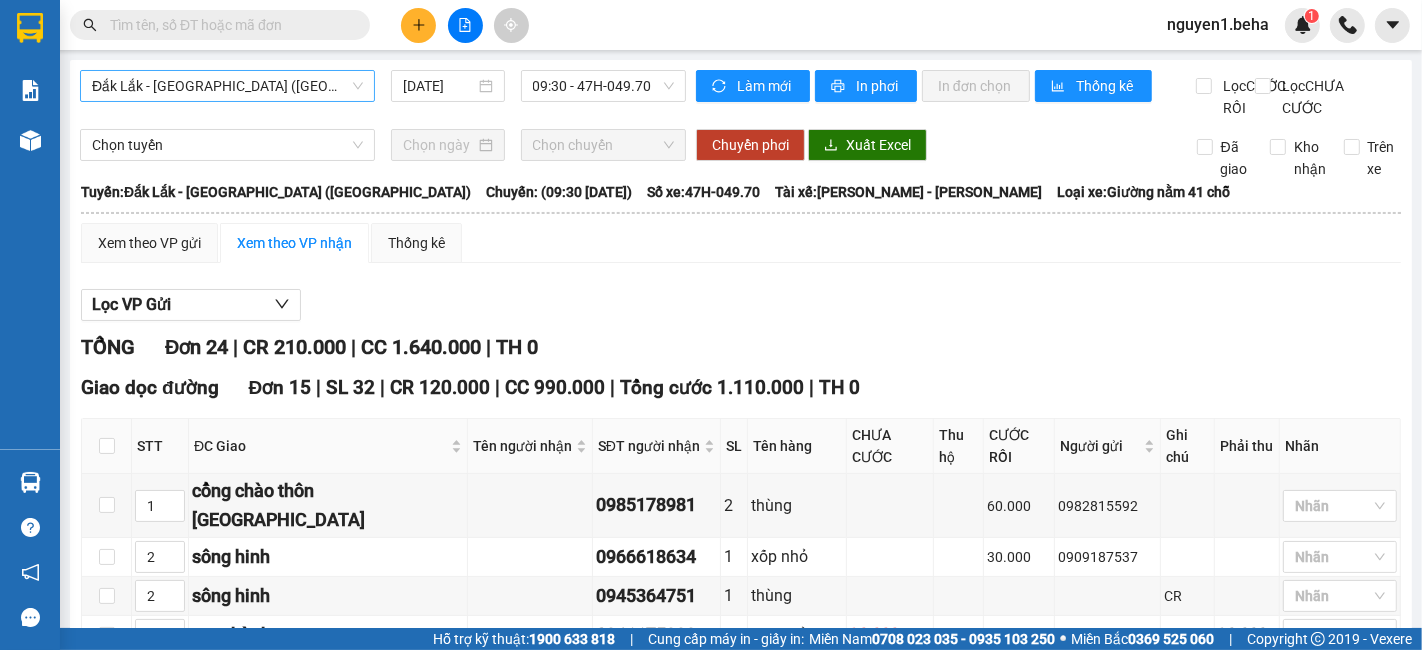 click on "Đắk Lắk - [GEOGRAPHIC_DATA] ([GEOGRAPHIC_DATA])" at bounding box center (227, 86) 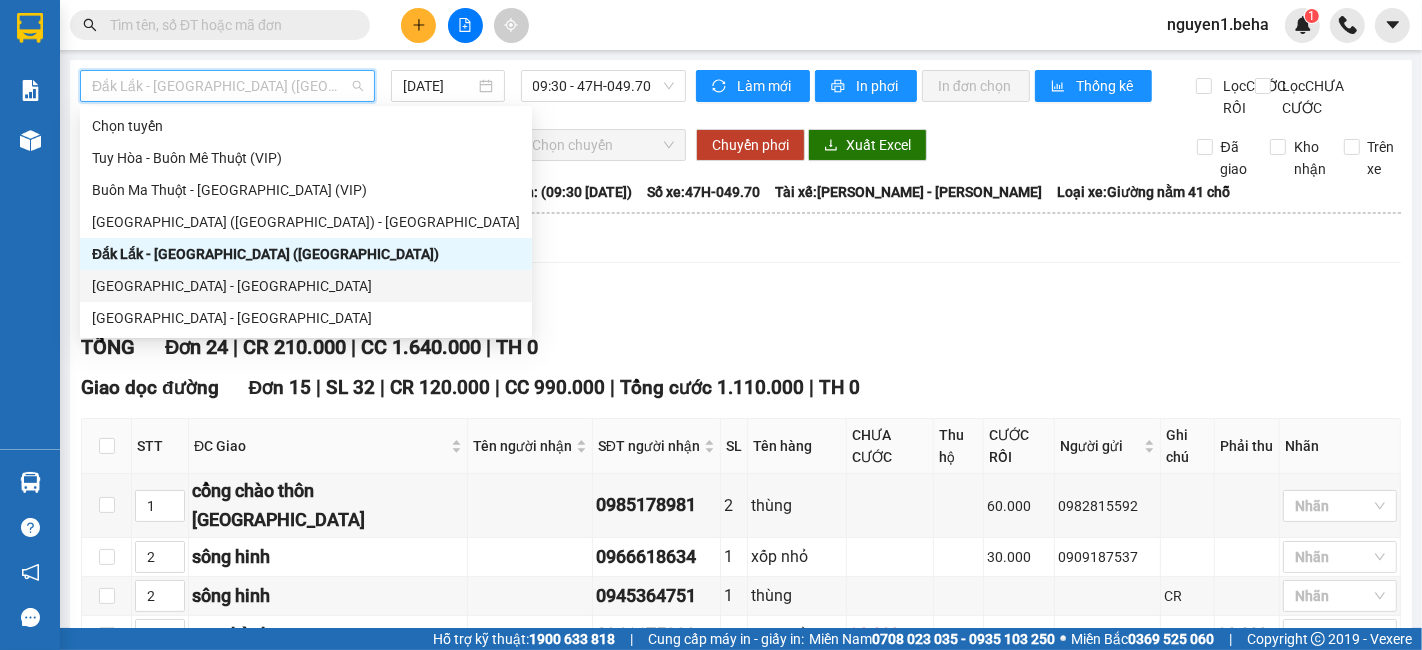 click on "[GEOGRAPHIC_DATA] - [GEOGRAPHIC_DATA]" at bounding box center (306, 286) 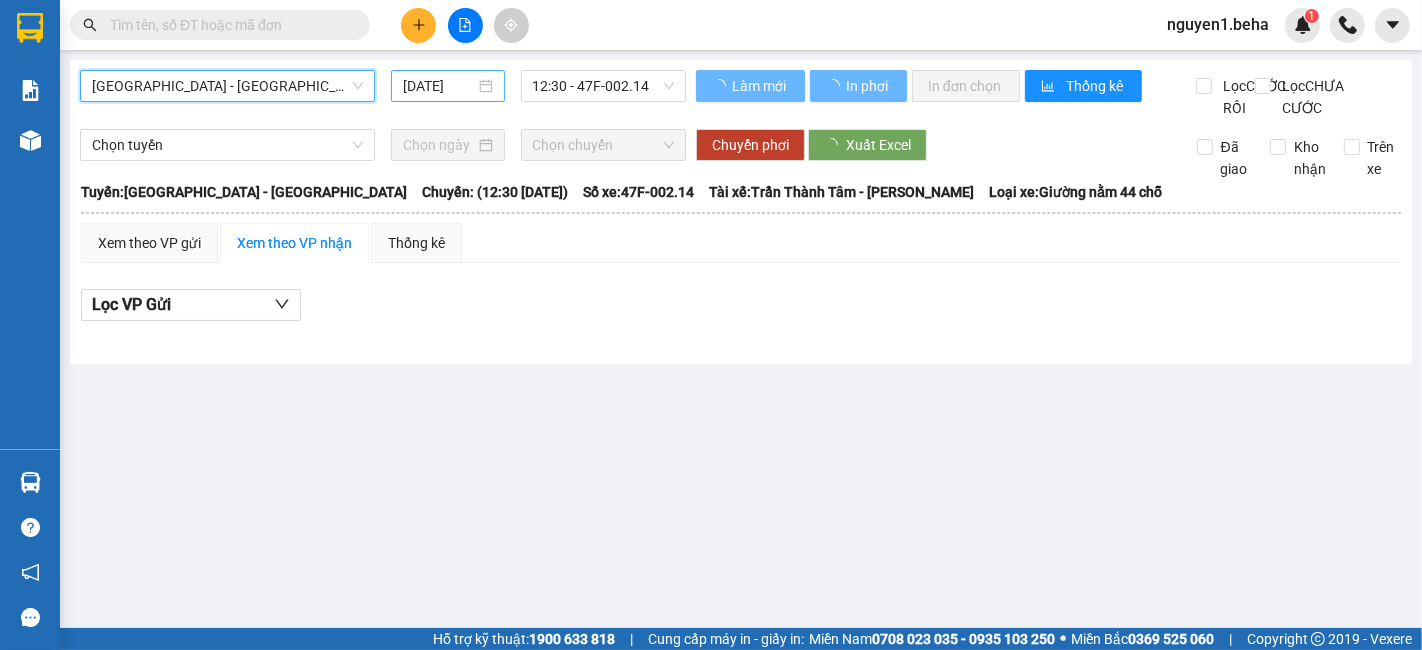 click on "[DATE]" at bounding box center [448, 86] 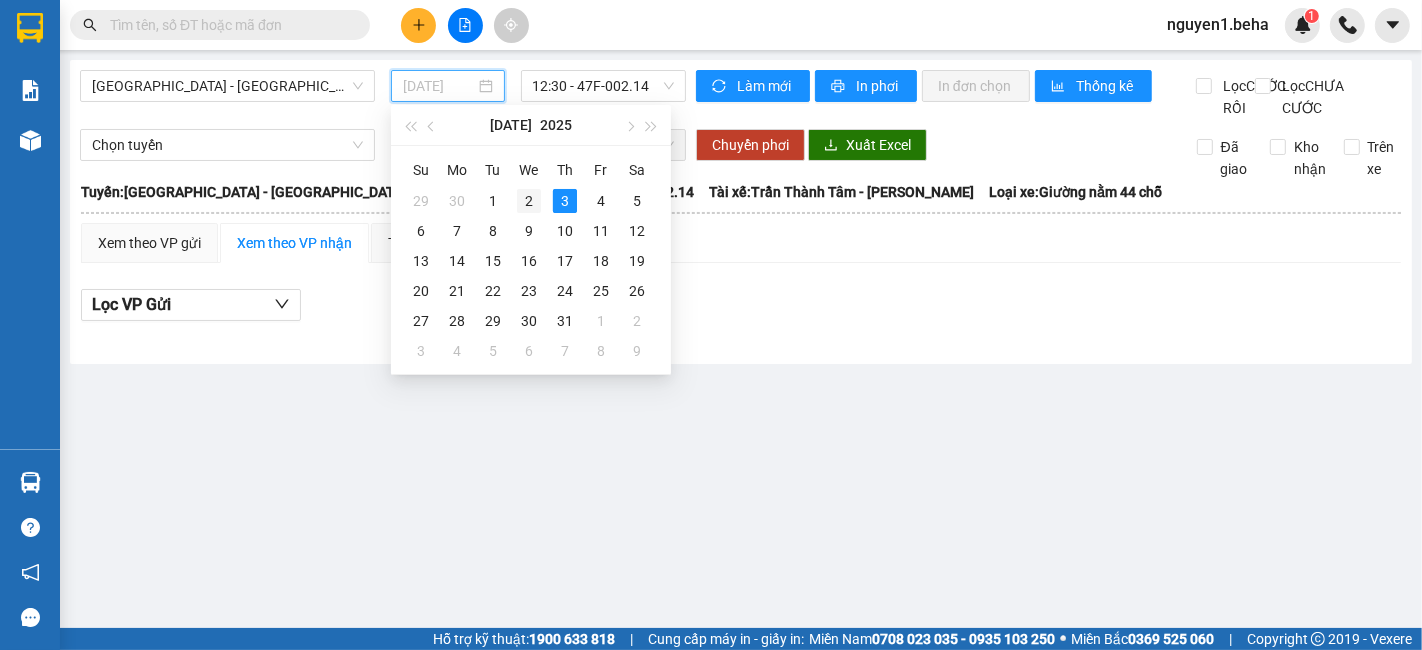 click on "2" at bounding box center (529, 201) 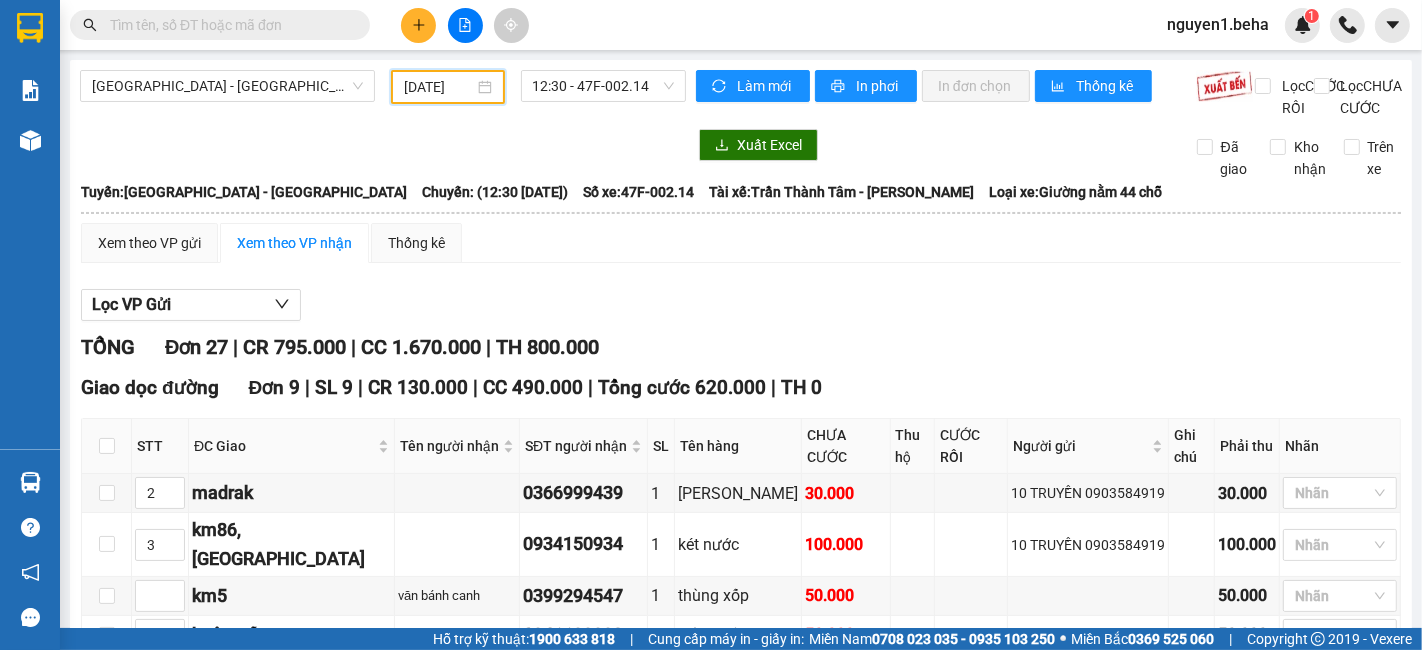 scroll, scrollTop: 666, scrollLeft: 0, axis: vertical 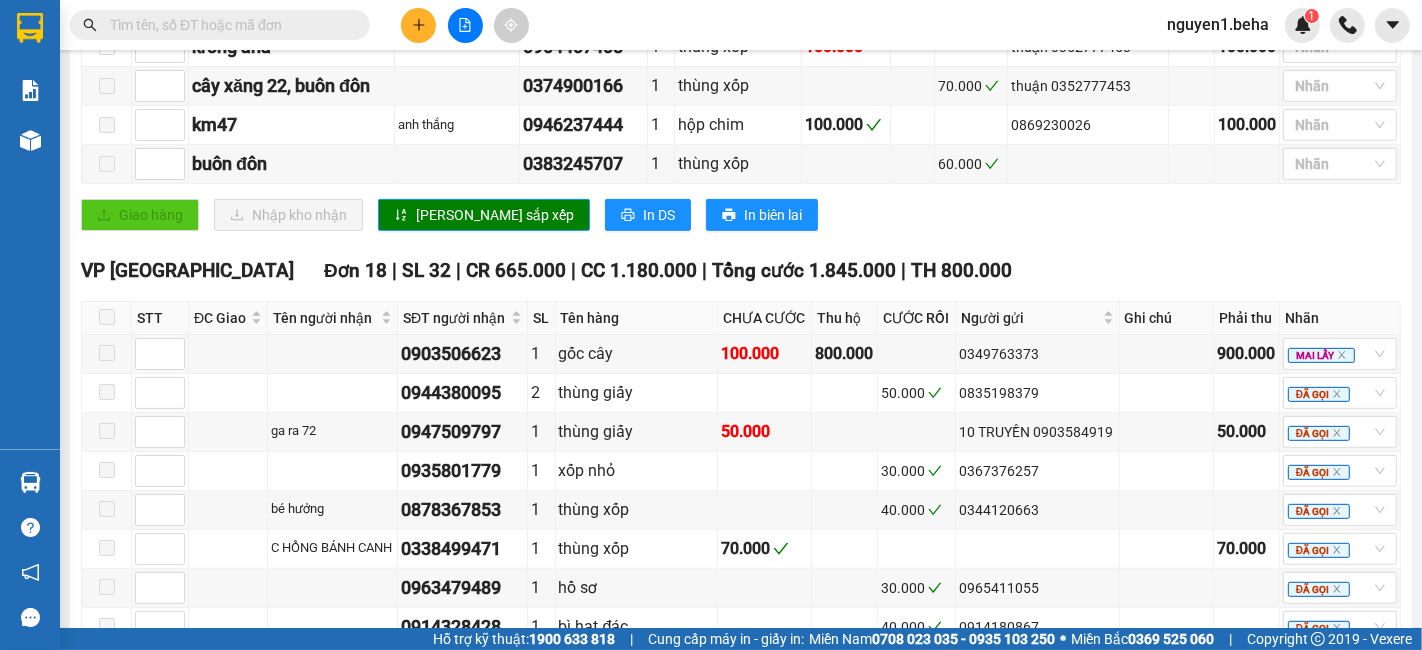 click at bounding box center (228, 25) 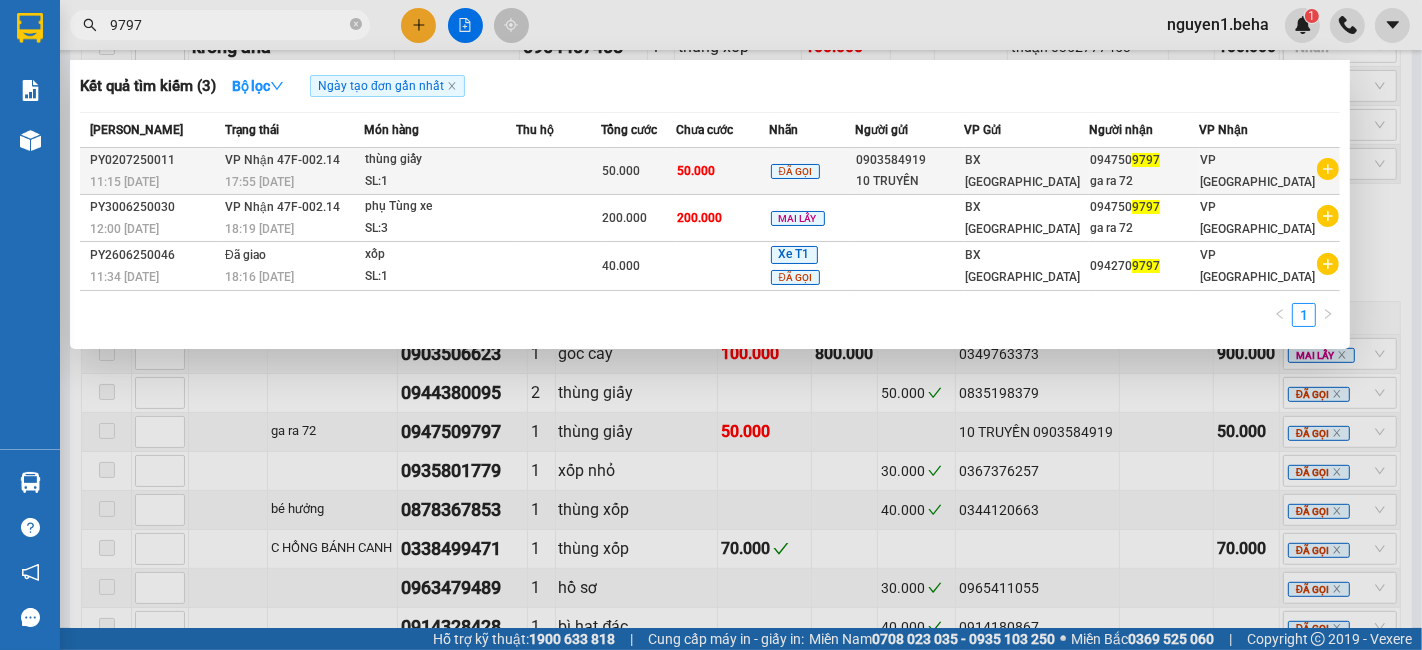 type on "9797" 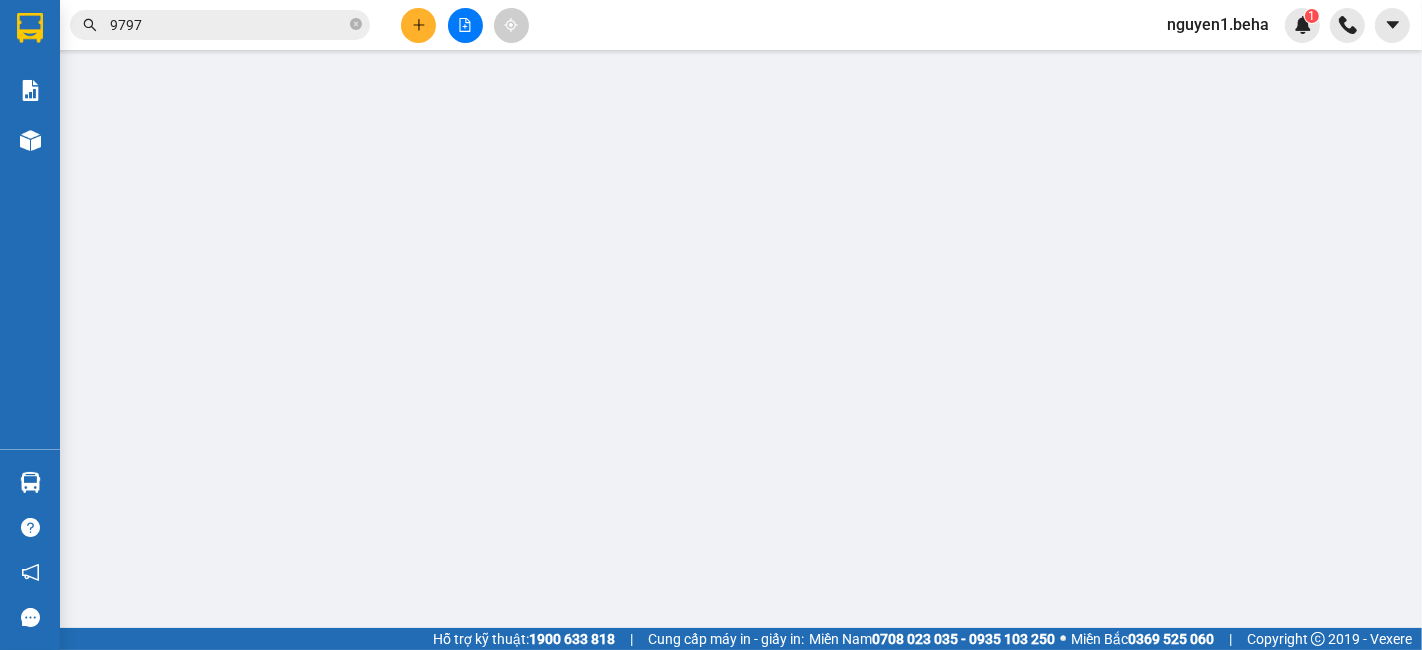 scroll, scrollTop: 0, scrollLeft: 0, axis: both 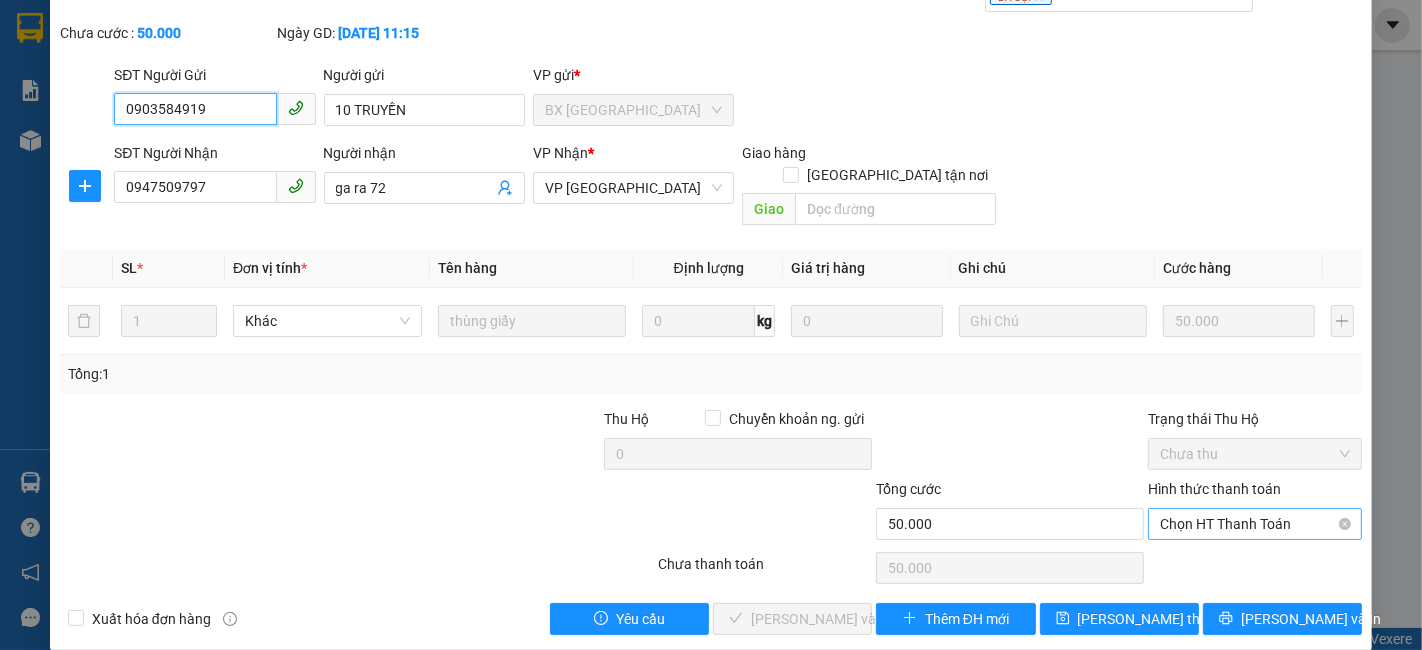 click on "Chọn HT Thanh Toán" at bounding box center (1255, 524) 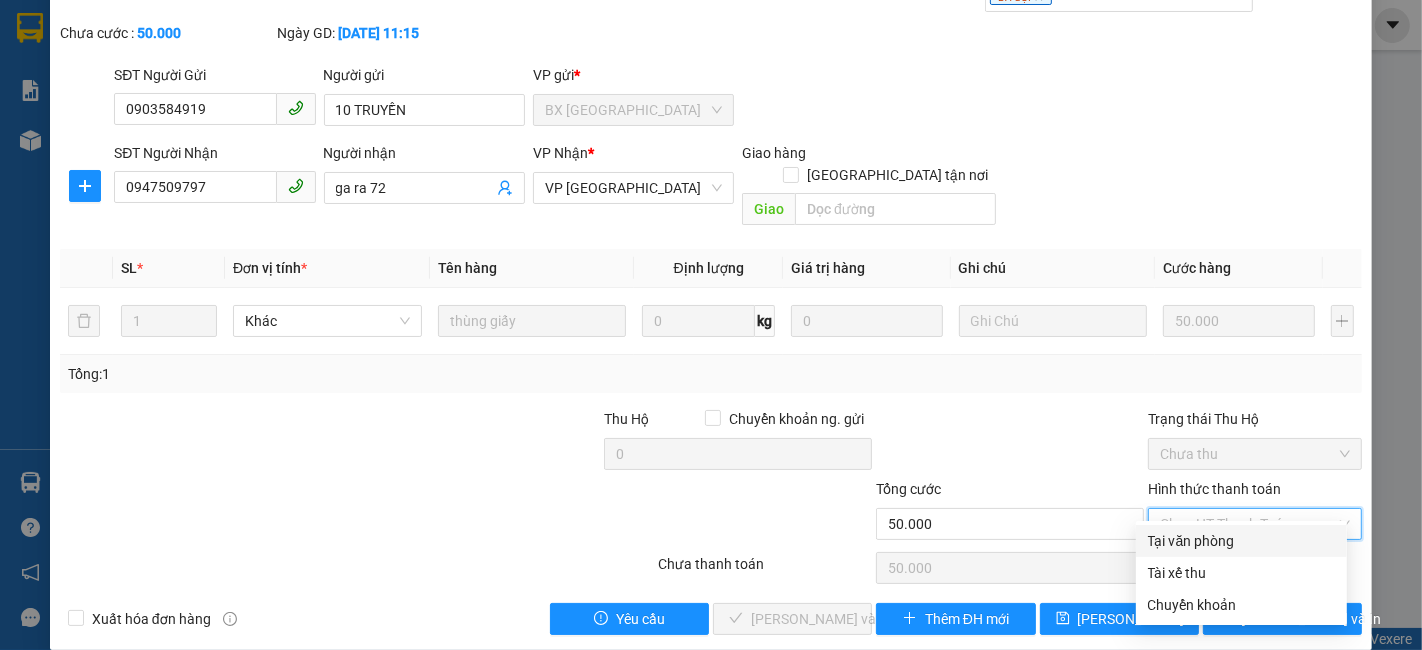 drag, startPoint x: 1198, startPoint y: 545, endPoint x: 1113, endPoint y: 562, distance: 86.683334 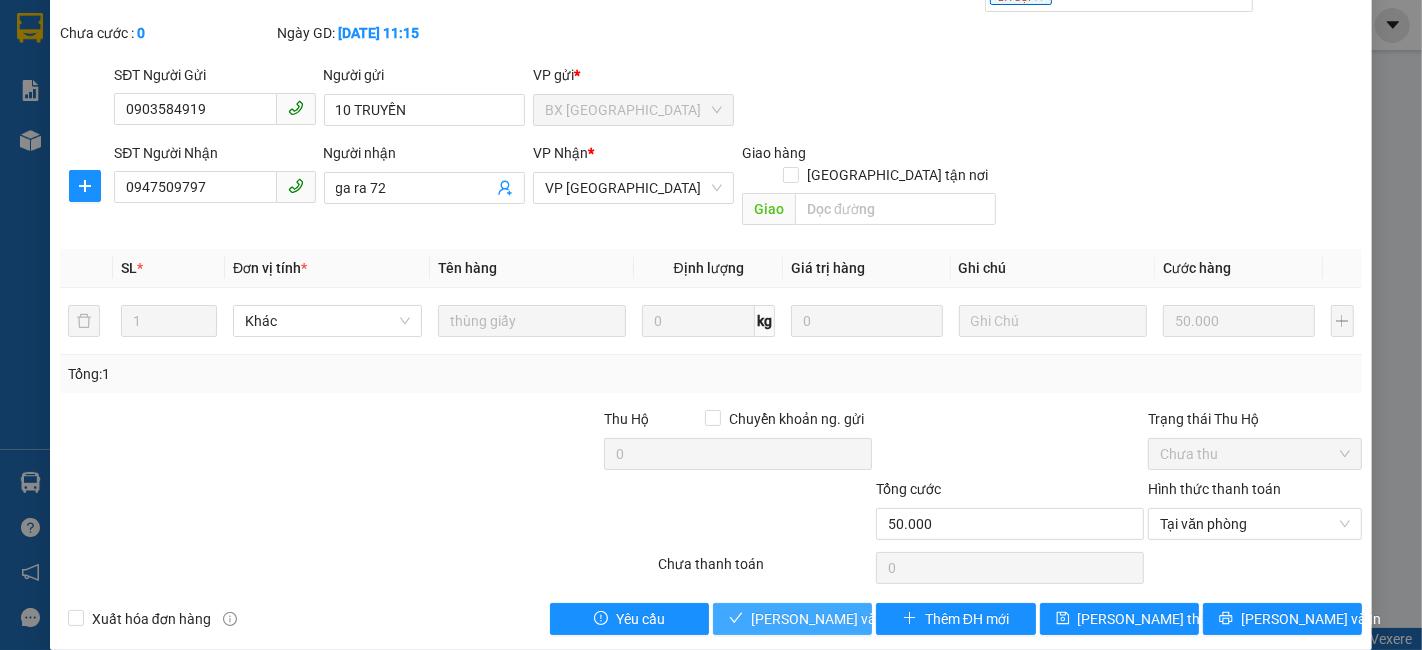 click on "[PERSON_NAME] và Giao hàng" at bounding box center [847, 619] 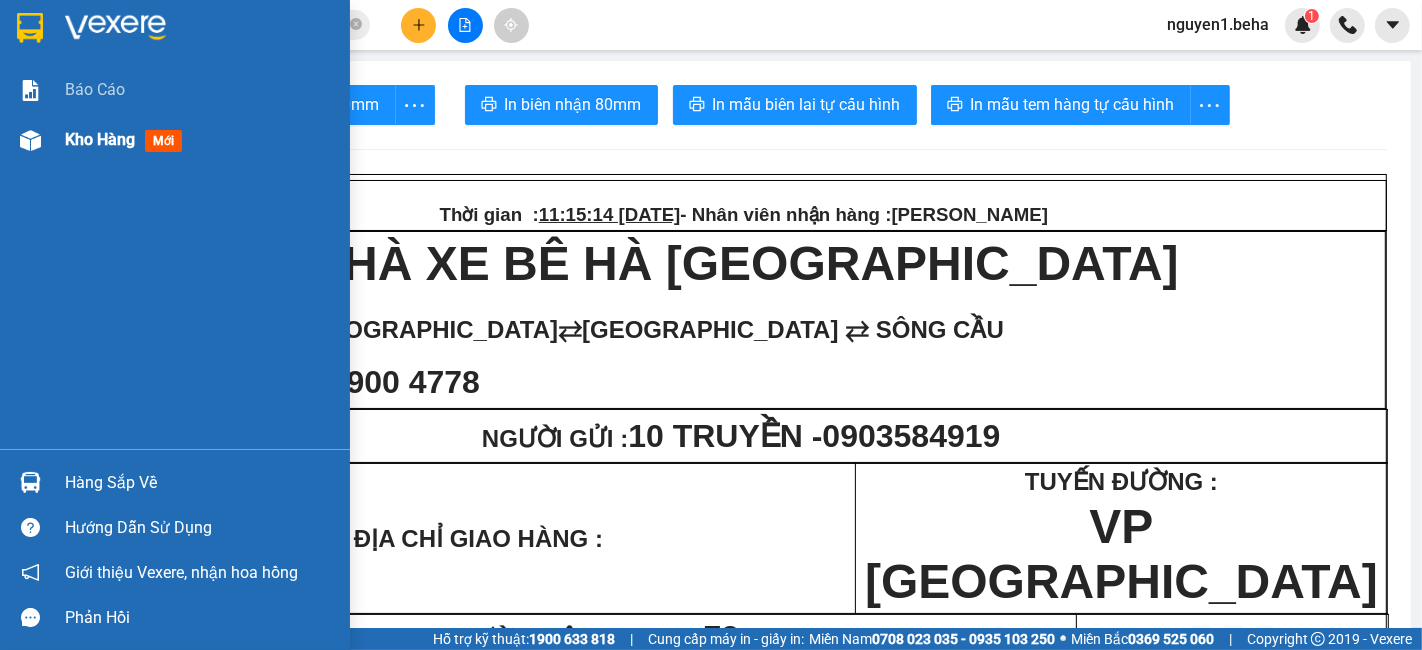 drag, startPoint x: 31, startPoint y: 138, endPoint x: 98, endPoint y: 152, distance: 68.44706 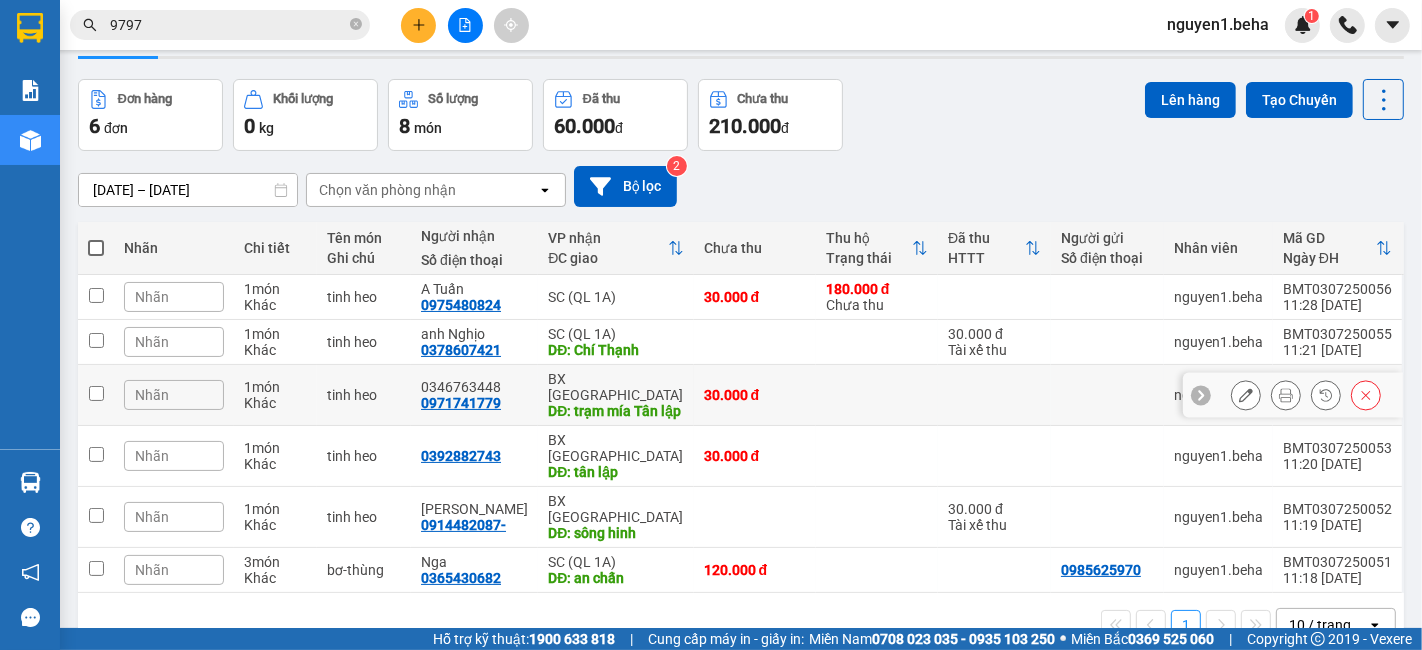 scroll, scrollTop: 91, scrollLeft: 0, axis: vertical 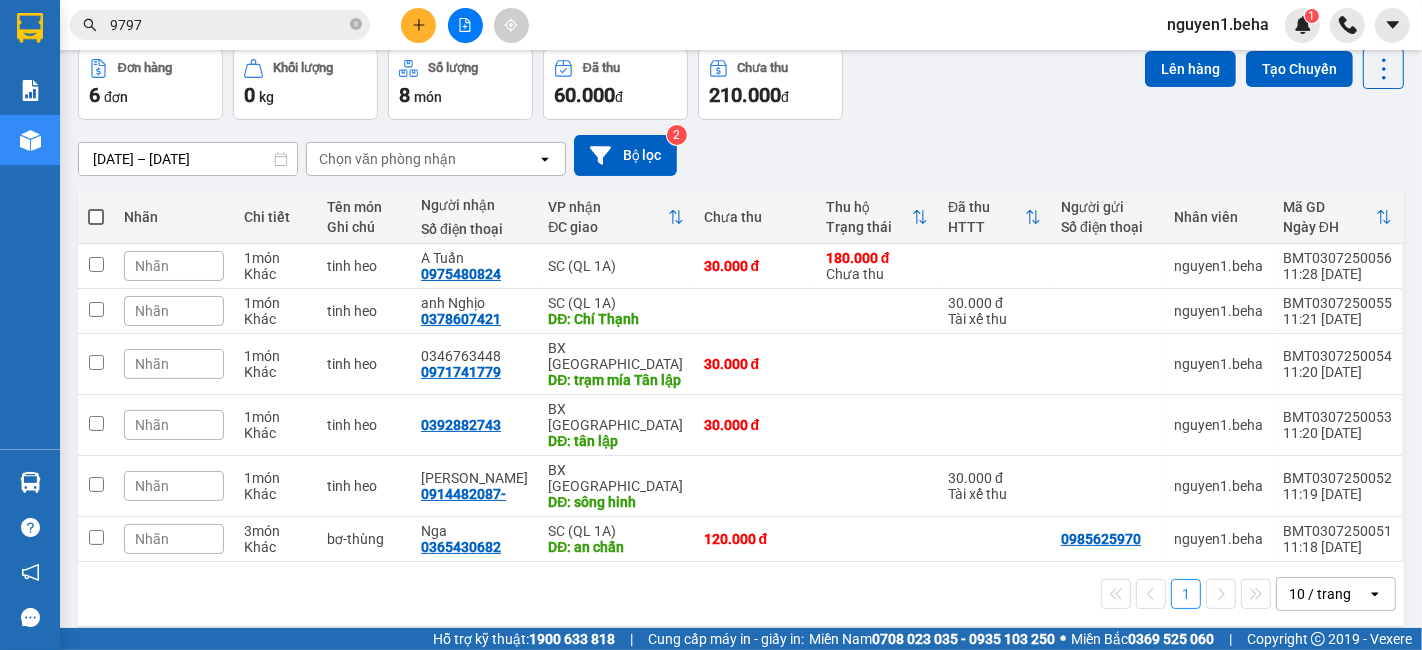 click at bounding box center (96, 217) 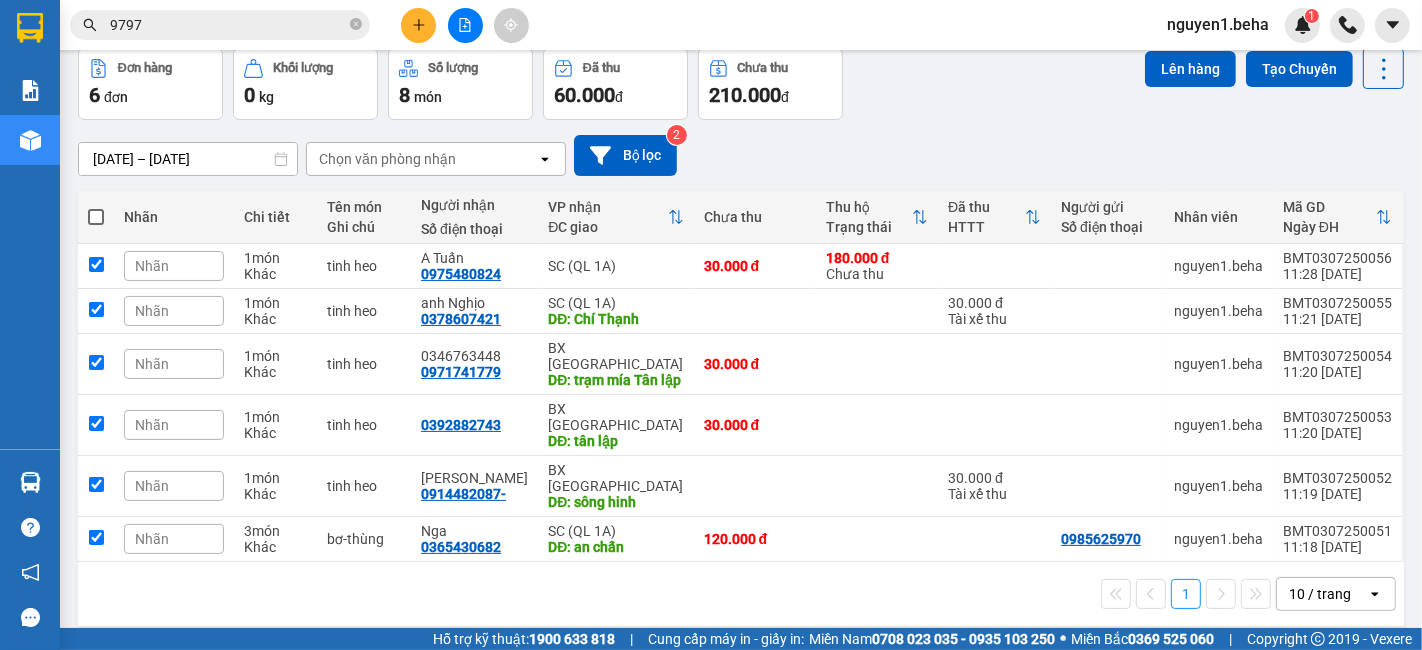 checkbox on "true" 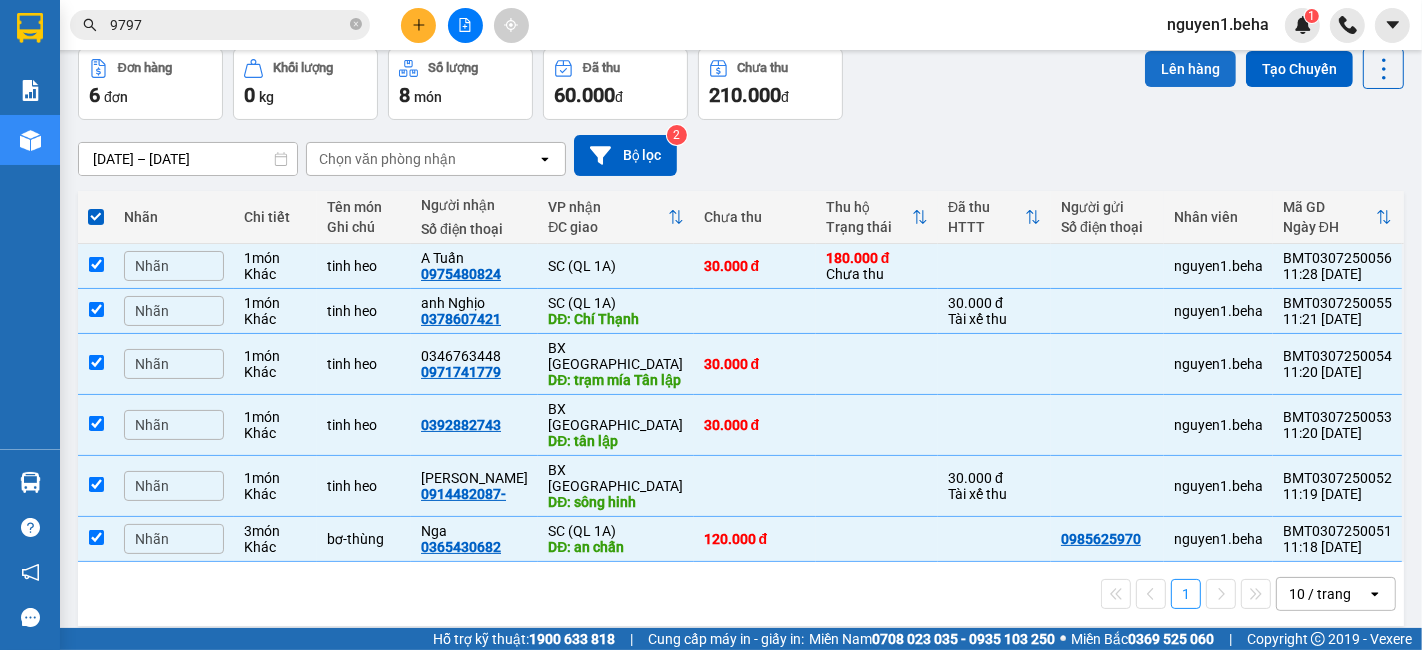 click on "Lên hàng" at bounding box center [1190, 69] 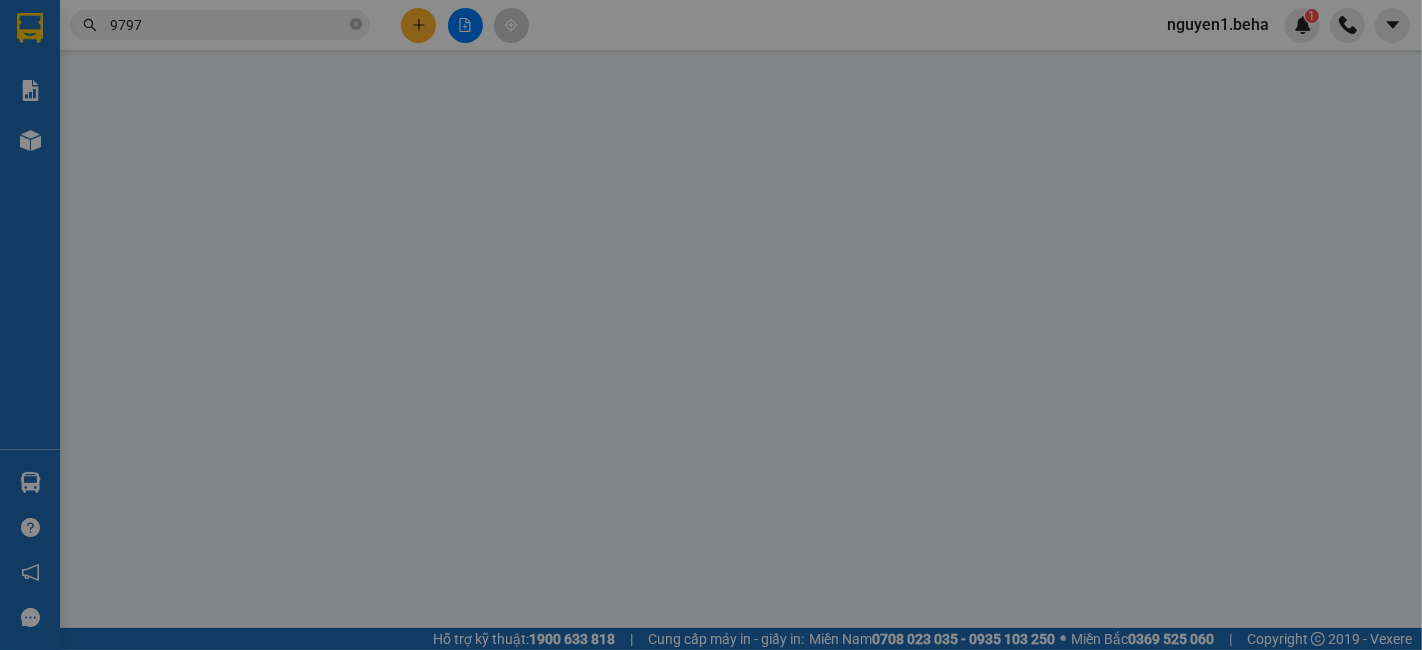 scroll, scrollTop: 0, scrollLeft: 0, axis: both 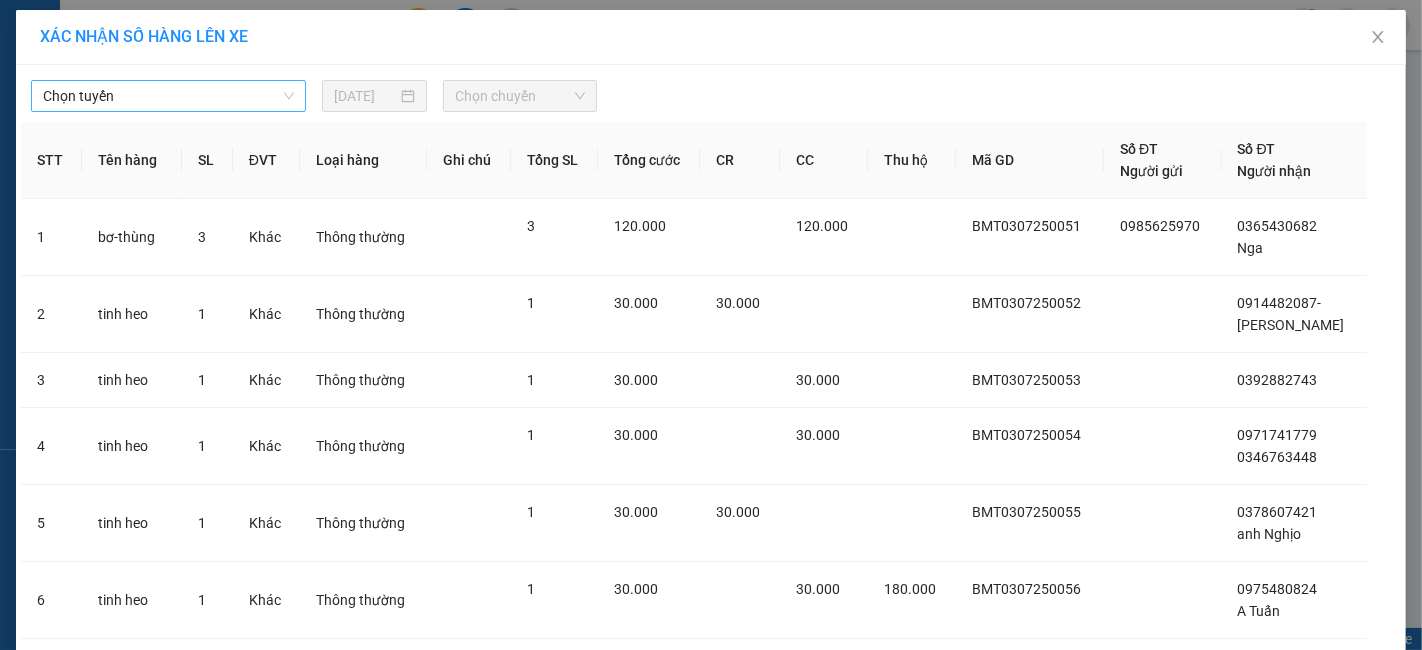 click on "Chọn tuyến" at bounding box center [168, 96] 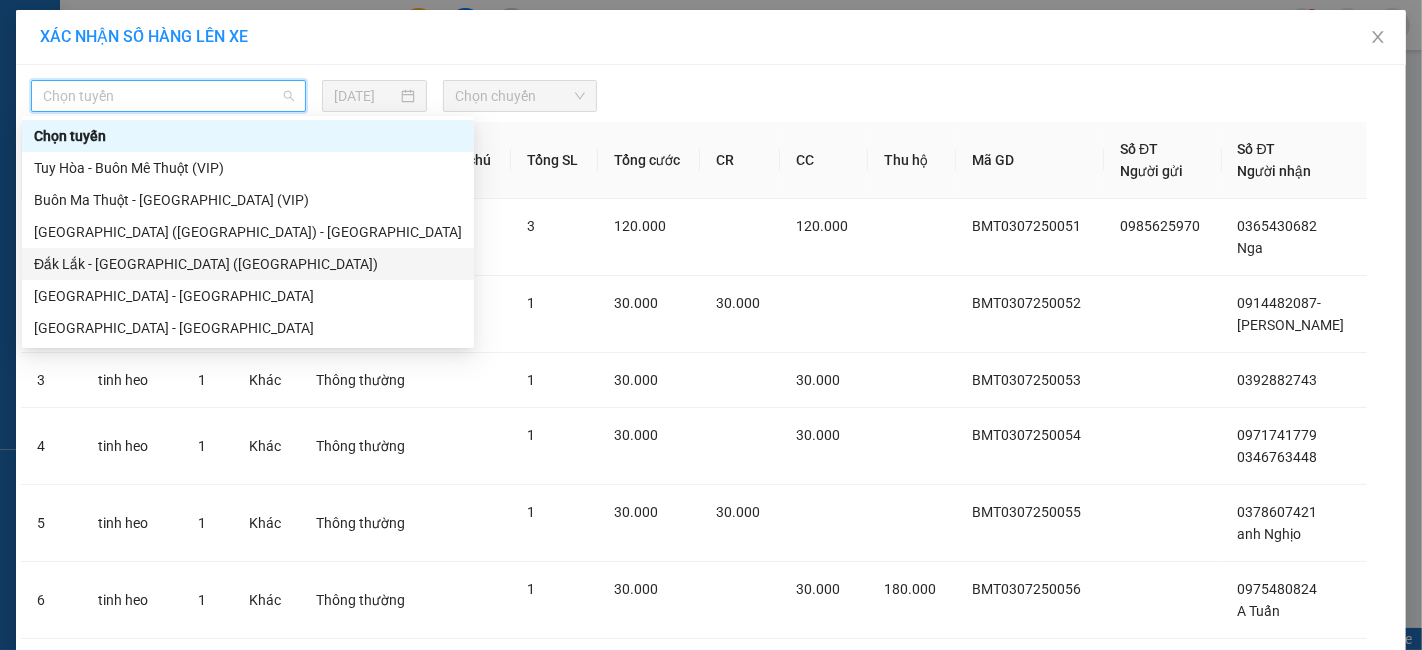 click on "Đắk Lắk - [GEOGRAPHIC_DATA] ([GEOGRAPHIC_DATA])" at bounding box center [248, 264] 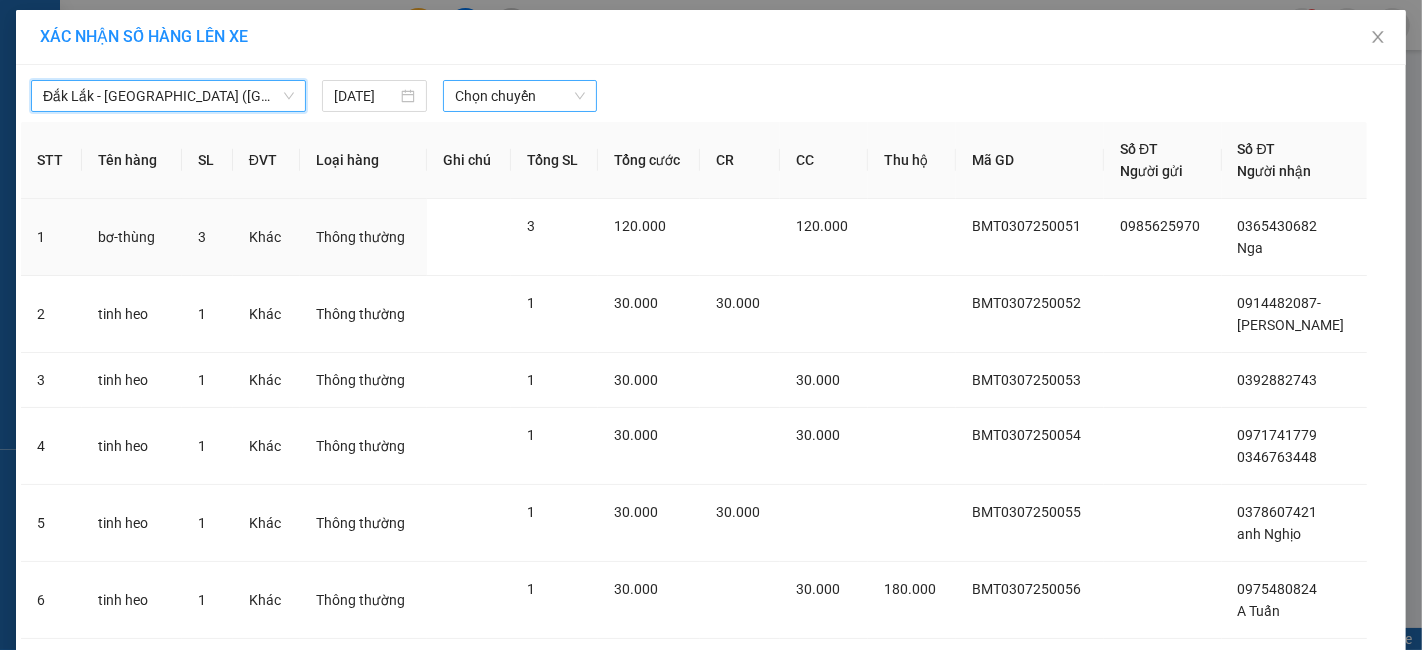 click on "Chọn chuyến" at bounding box center (520, 96) 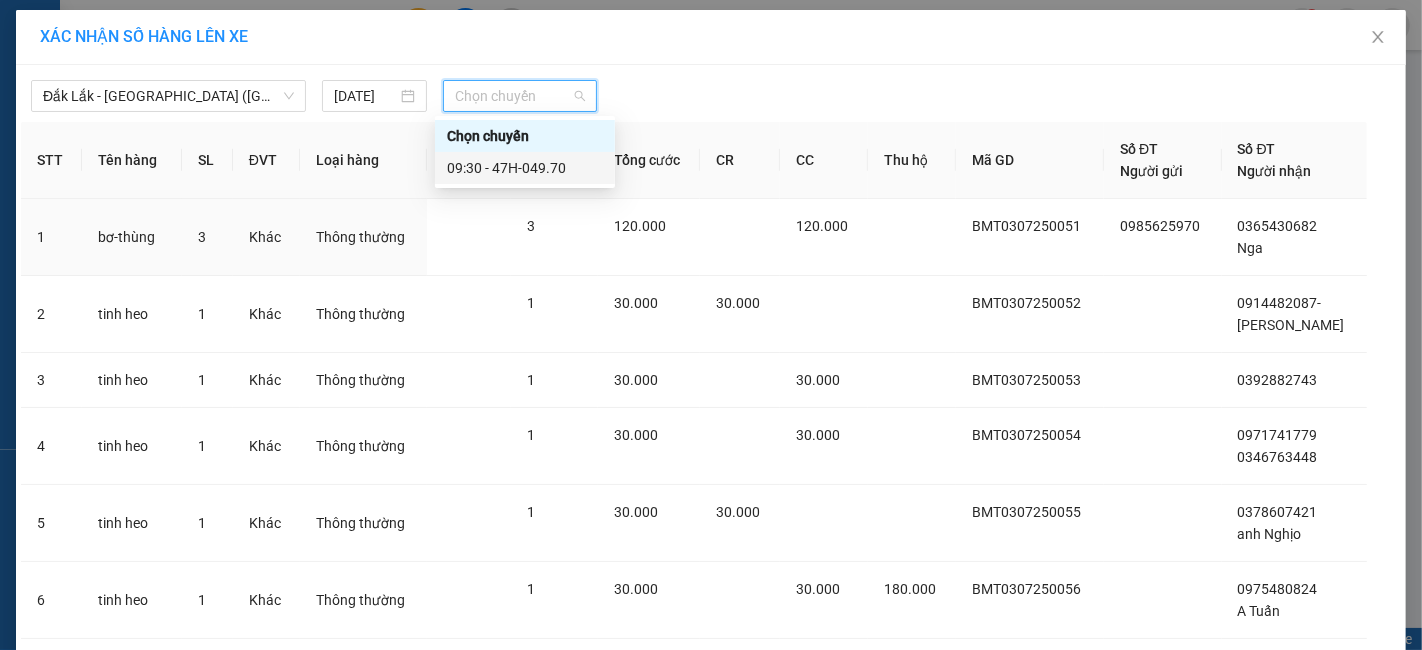 click on "09:30     - 47H-049.70" at bounding box center (525, 168) 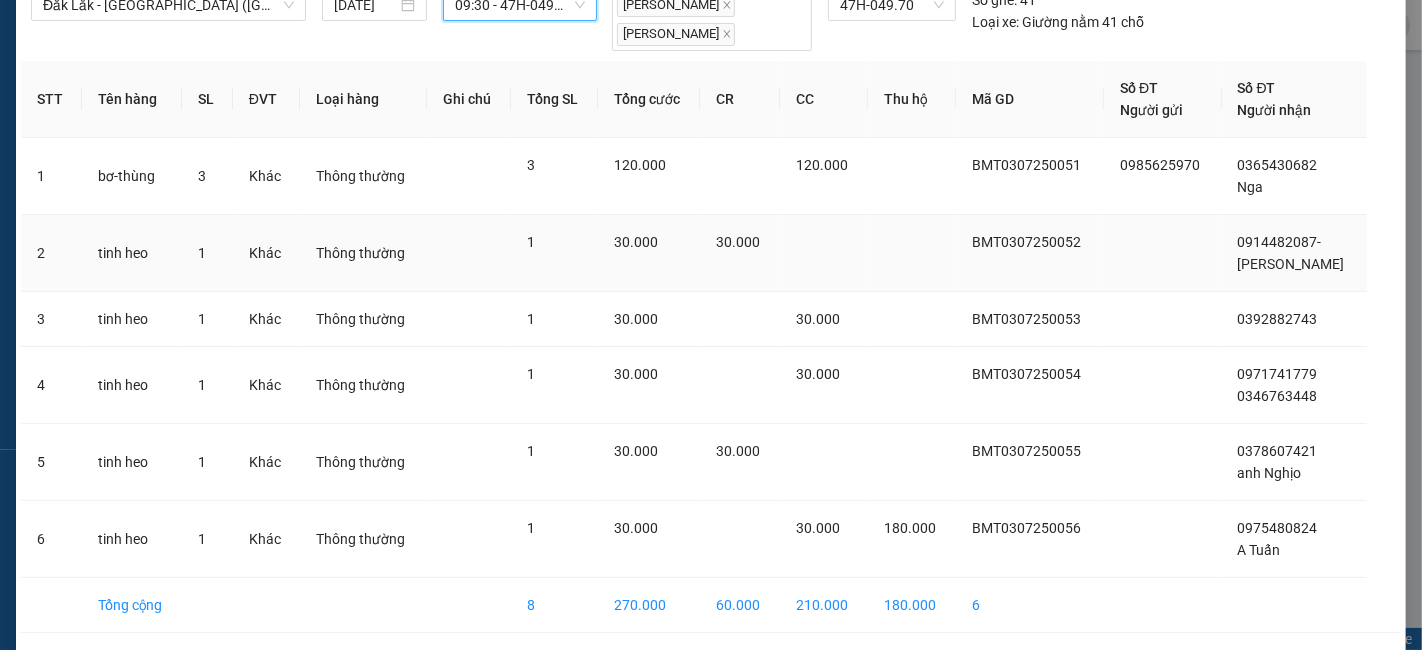 scroll, scrollTop: 160, scrollLeft: 0, axis: vertical 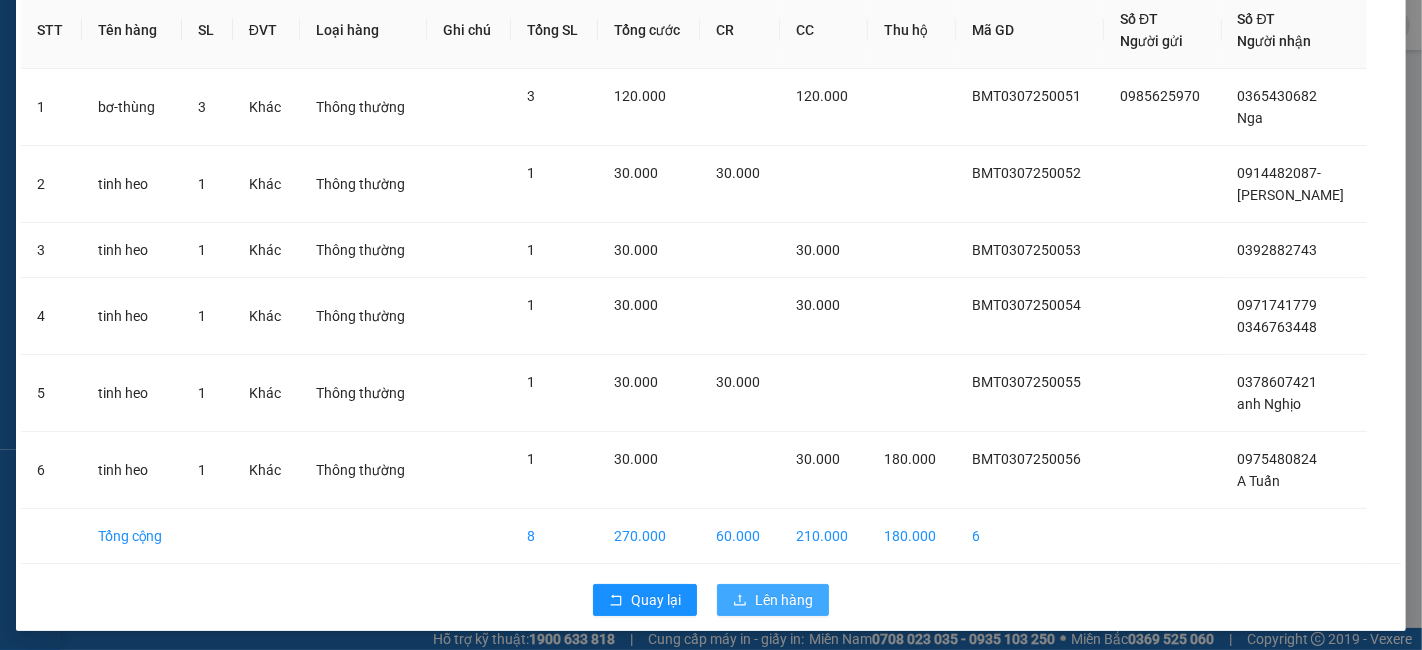 click on "Lên hàng" at bounding box center (784, 600) 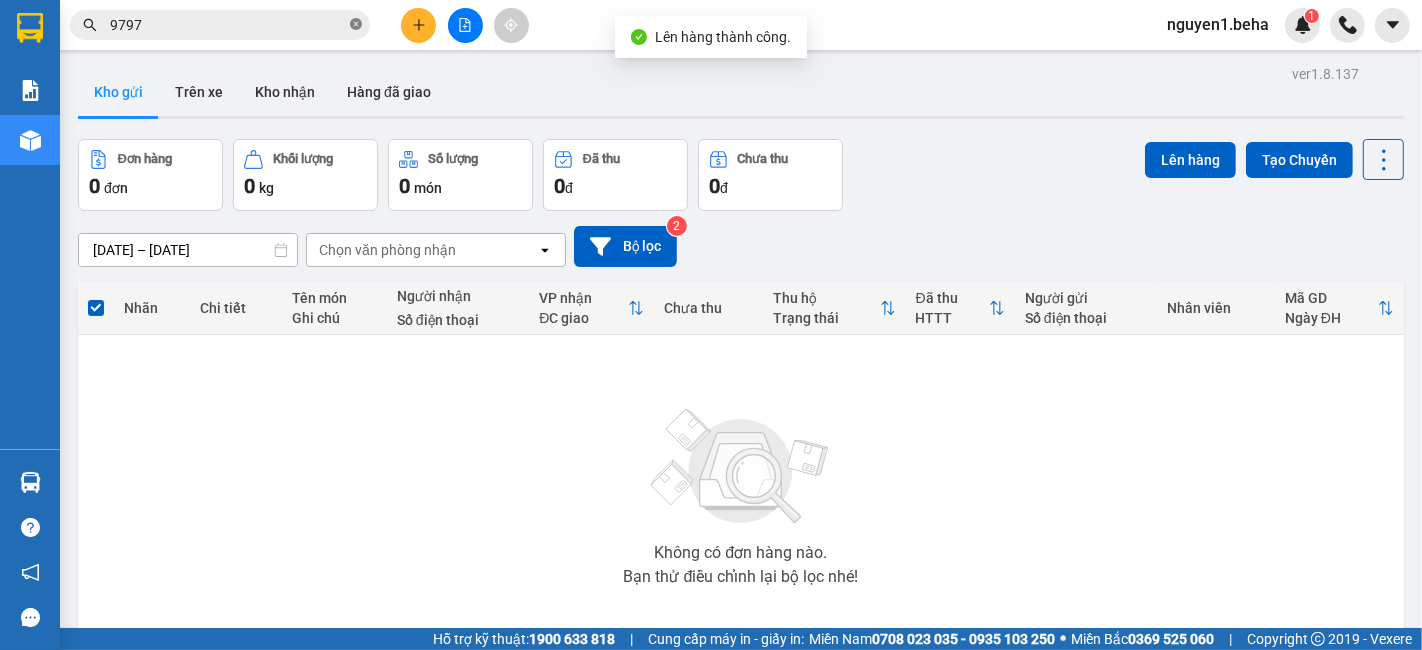 click 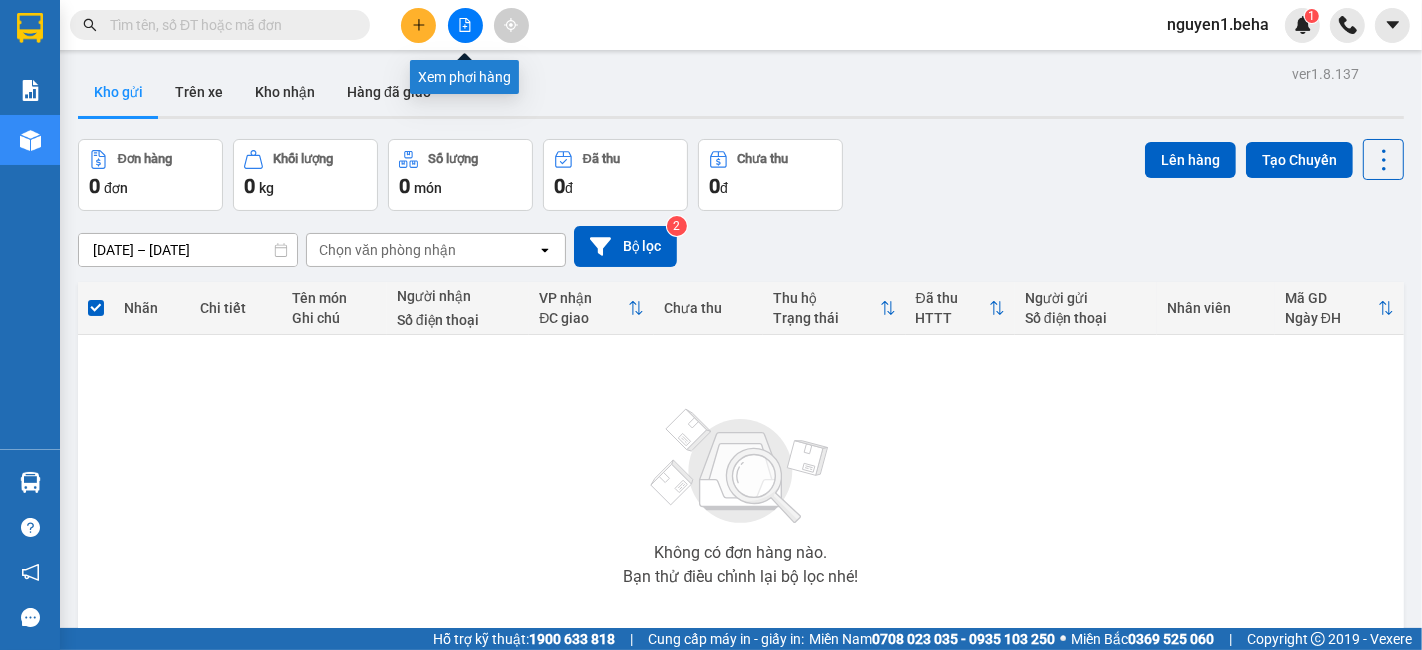 click 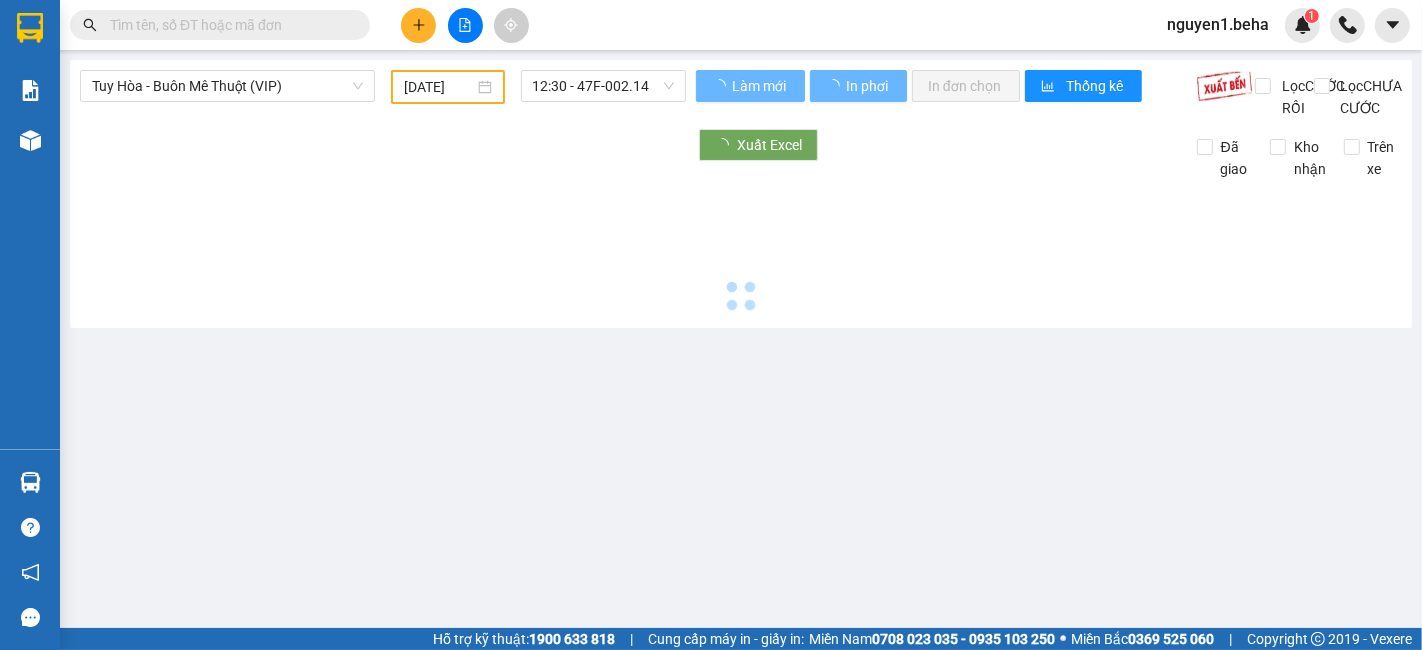 type on "[DATE]" 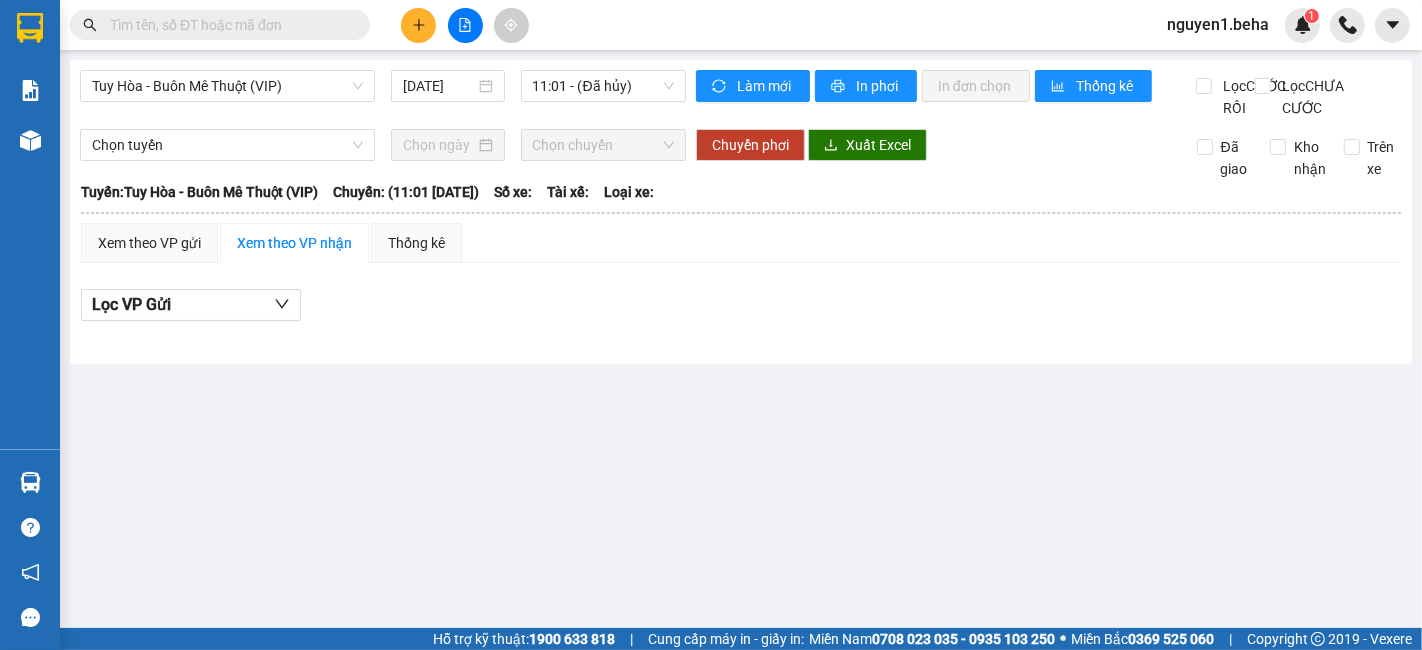 drag, startPoint x: 311, startPoint y: 84, endPoint x: 305, endPoint y: 103, distance: 19.924858 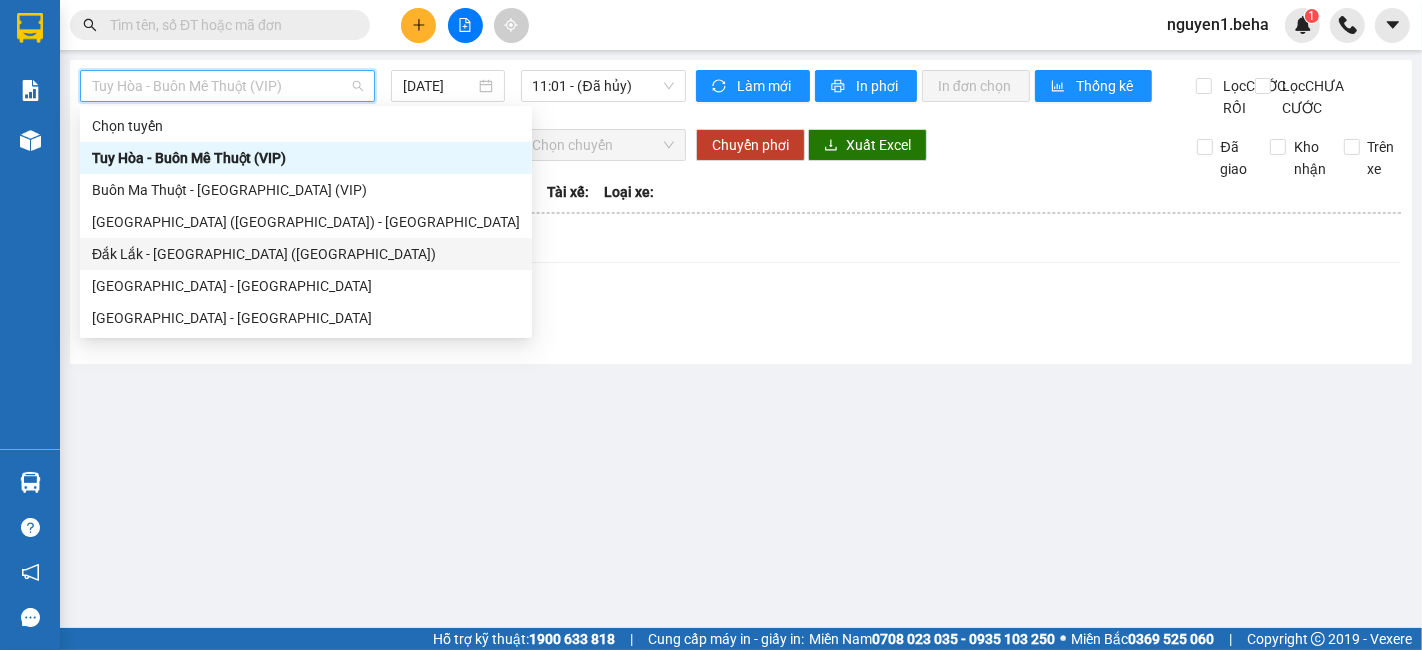 click on "Đắk Lắk - [GEOGRAPHIC_DATA] ([GEOGRAPHIC_DATA])" at bounding box center [306, 254] 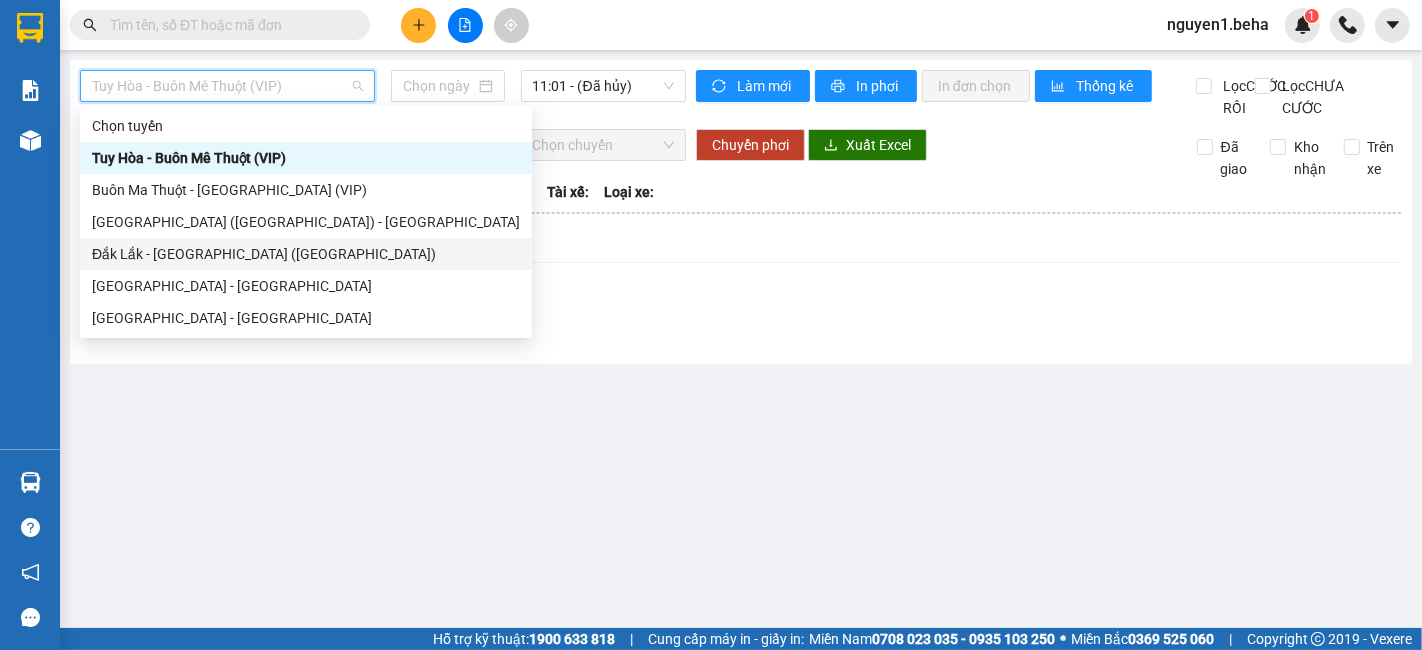 type on "[DATE]" 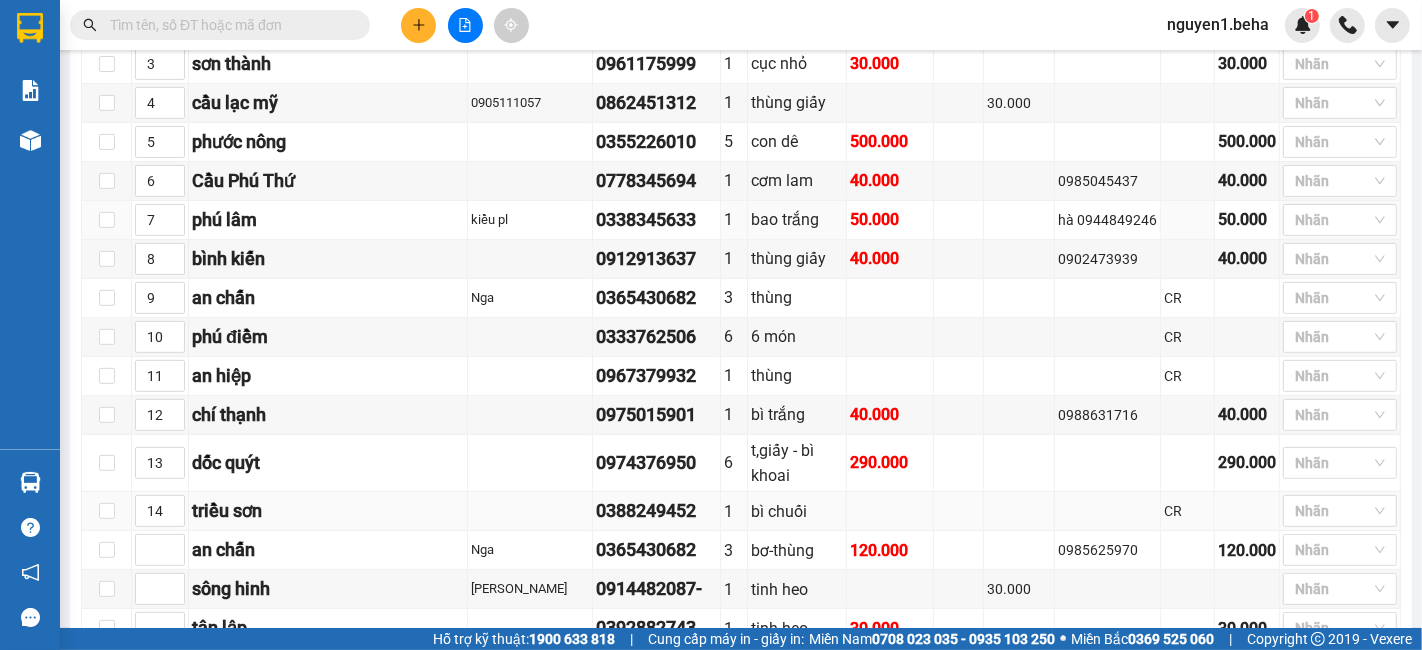 scroll, scrollTop: 777, scrollLeft: 0, axis: vertical 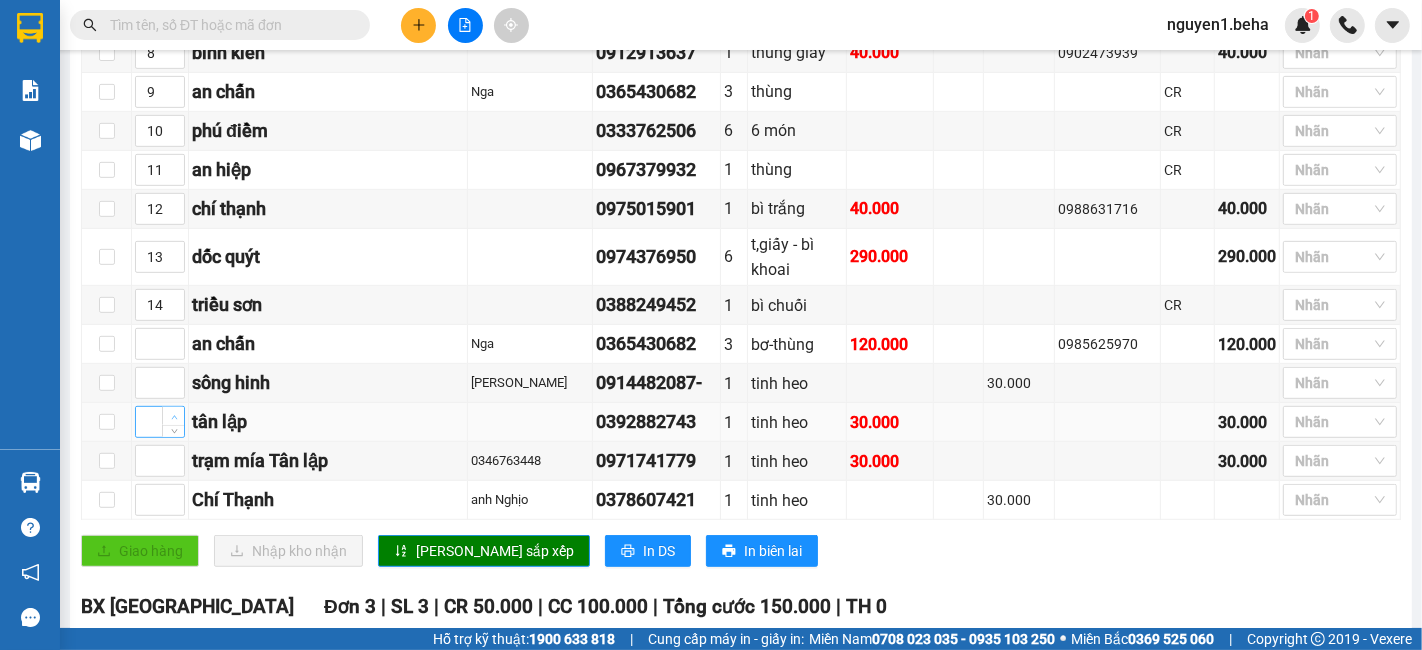 type on "1" 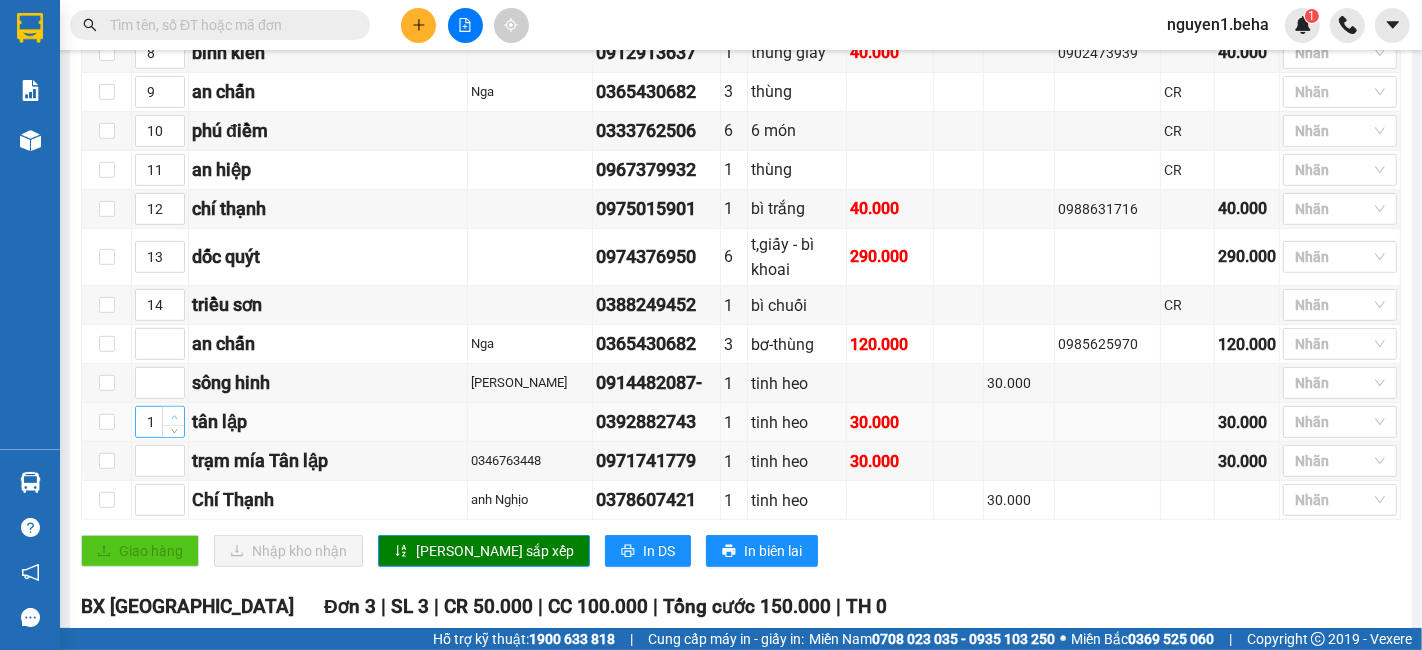 click 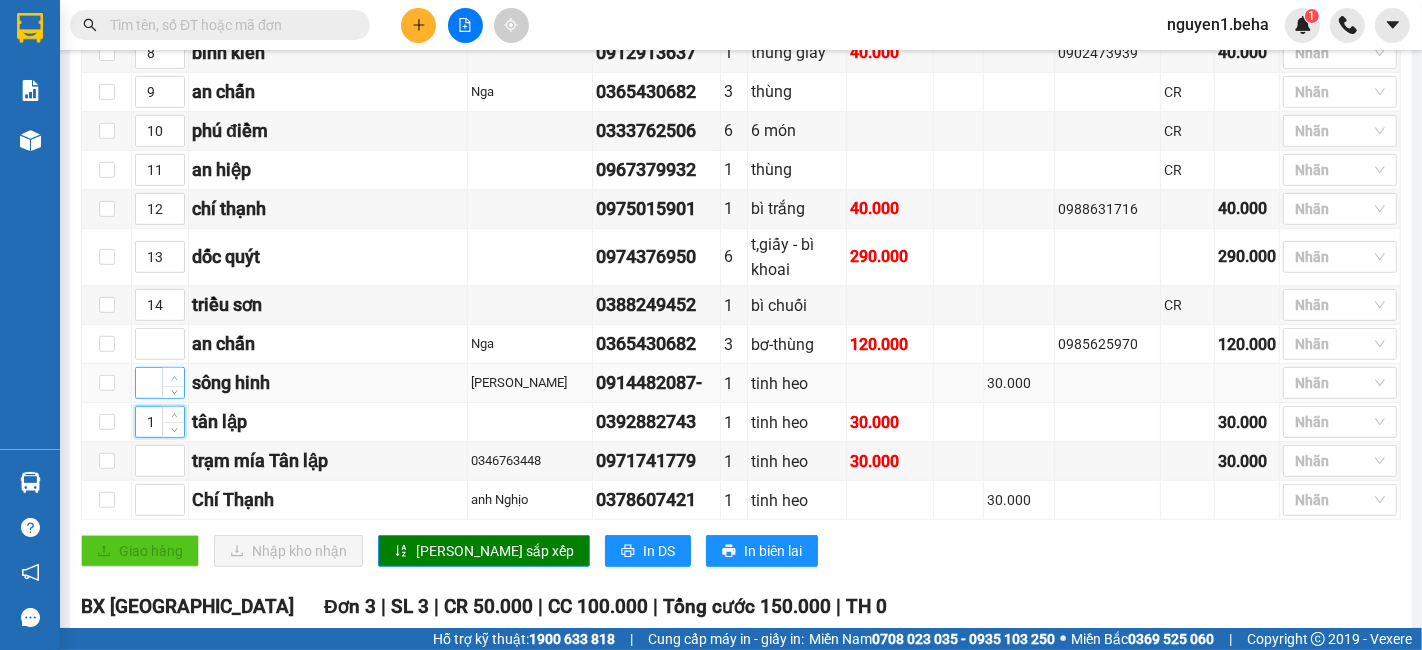 type on "1" 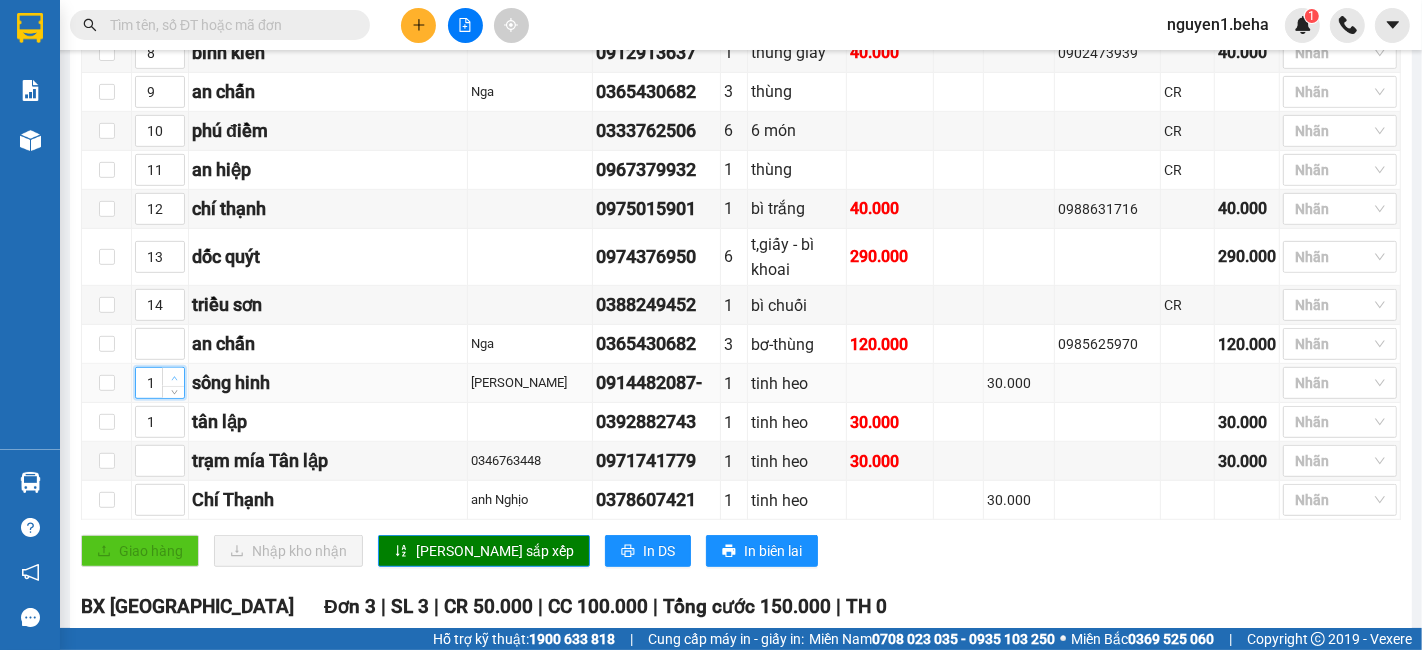 click at bounding box center (174, 378) 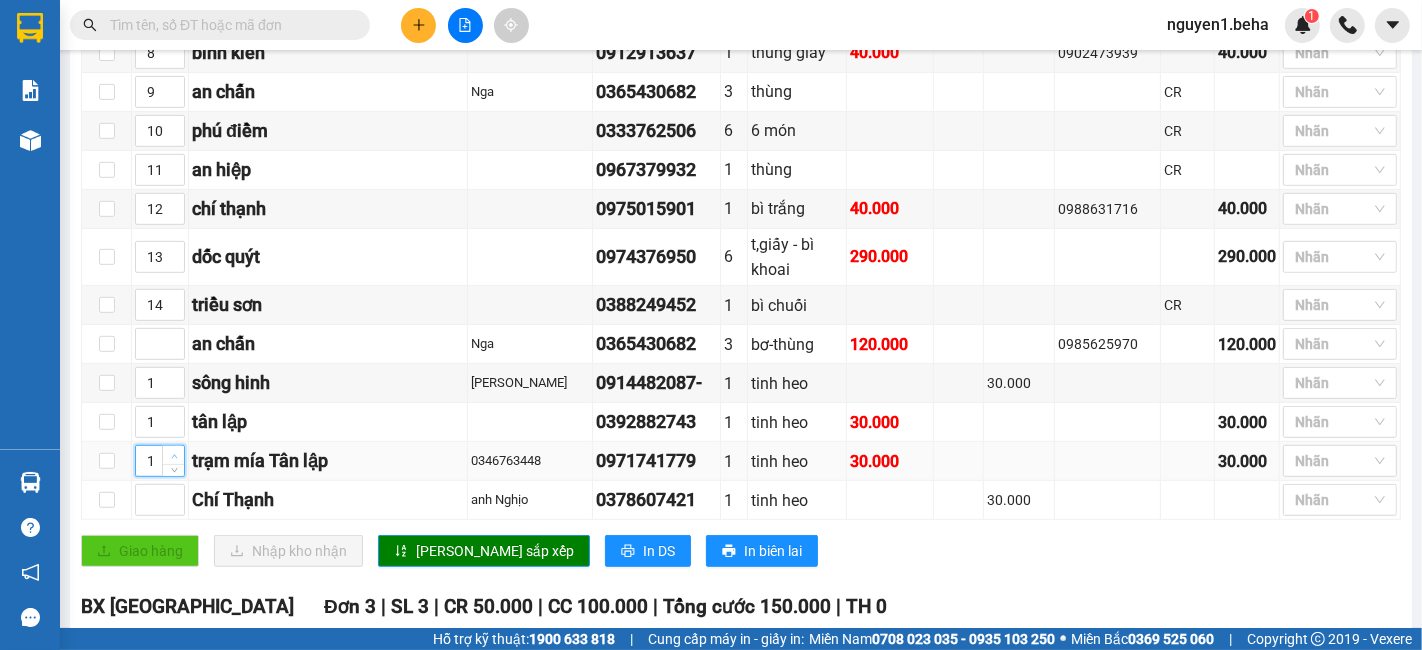 click 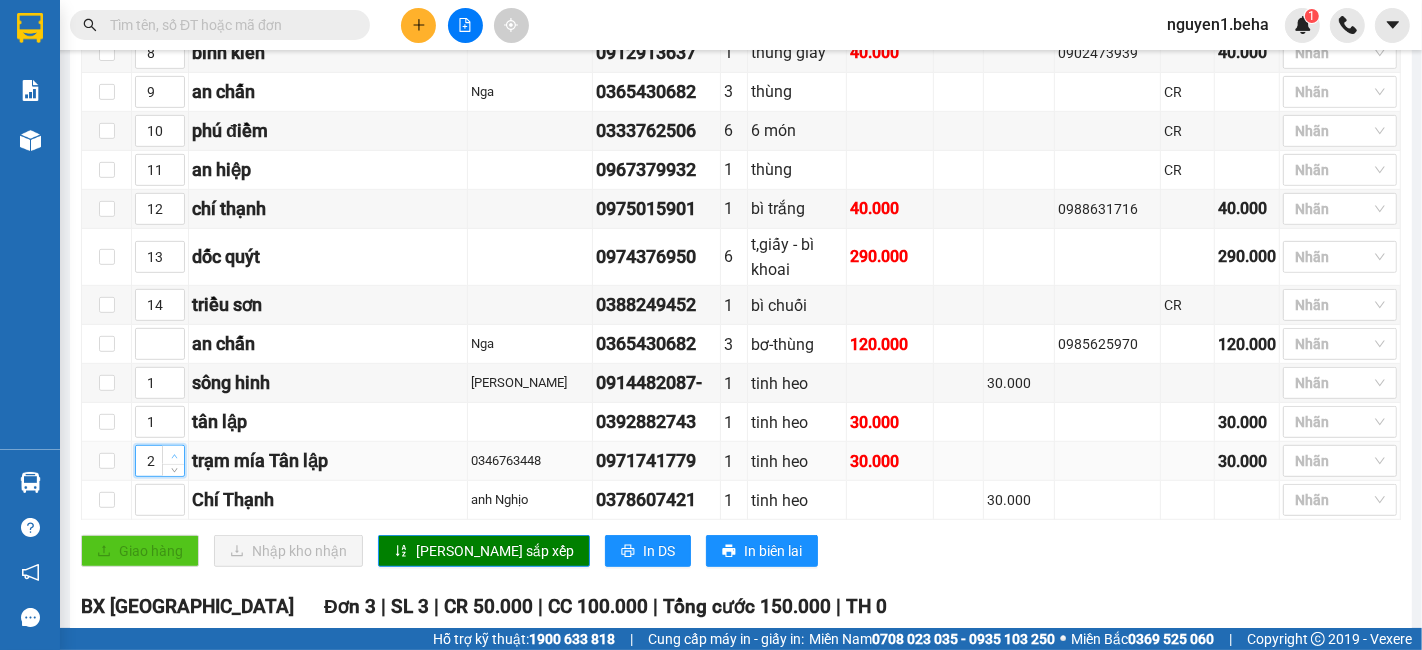 click 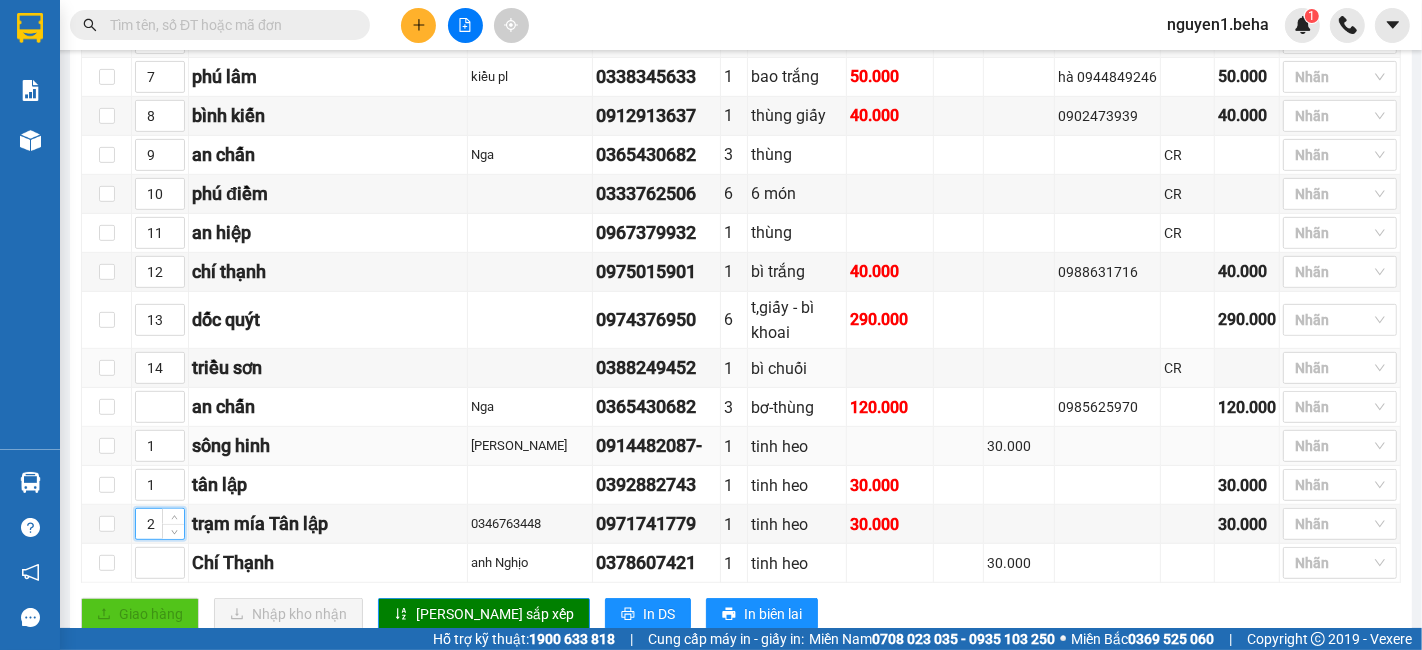 scroll, scrollTop: 777, scrollLeft: 0, axis: vertical 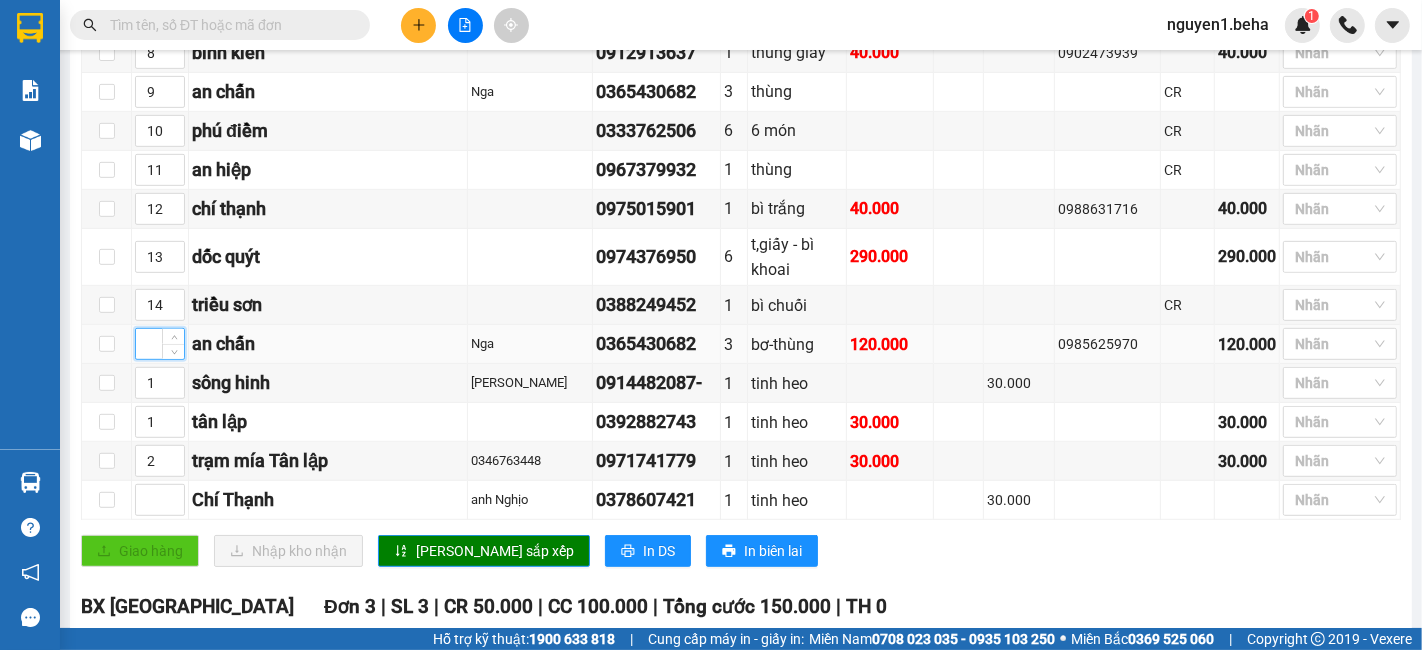 click at bounding box center (160, 344) 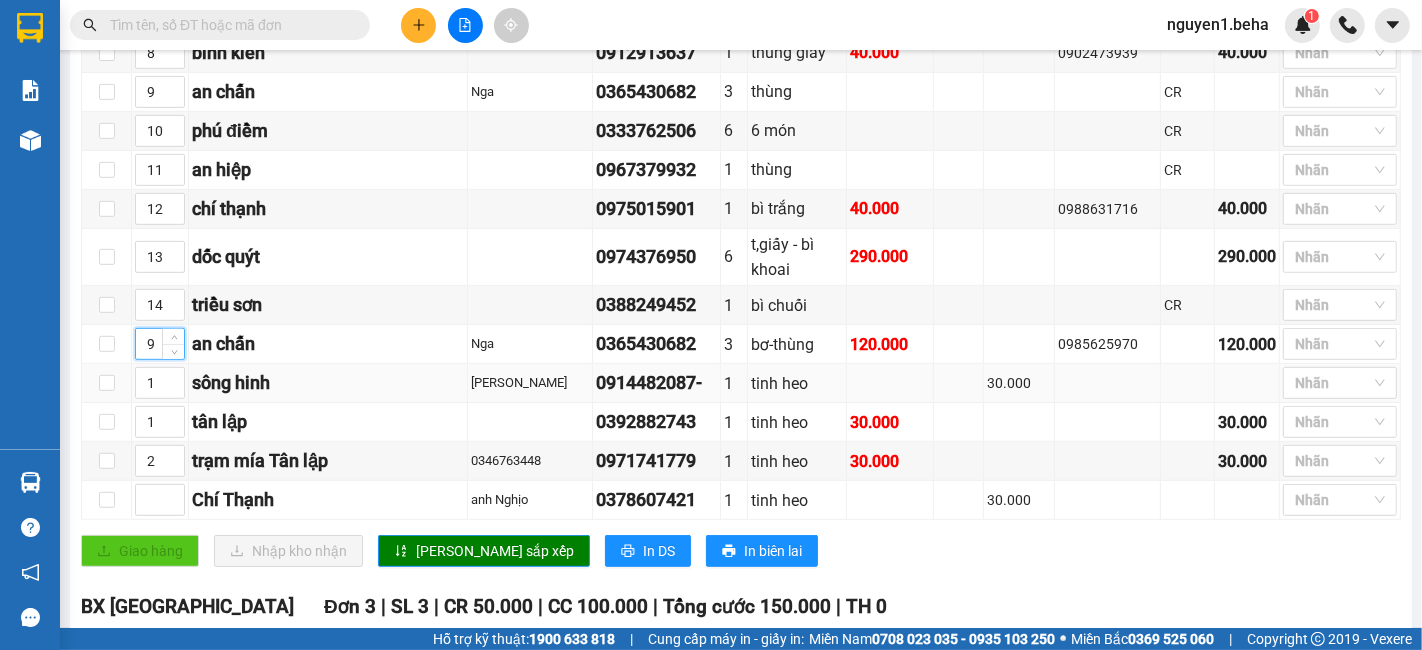 scroll, scrollTop: 666, scrollLeft: 0, axis: vertical 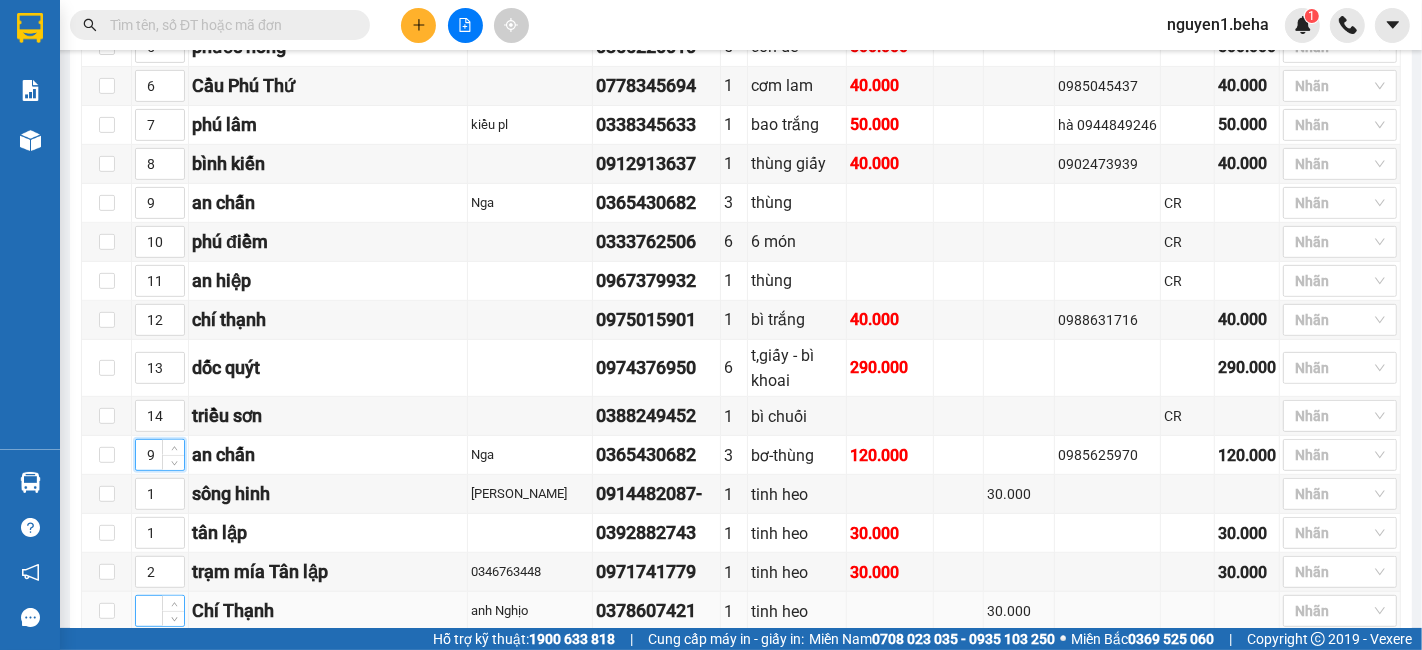 type on "9" 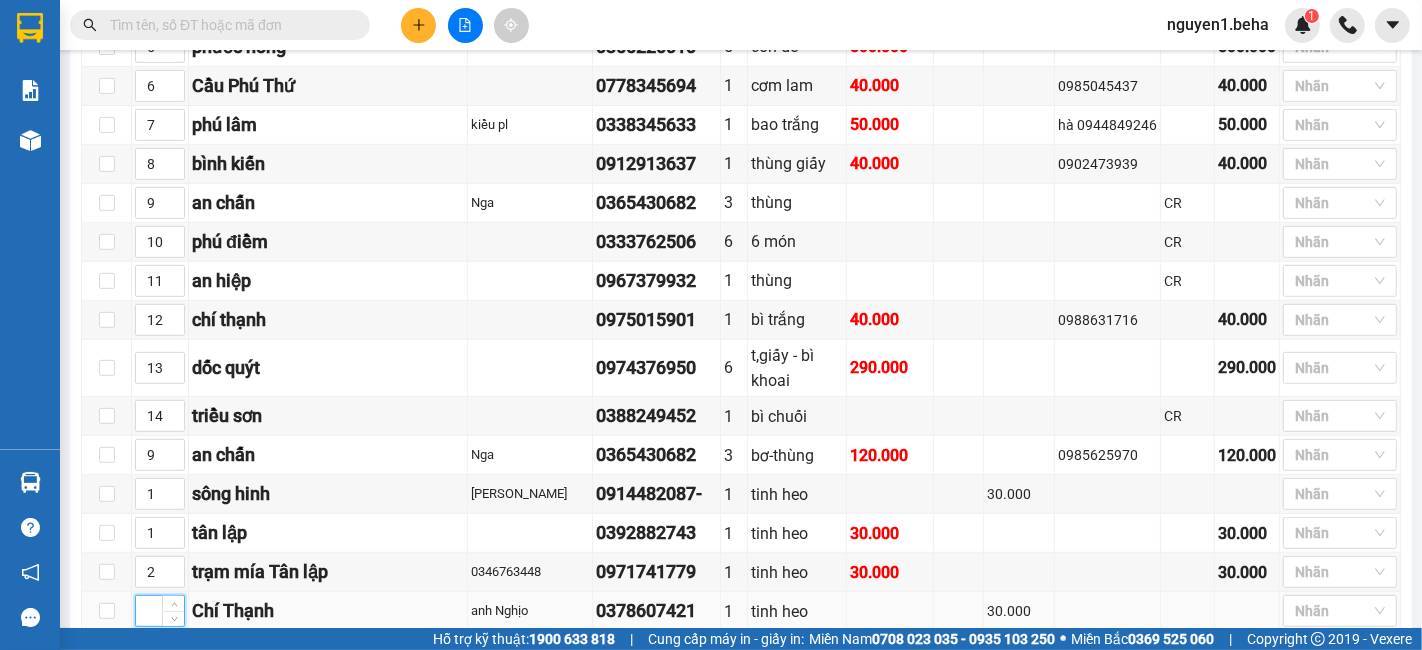 click at bounding box center (160, 611) 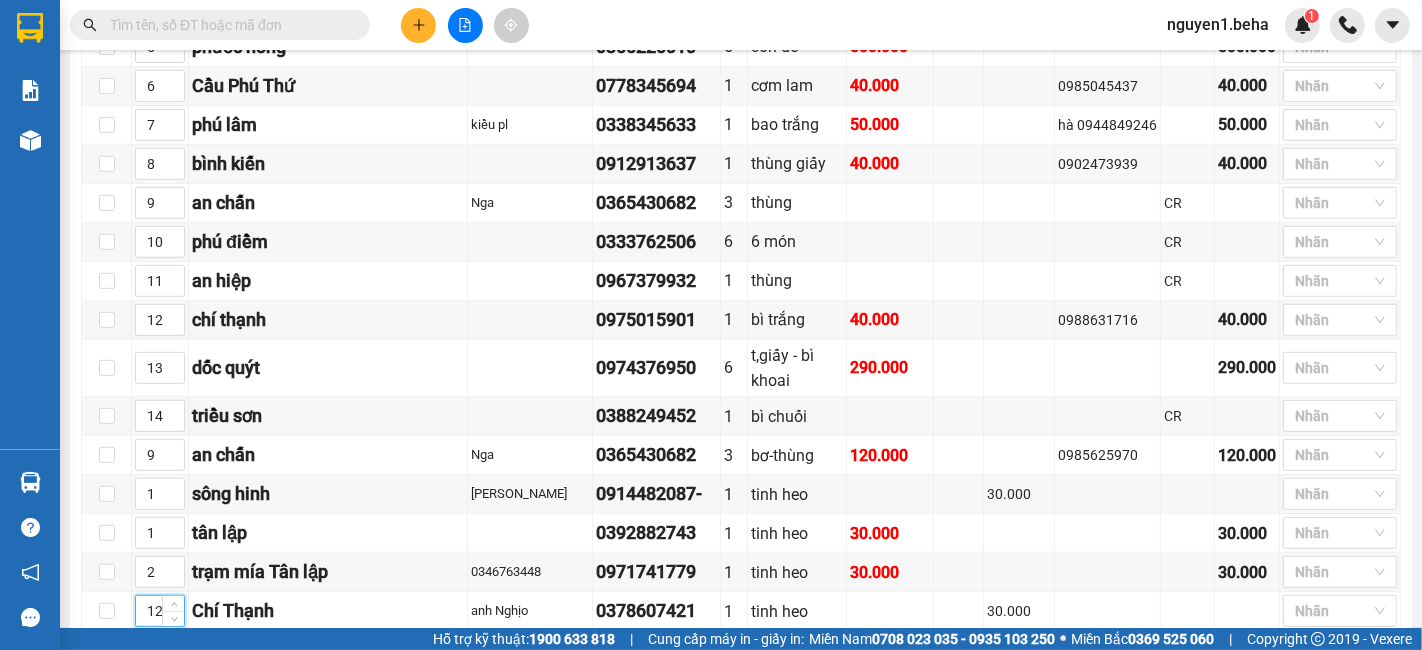 type on "12" 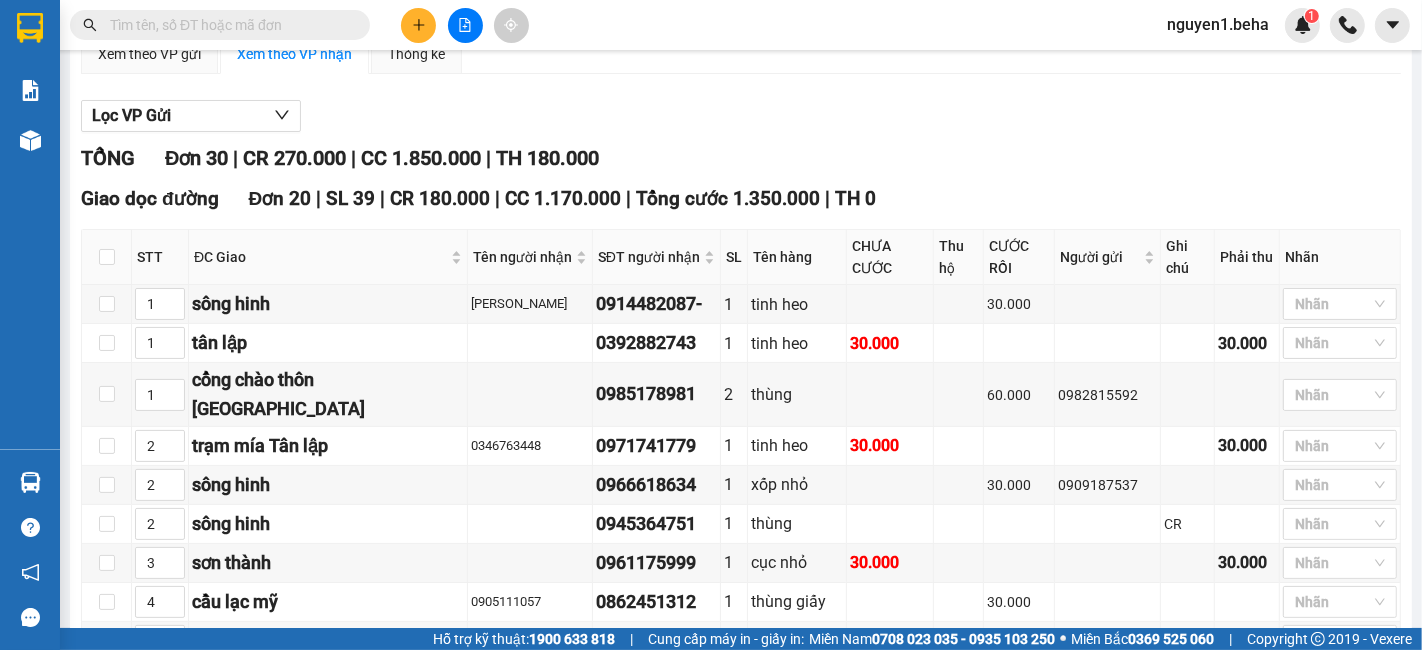 scroll, scrollTop: 111, scrollLeft: 0, axis: vertical 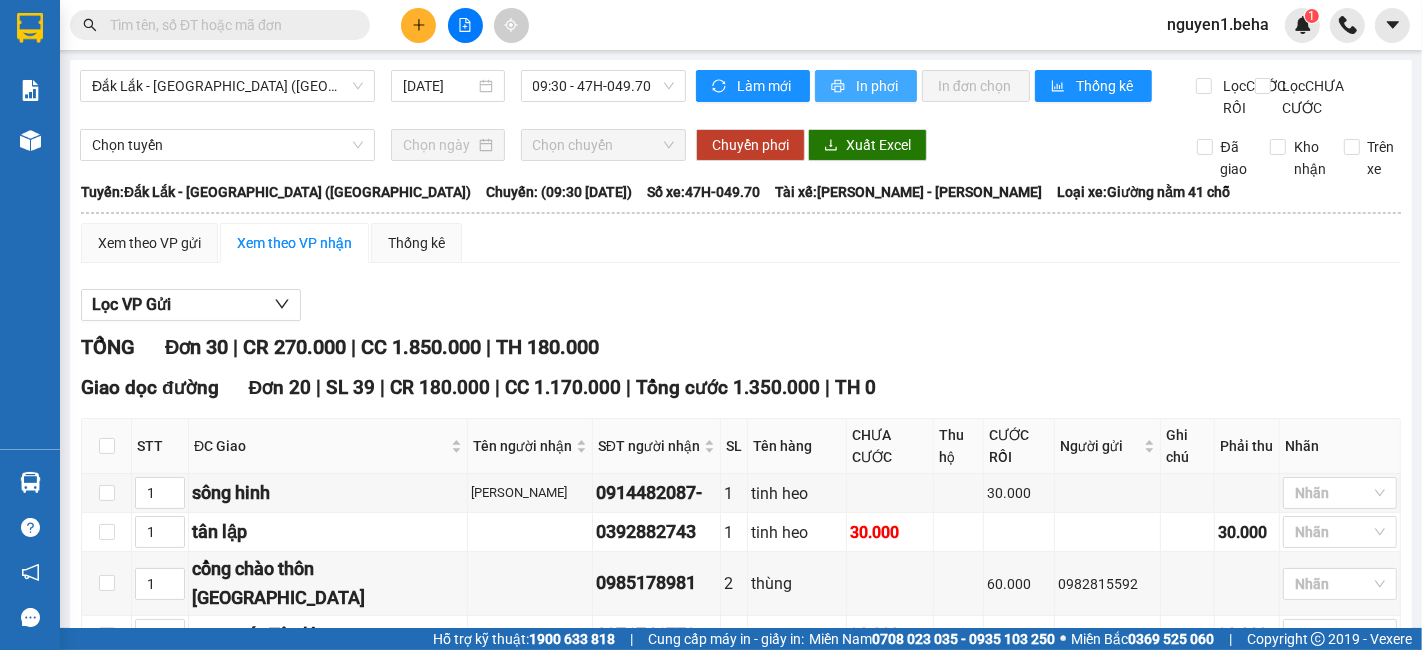 click on "In phơi" at bounding box center [878, 86] 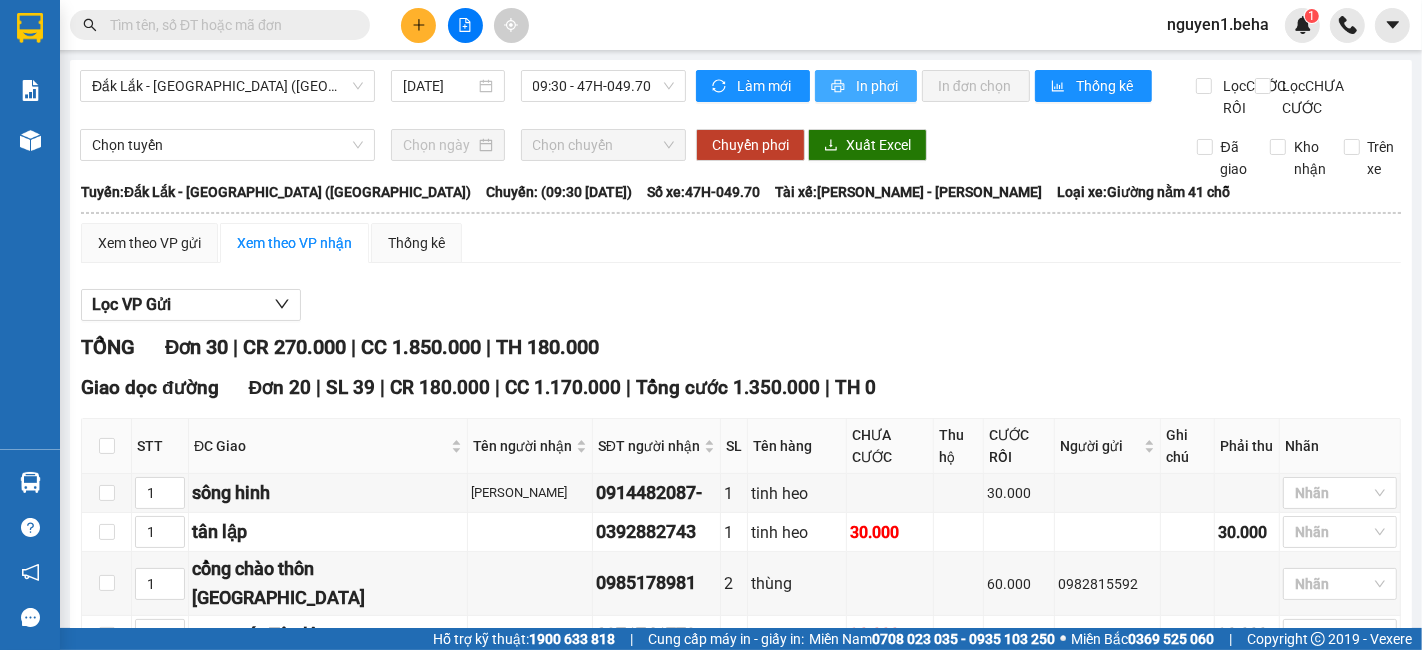scroll, scrollTop: 0, scrollLeft: 0, axis: both 